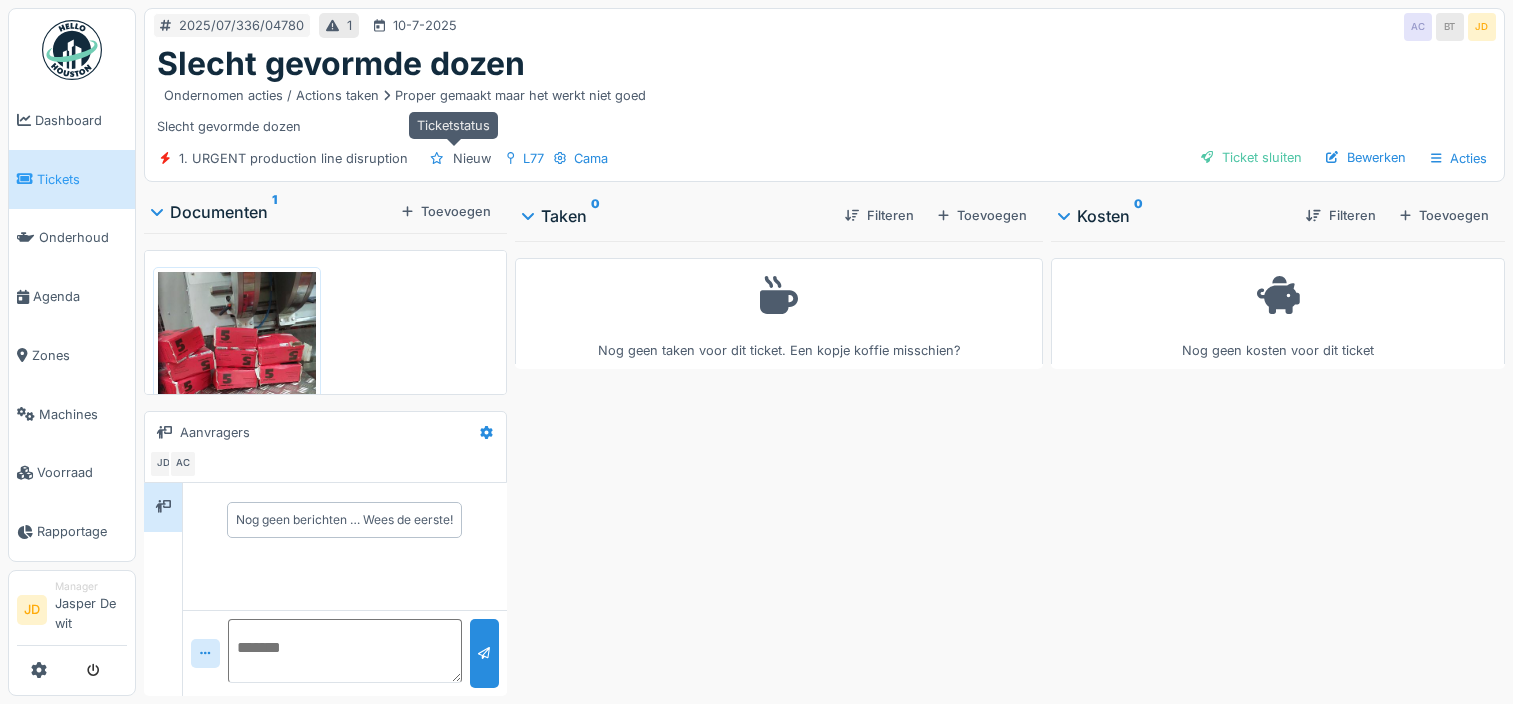 scroll, scrollTop: 0, scrollLeft: 0, axis: both 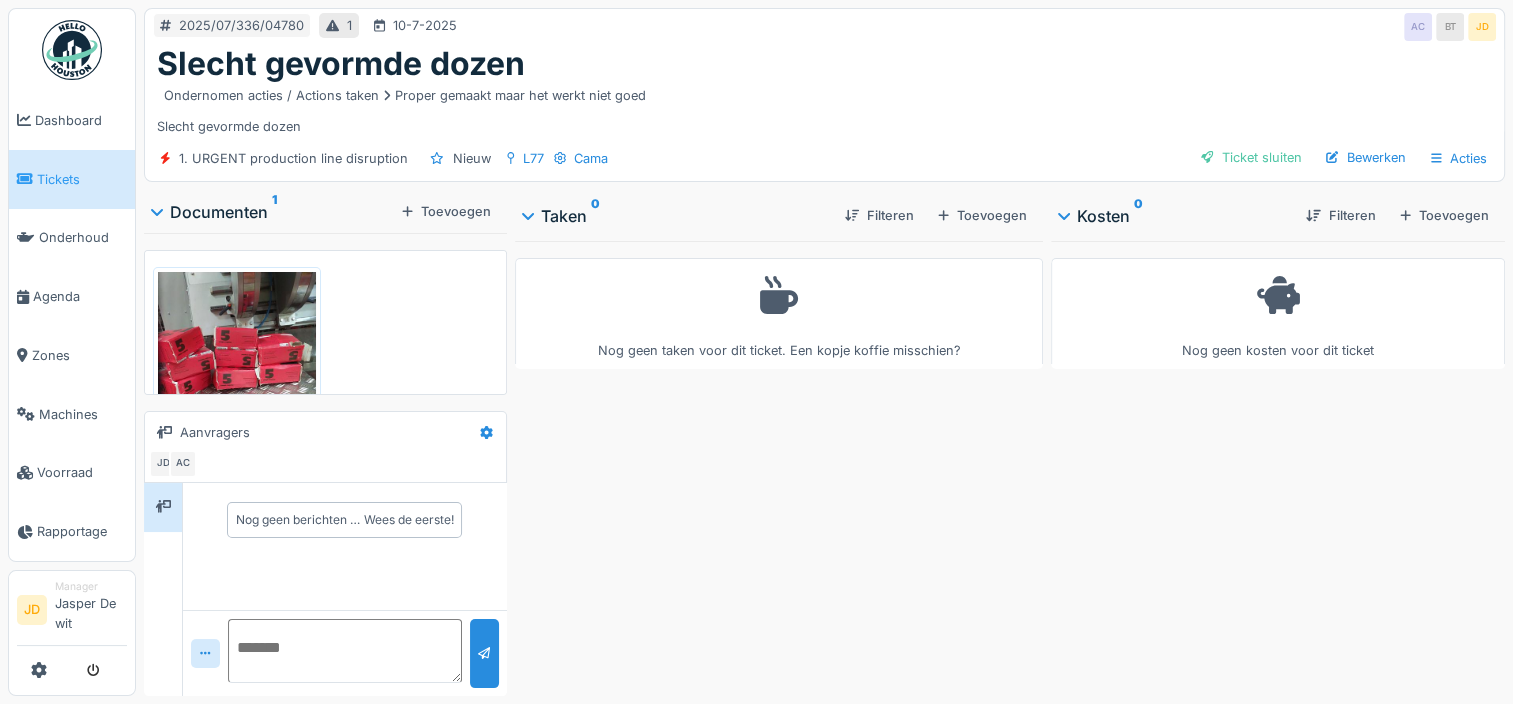click on "Tickets" at bounding box center [82, 179] 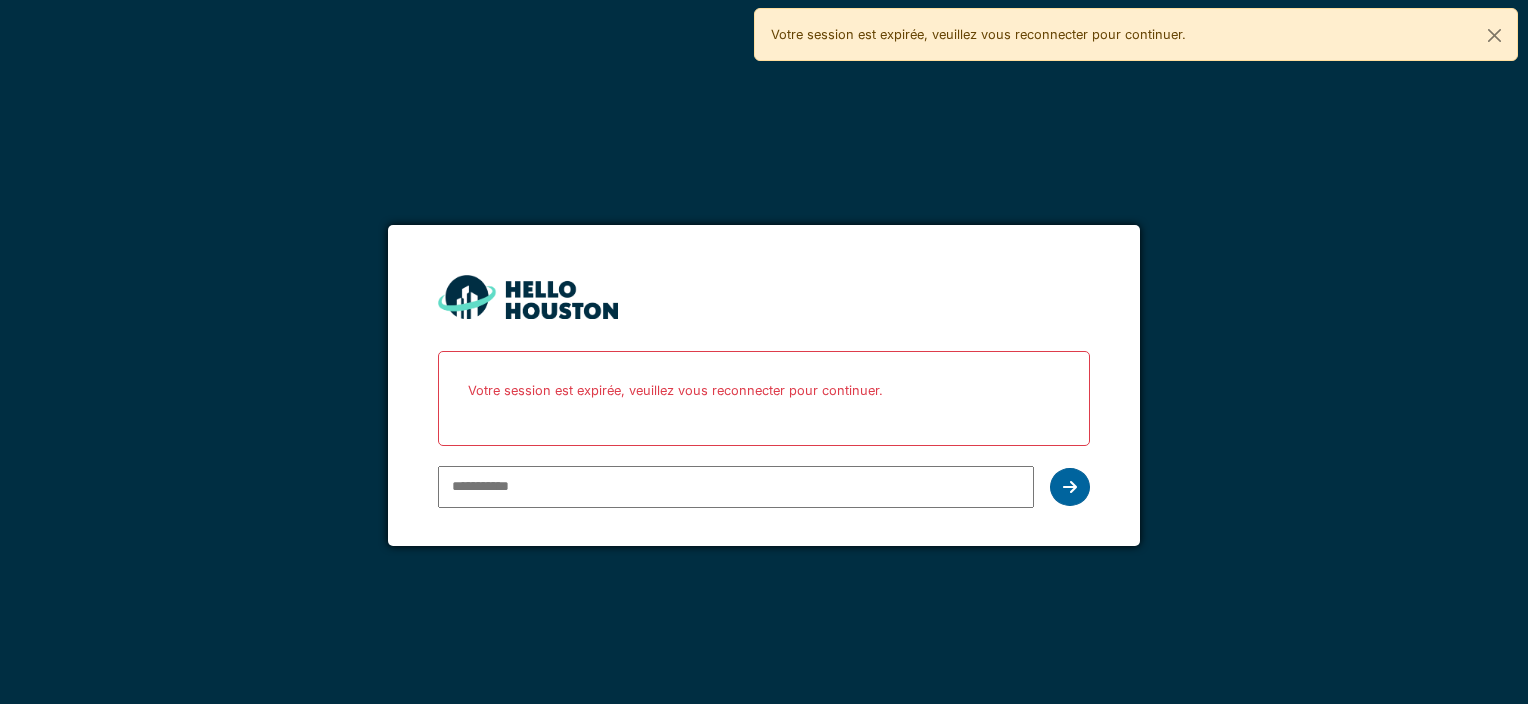 scroll, scrollTop: 0, scrollLeft: 0, axis: both 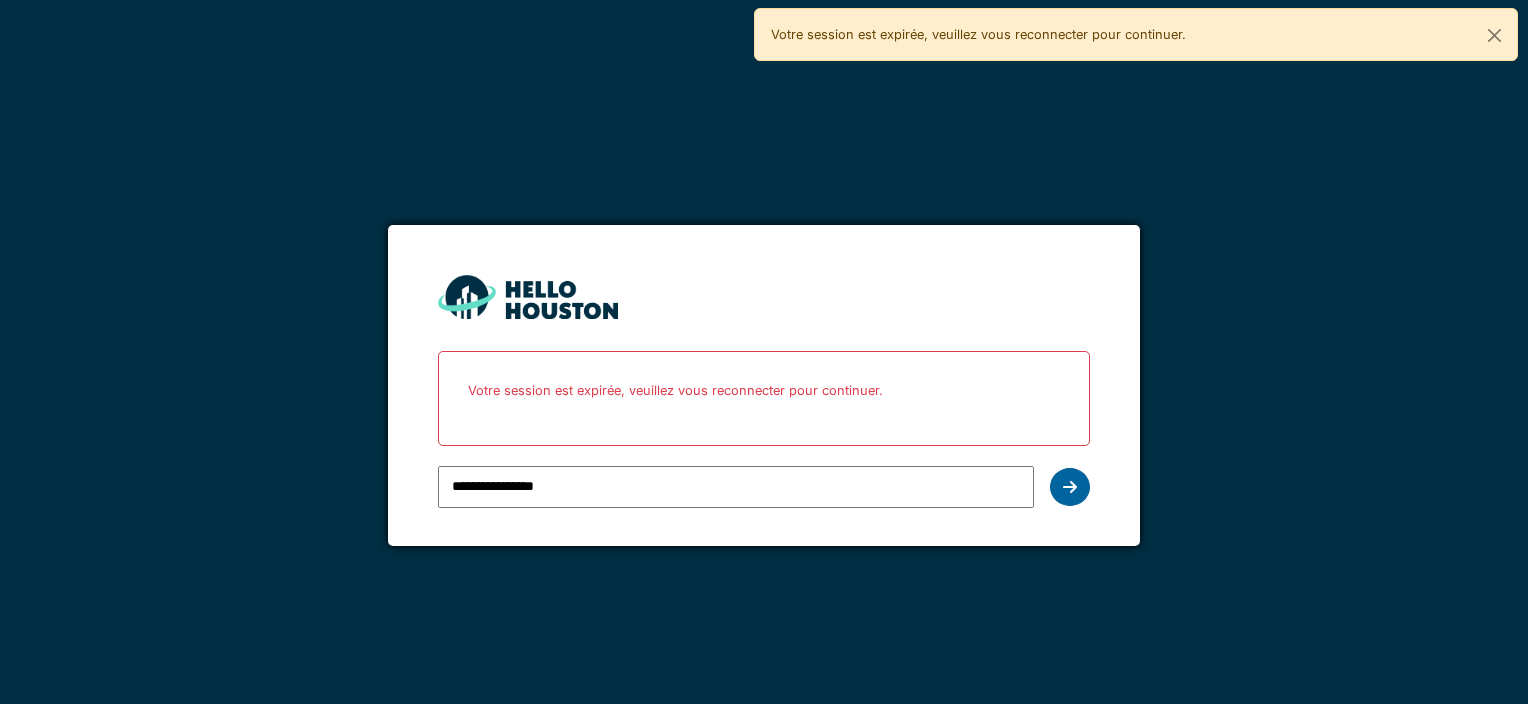 click at bounding box center [1070, 487] 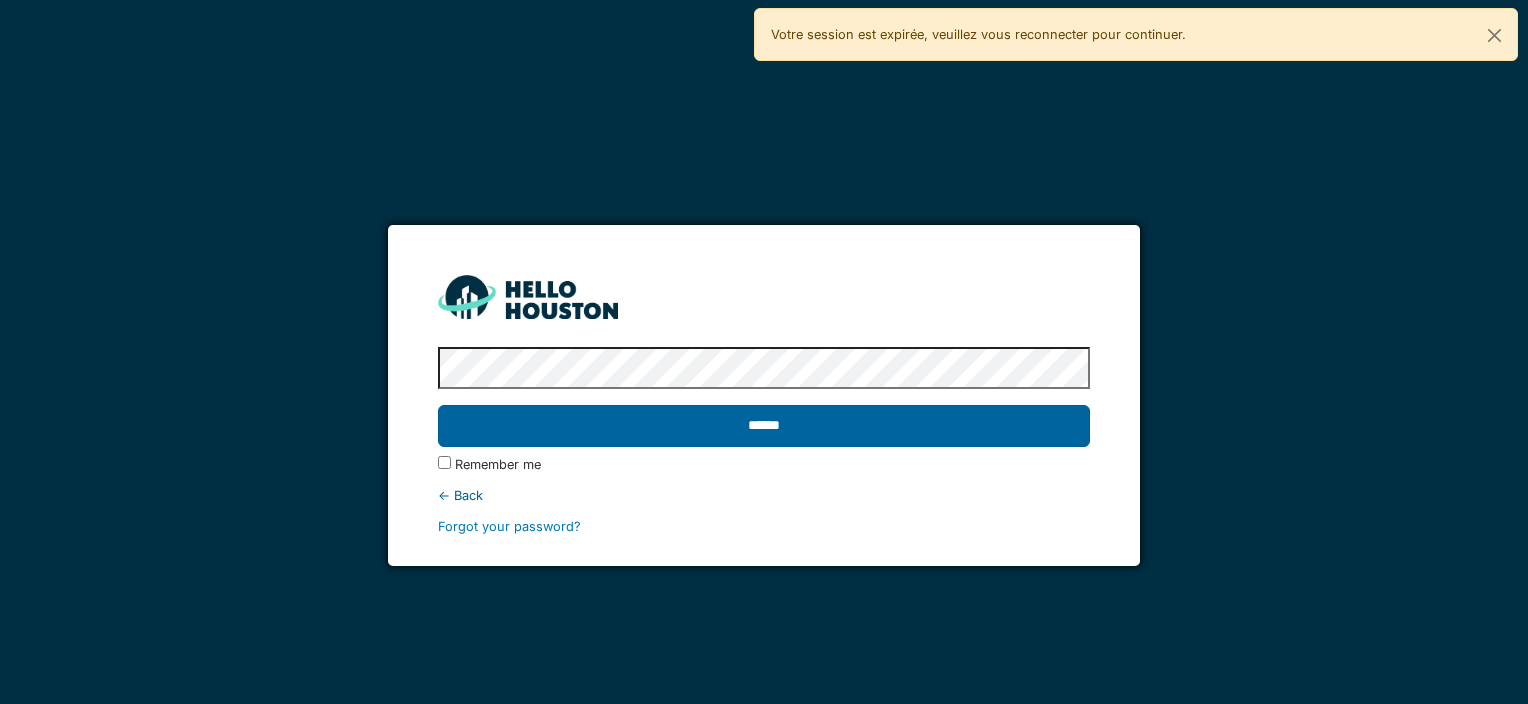 click on "******" at bounding box center (763, 426) 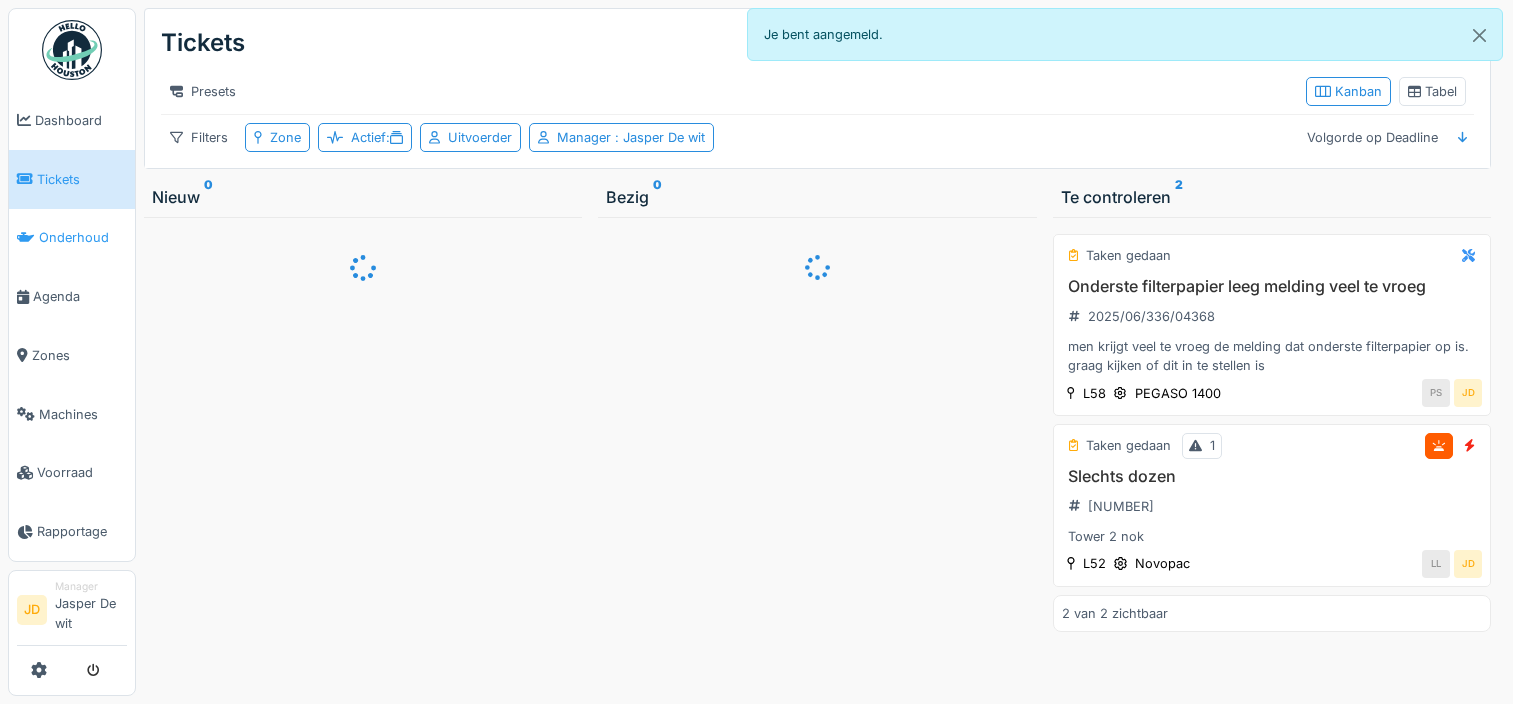 scroll, scrollTop: 0, scrollLeft: 0, axis: both 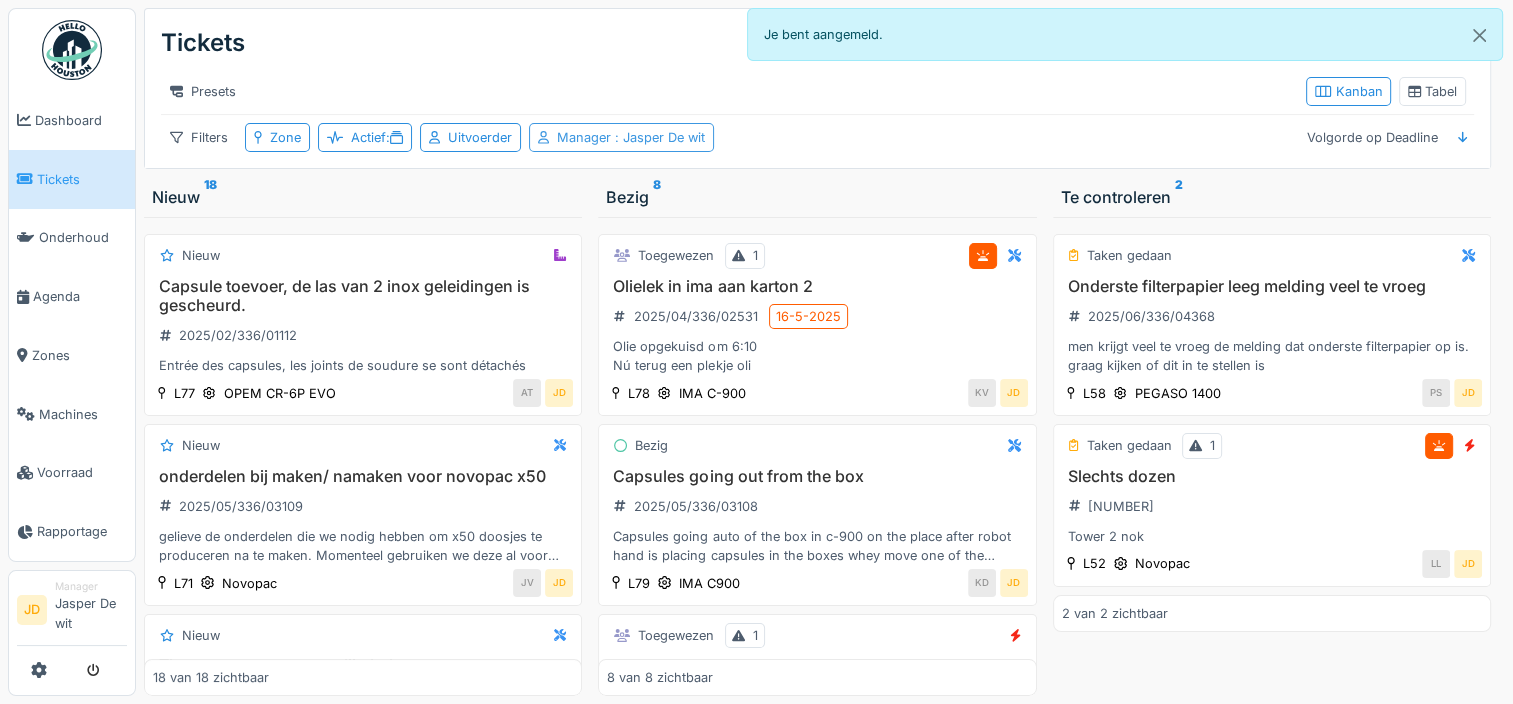 click on ":   Jasper De wit" at bounding box center (658, 137) 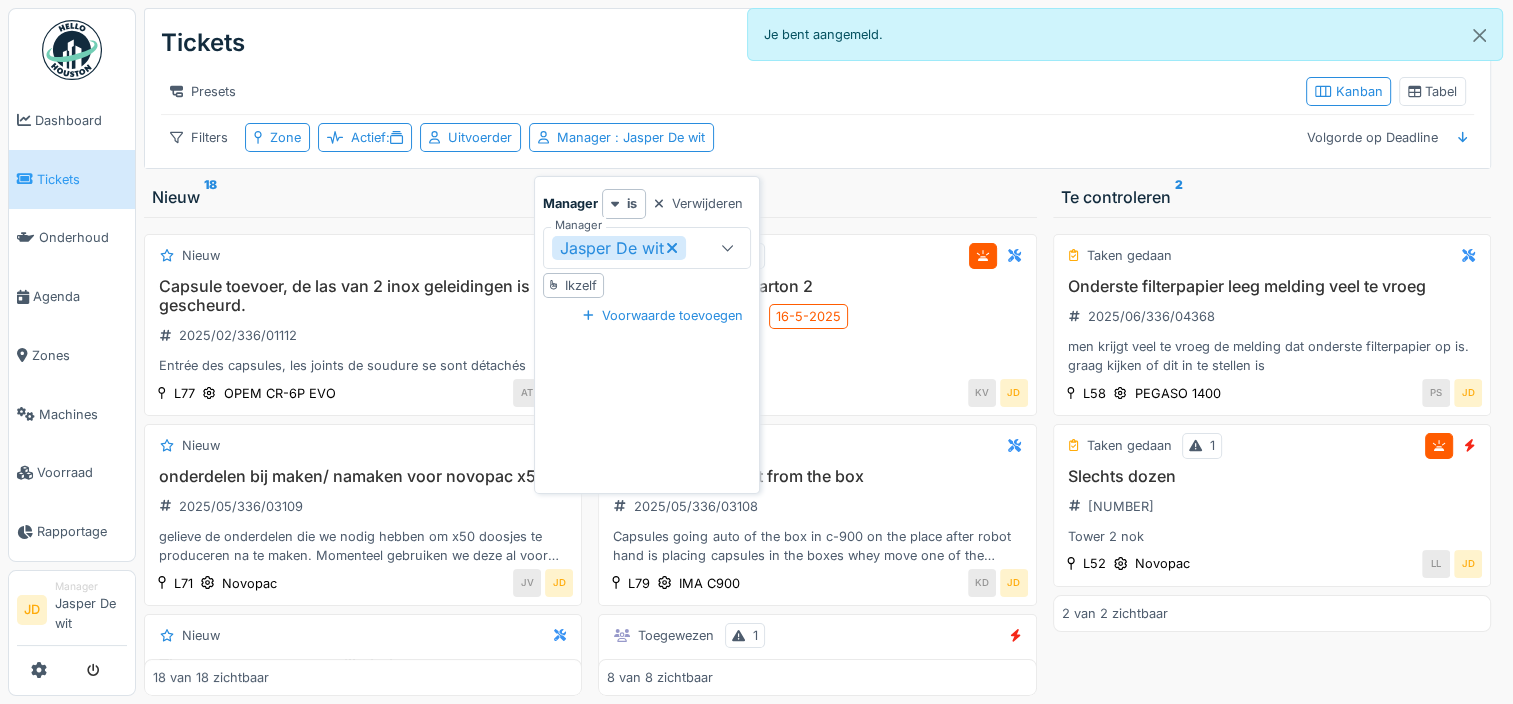 click 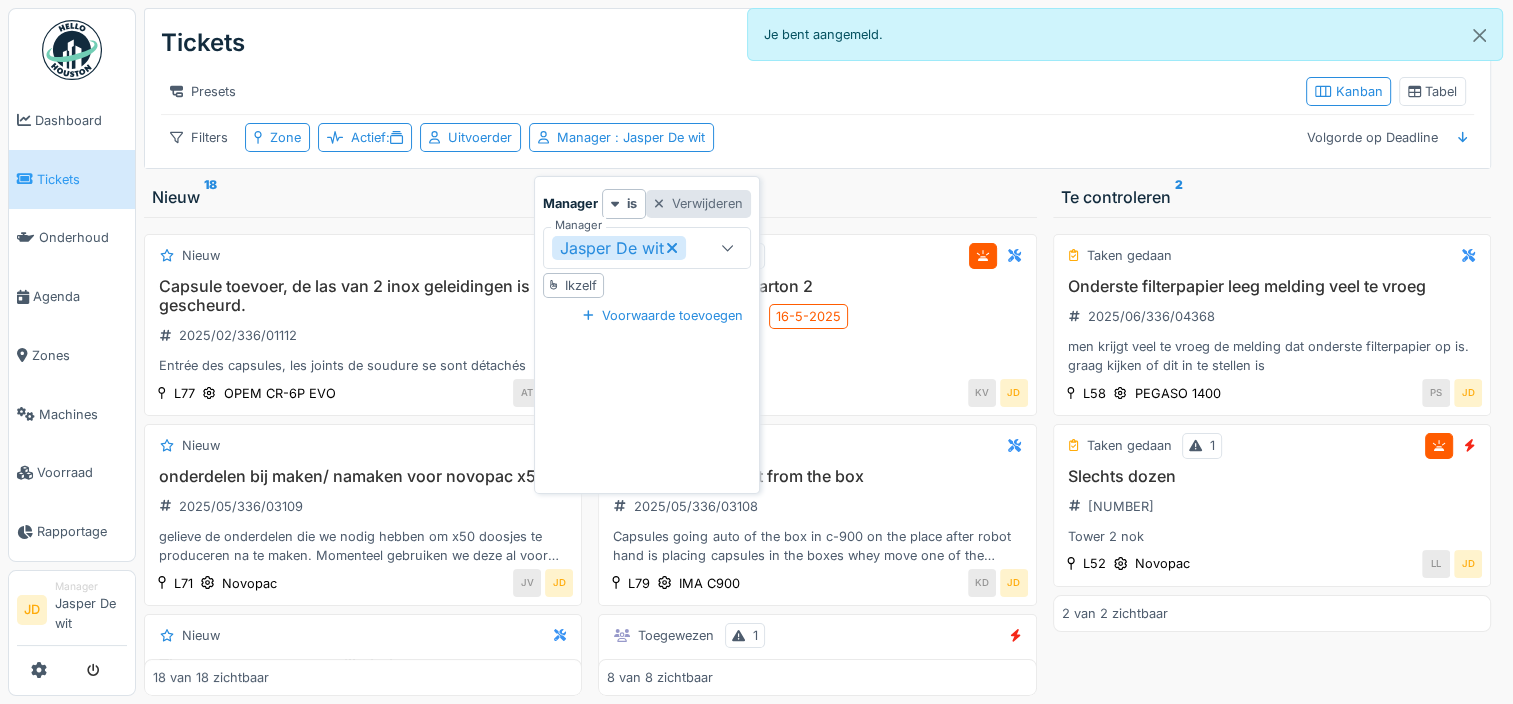 type 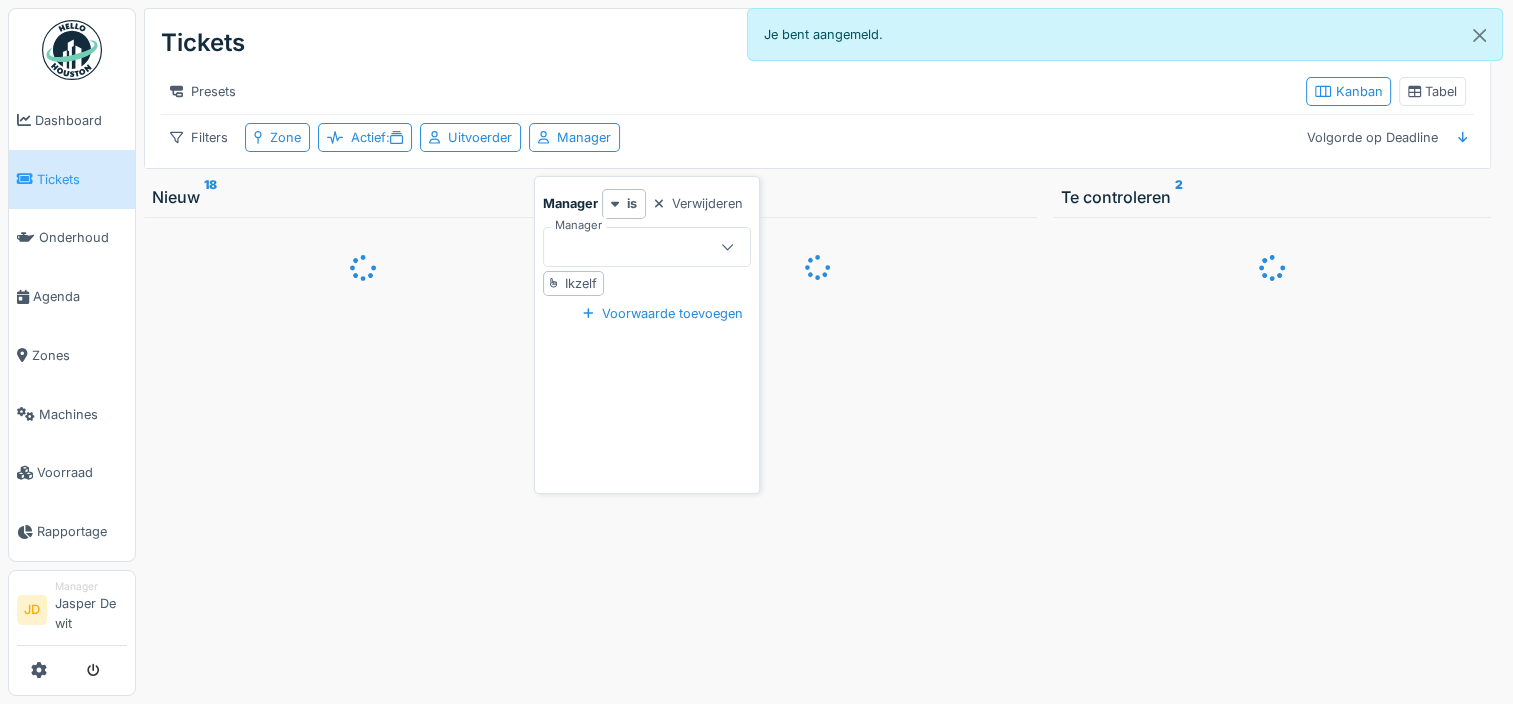 click on "Presets" at bounding box center [725, 91] 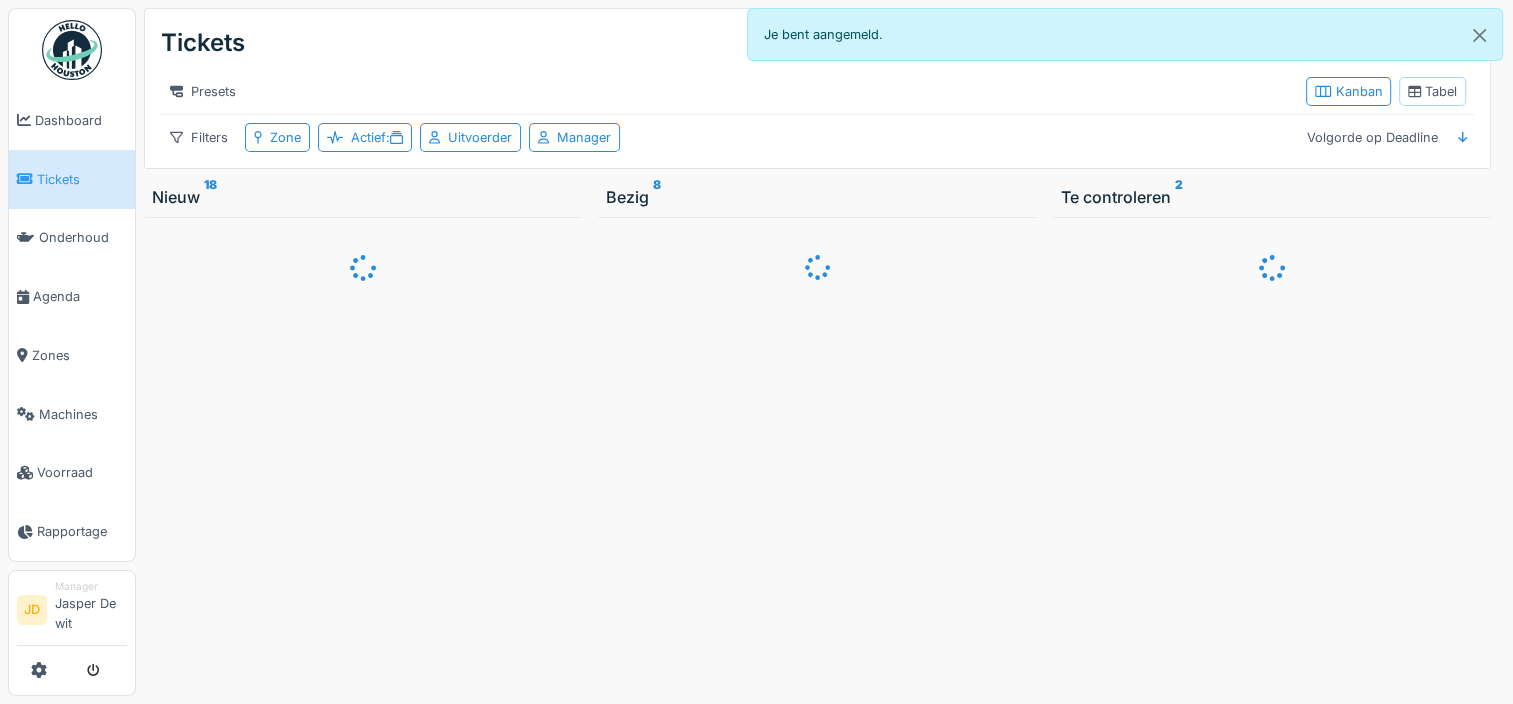 click on "Tabel" at bounding box center (1432, 91) 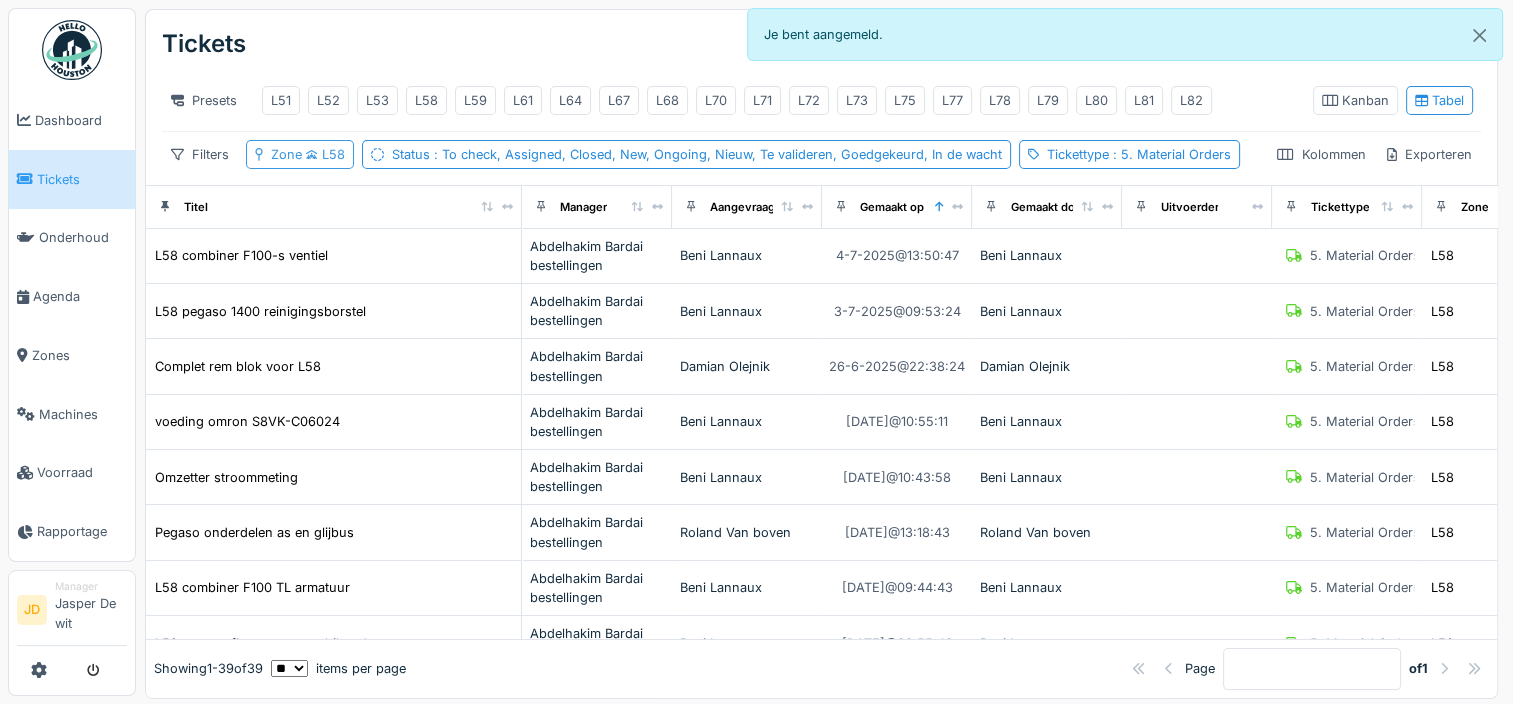 click on "Zone     L58" at bounding box center [308, 154] 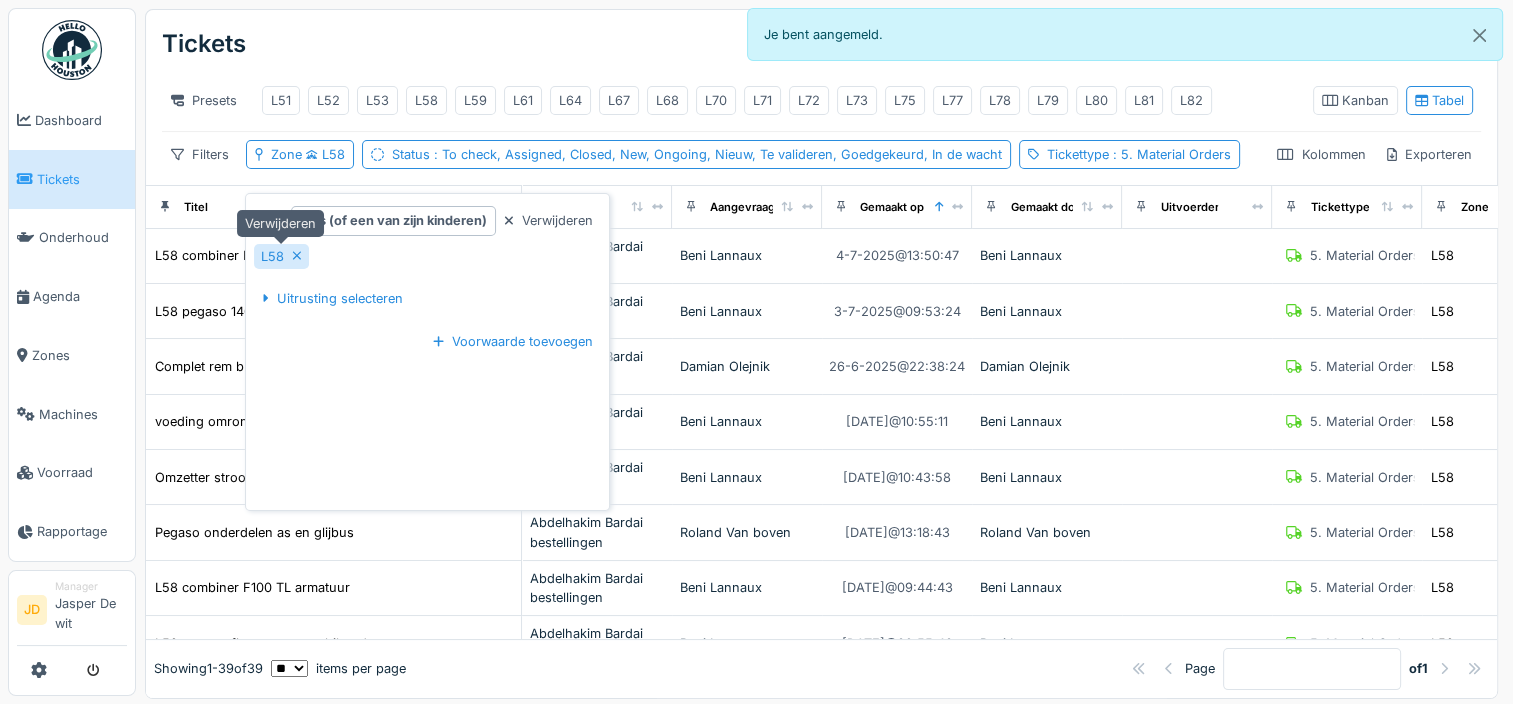 click 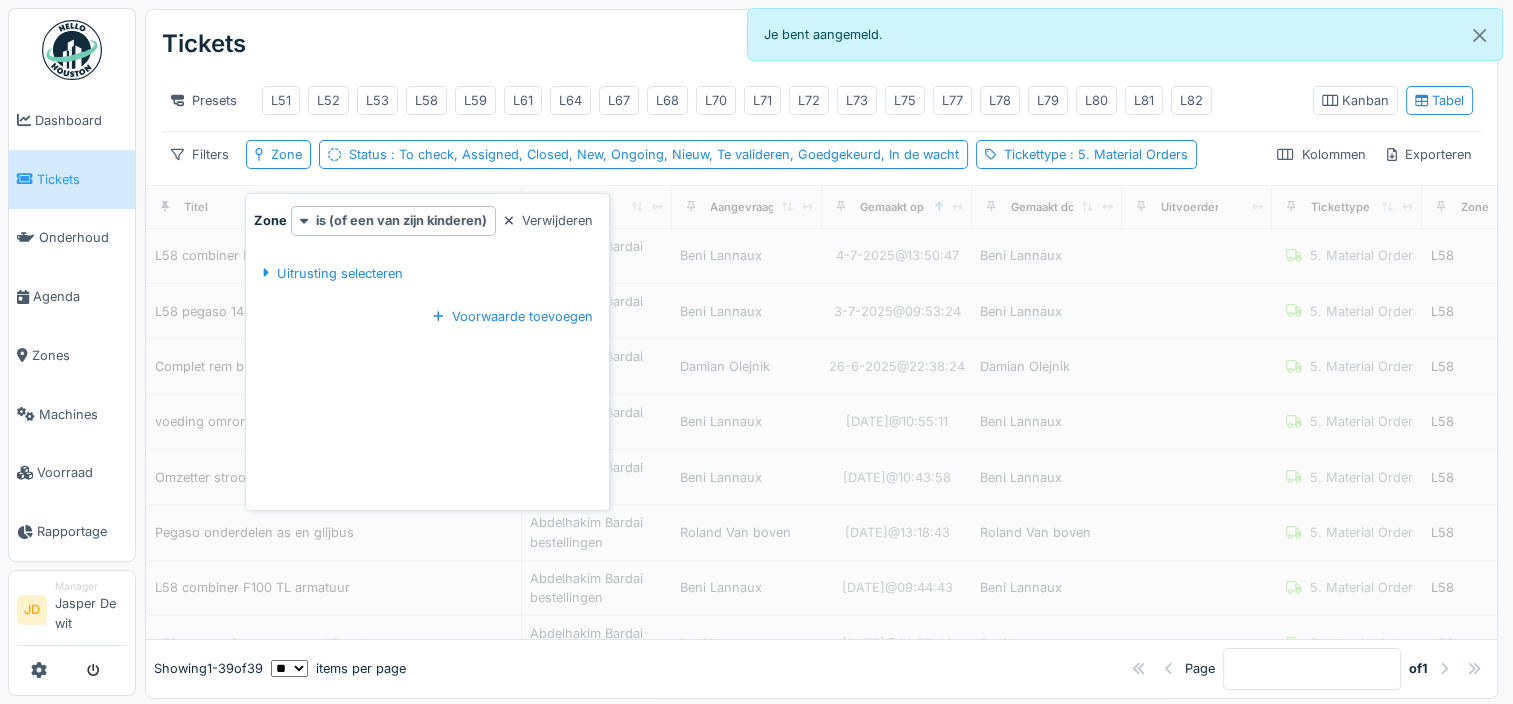 click on "Tickets Taken Ticket aanmaken" at bounding box center (821, 44) 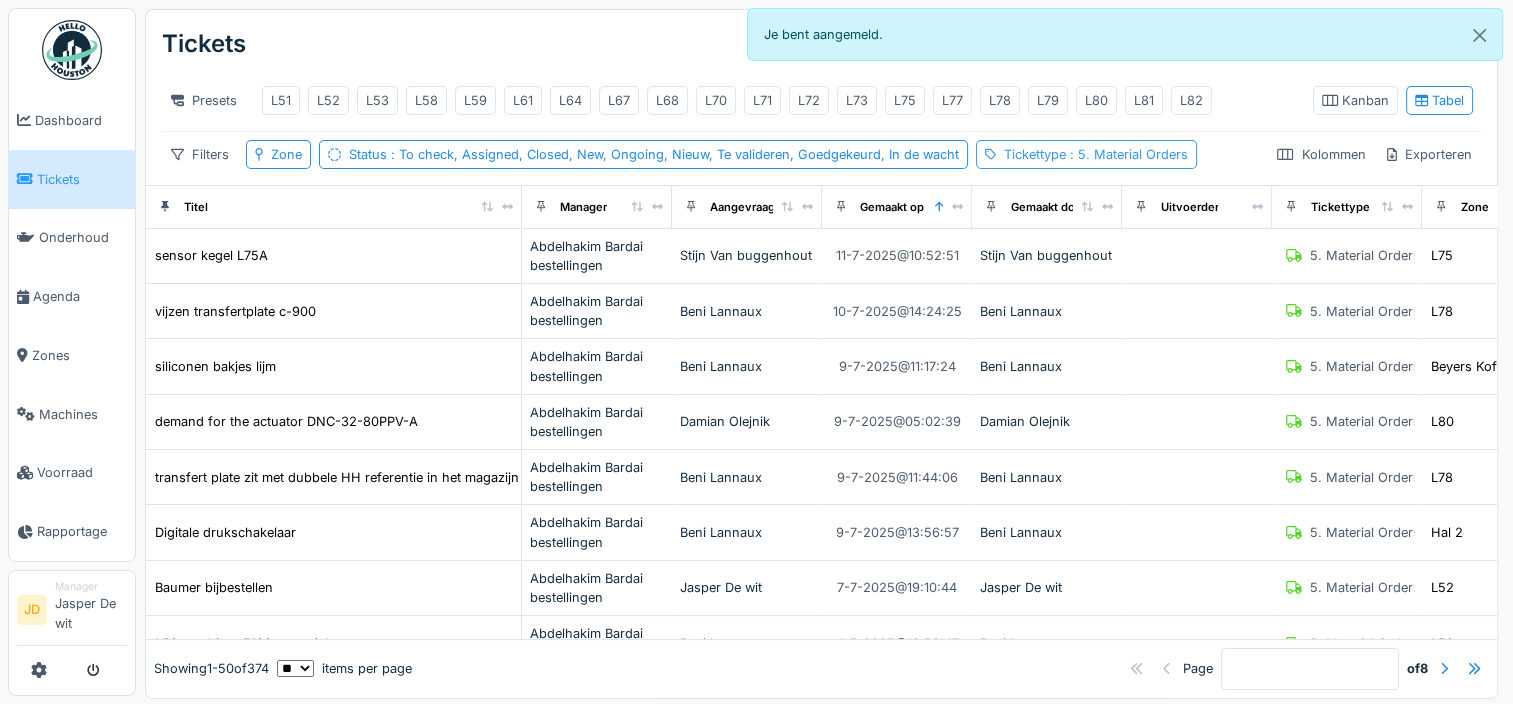 click on ":   5. Material Orders" at bounding box center (1127, 154) 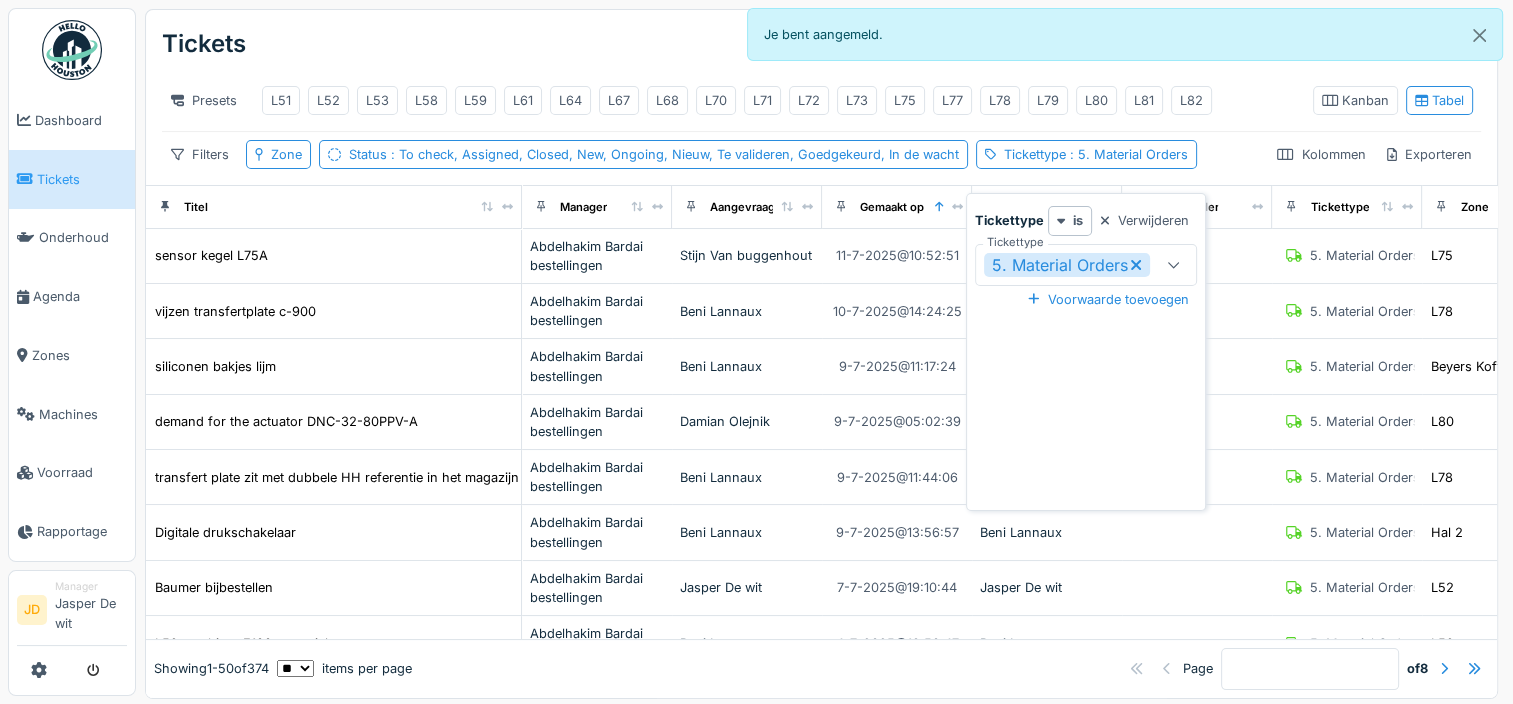click 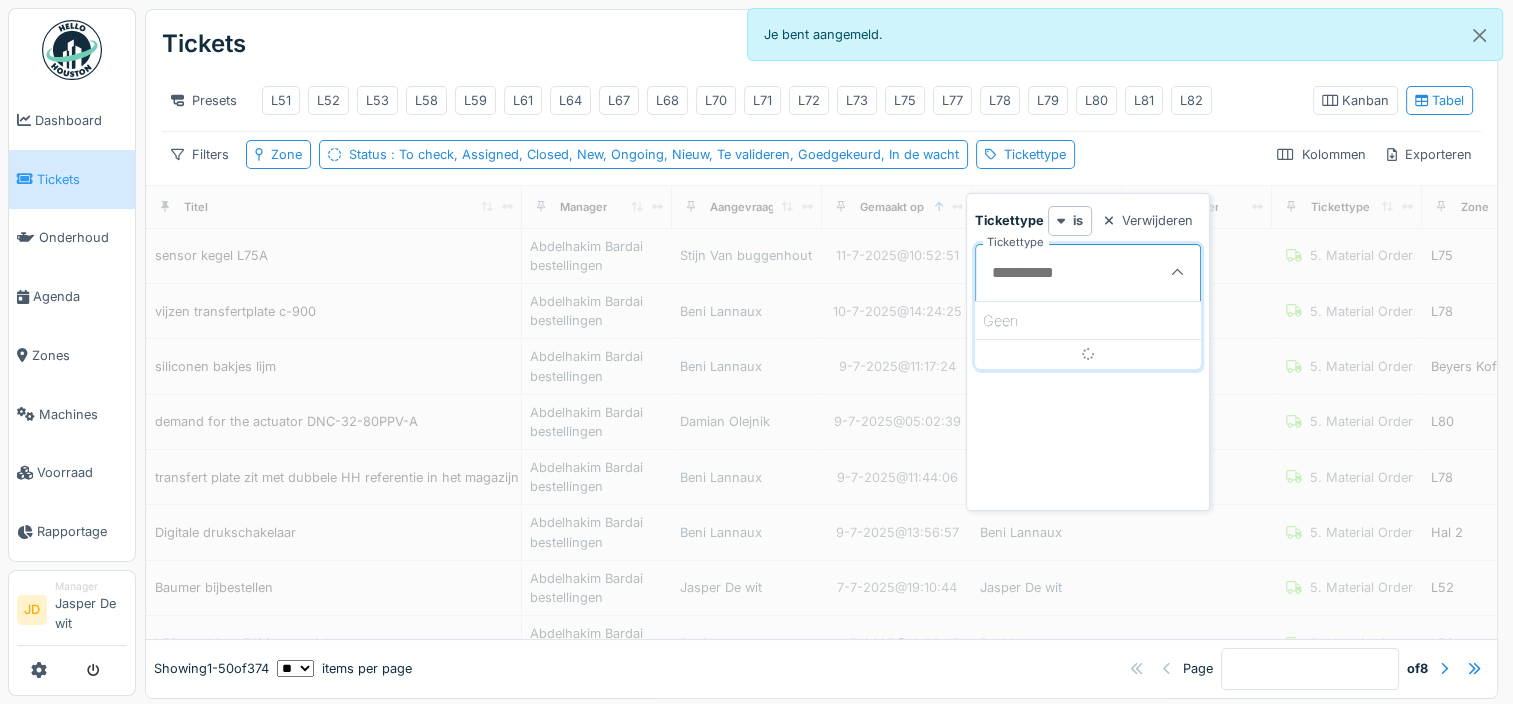 click on "Tickets Taken Ticket aanmaken Presets   L51   L52   L53   L58   L59   L61   L64   L67   L68   L70   L71   L72   L73   L75   L77   L78   L79   L80   L81   L82   Kanban   Tabel Filters Zone Status   :   To check, Assigned, Closed, New, Ongoing, Nieuw, Te valideren, Goedgekeurd, In de wacht Tickettype Kolommen Exporteren" at bounding box center [821, 97] 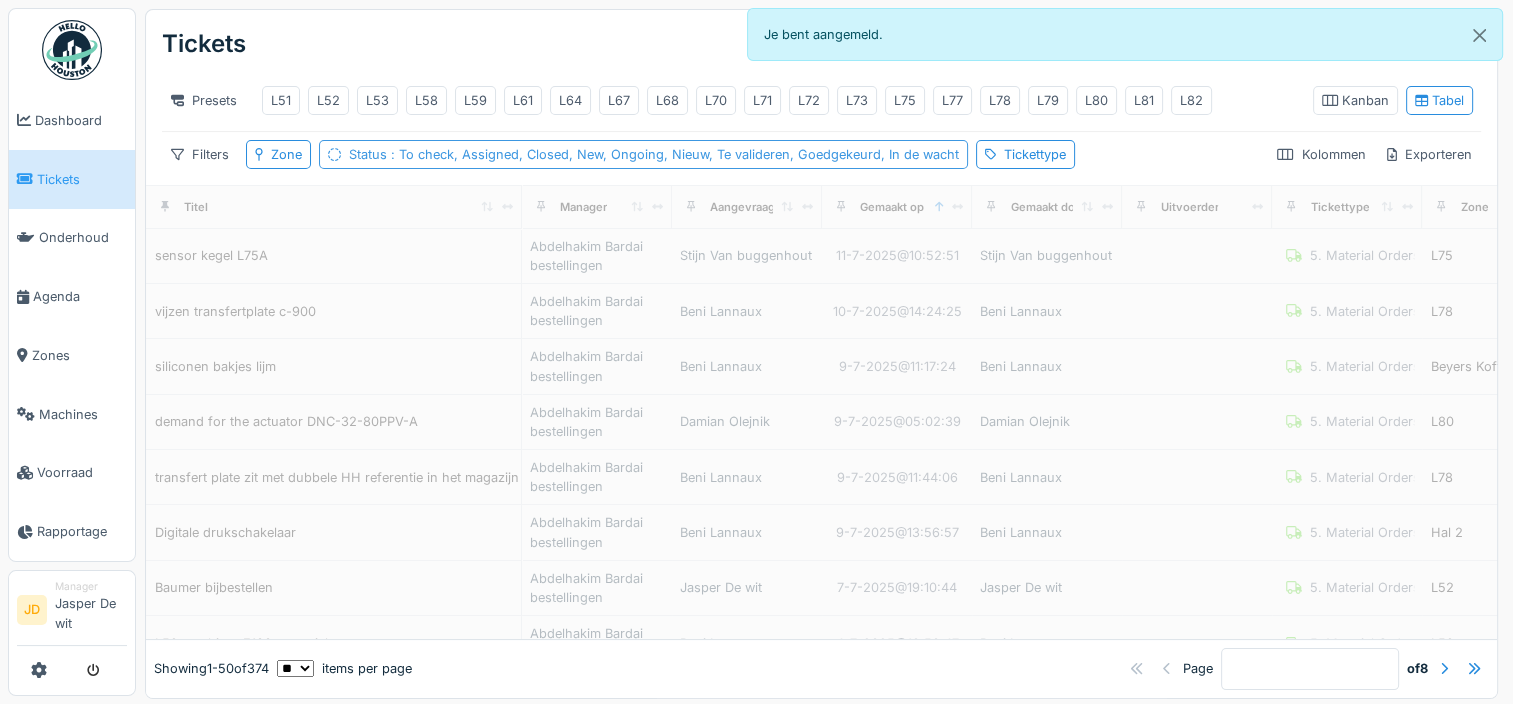 click on ":   To check, Assigned, Closed, New, Ongoing, Nieuw, Te valideren, Goedgekeurd, In de wacht" at bounding box center (673, 154) 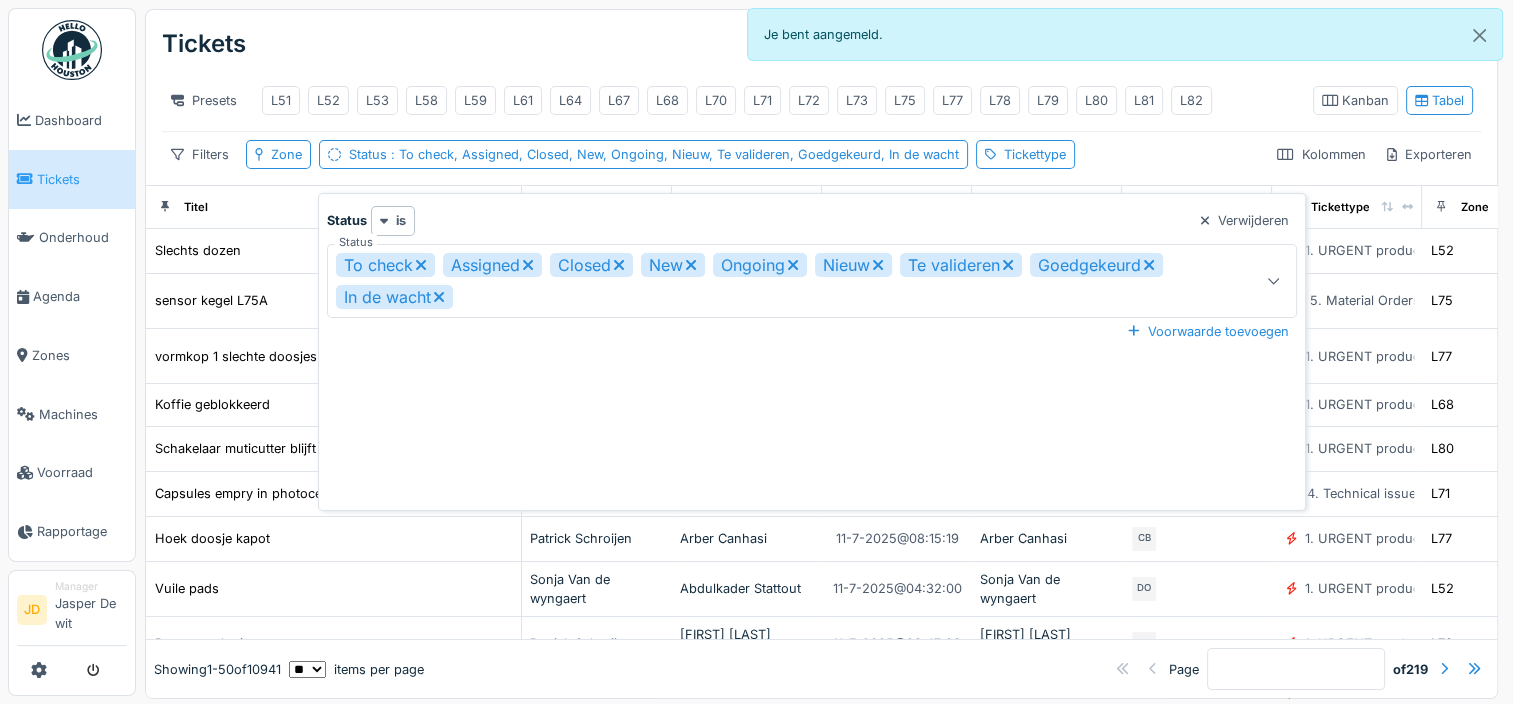 click on "To check   Assigned   Closed   New   Ongoing   Nieuw   Te valideren   Goedgekeurd   In de wacht" at bounding box center [763, 281] 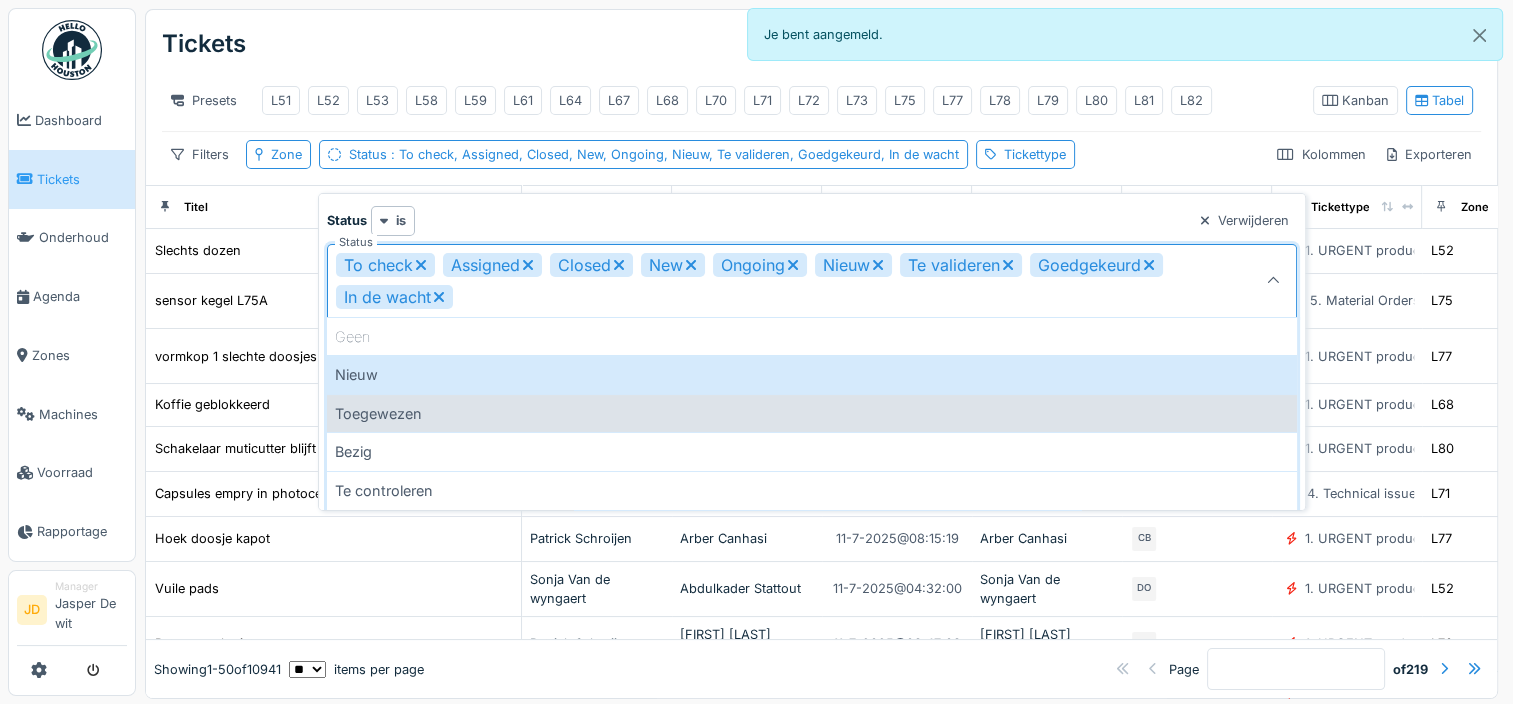 click on "Toegewezen" at bounding box center [812, 413] 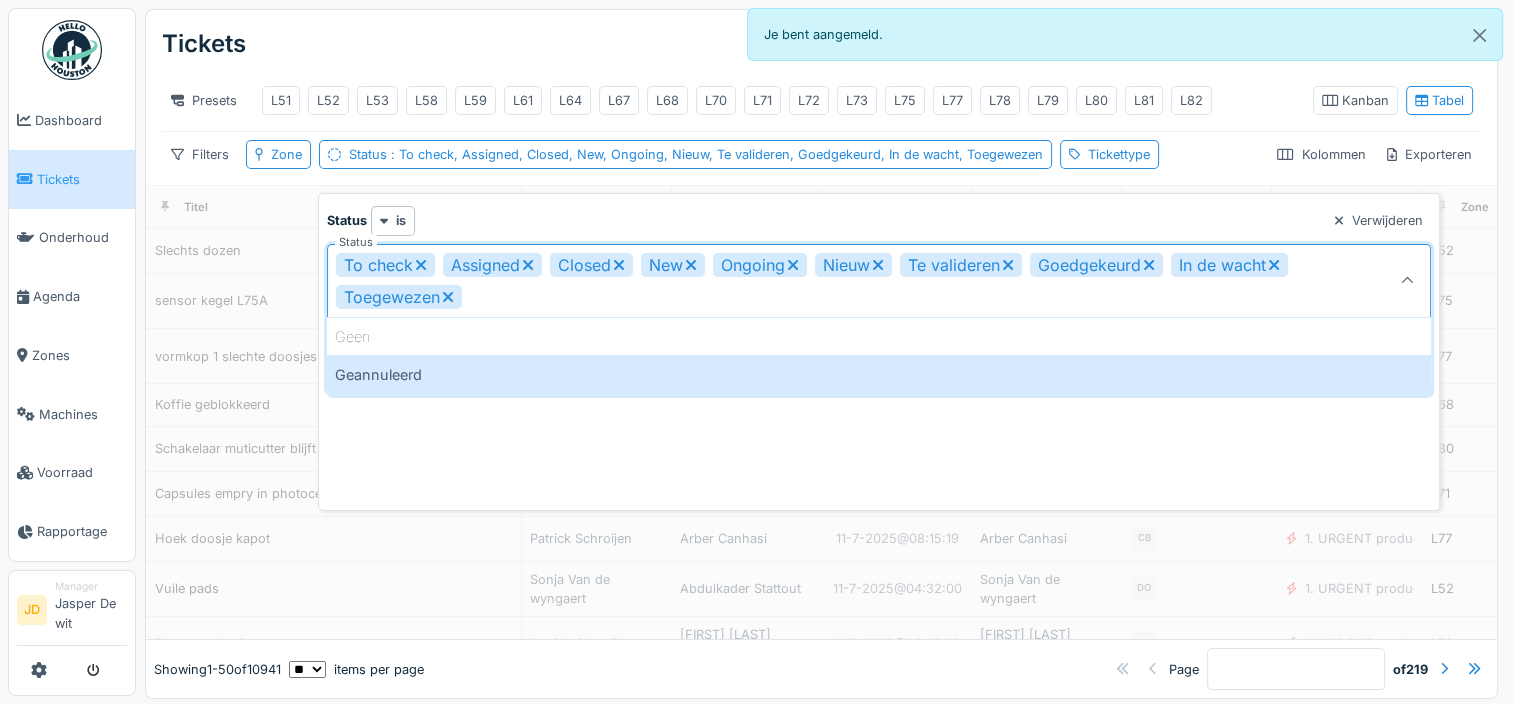 click on "Tickets Taken Ticket aanmaken Presets   L51   L52   L53   L58   L59   L61   L64   L67   L68   L70   L71   L72   L73   L75   L77   L78   L79   L80   L81   L82   Kanban   Tabel Filters Zone Status   :   To check, Assigned, Closed, New, Ongoing, Nieuw, Te valideren, Goedgekeurd, In de wacht, Toegewezen Tickettype Kolommen Exporteren Titel Manager Aangevraagd door Gemaakt op Gemaakt door Uitvoerder Tickettype Zone Machine Machine type Prioriteit Gesloten op Taken afsluit opmerkingen Status Slechts dozen  Jasper De wit Lachgar Lahoucine 11-7-2025  @  12:16:31 Lachgar Lahoucine JD 1. URGENT production line disruption L52 Novopac Padslijn IMA 1 Draaicilinder vervangen en net zoals op L58 dru... Te controleren sensor kegel L75A Abdelhakim Bardai bestellingen Stijn Van buggenhout 11-7-2025  @  10:52:51 Stijn Van buggenhout 5. Material Orders L75 IMA PADSMACHINE A Padslijn IMA Nieuw  vormkop 1  slechte doosjes Sonja Van de wyngaert Ahmed Abutaima 11-7-2025  @  04:30:45 Sonja Van de wyngaert DO L77 Cama Capsulelijn OPEM" at bounding box center (824, 354) 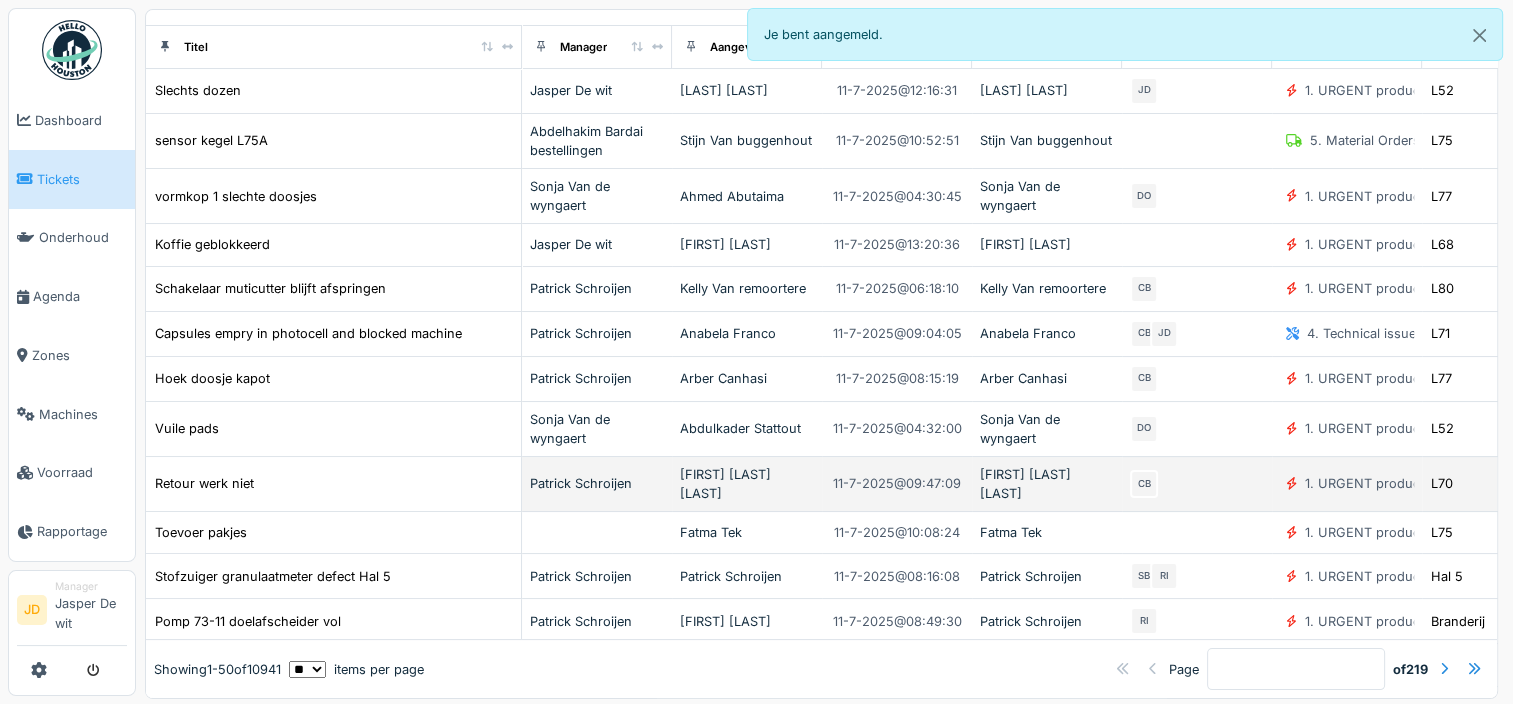 scroll, scrollTop: 0, scrollLeft: 0, axis: both 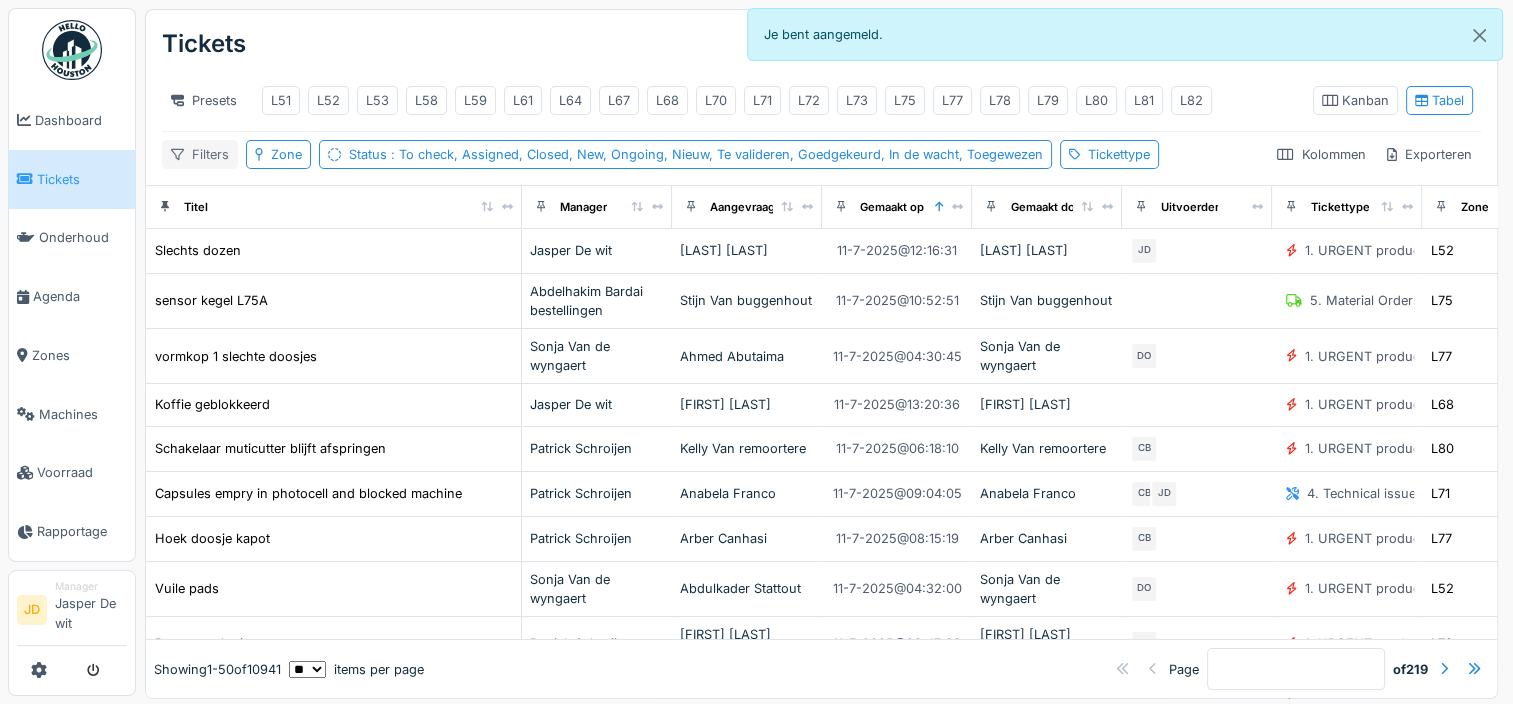 click on "Filters" at bounding box center (200, 154) 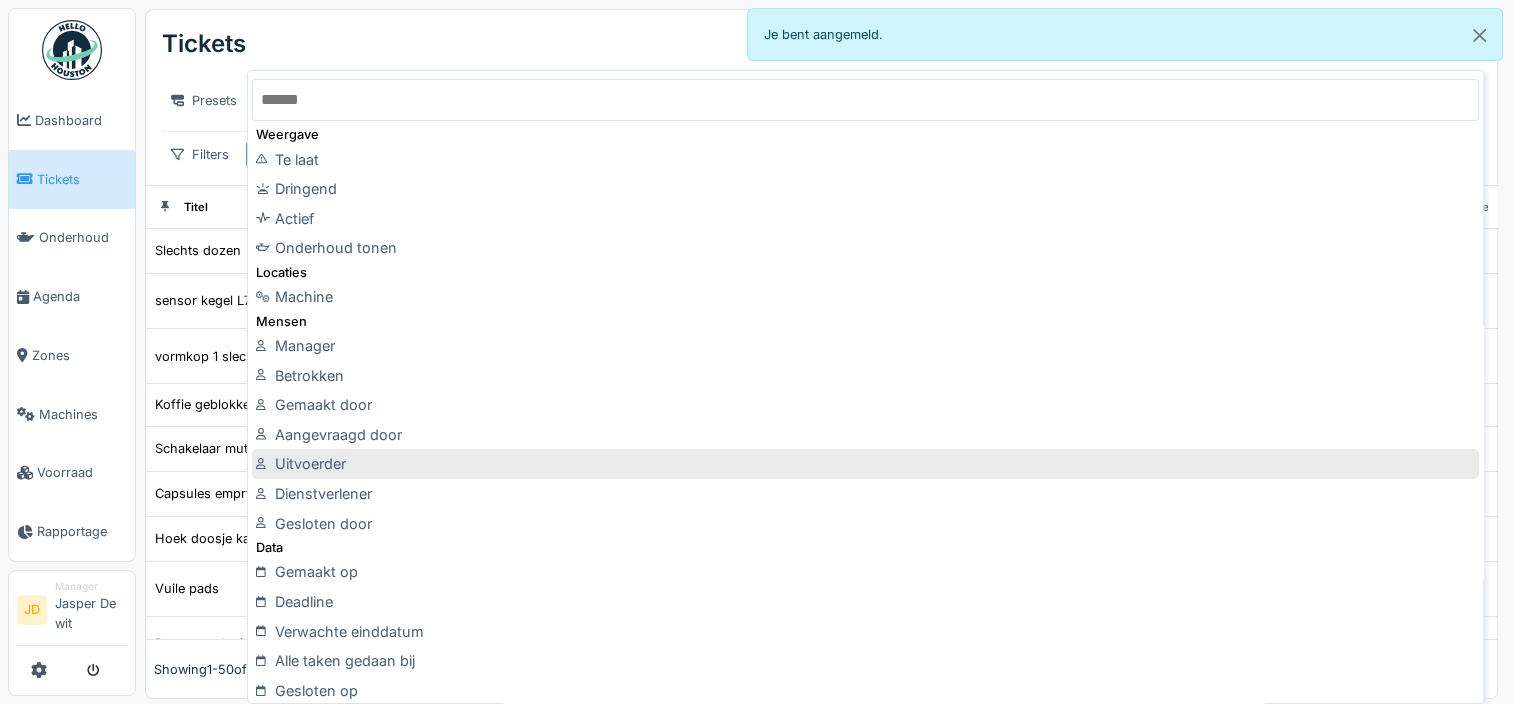 click on "Uitvoerder" at bounding box center (865, 464) 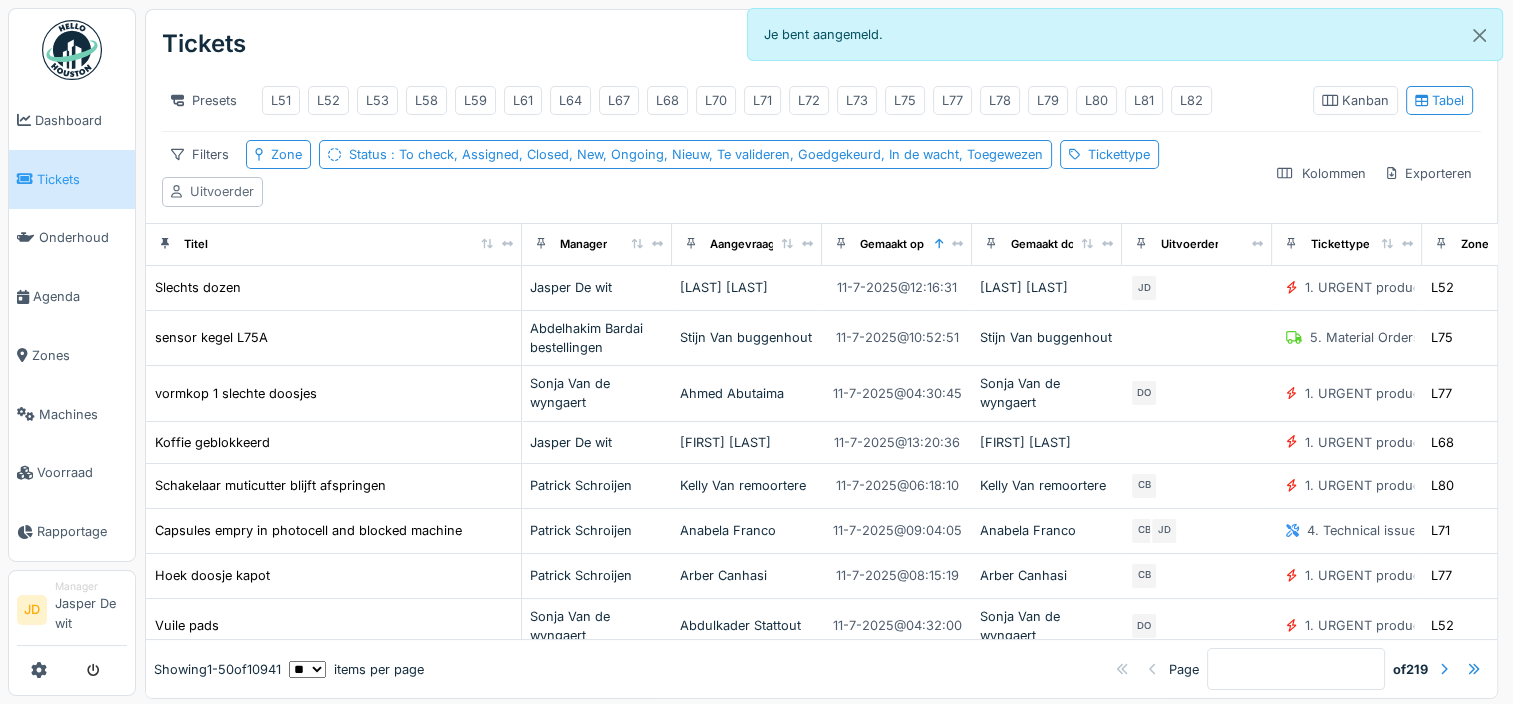 click on "Uitvoerder" at bounding box center [222, 191] 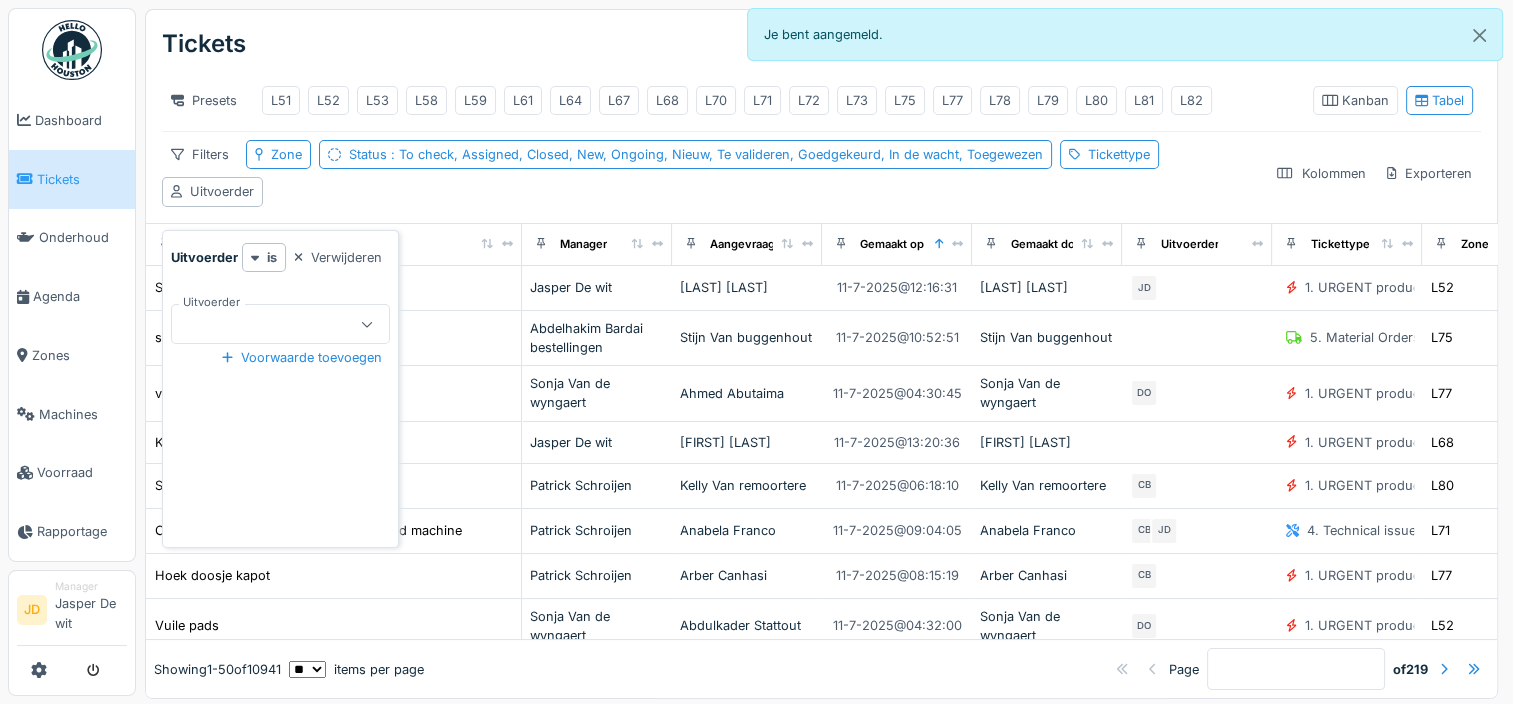 click at bounding box center (270, 324) 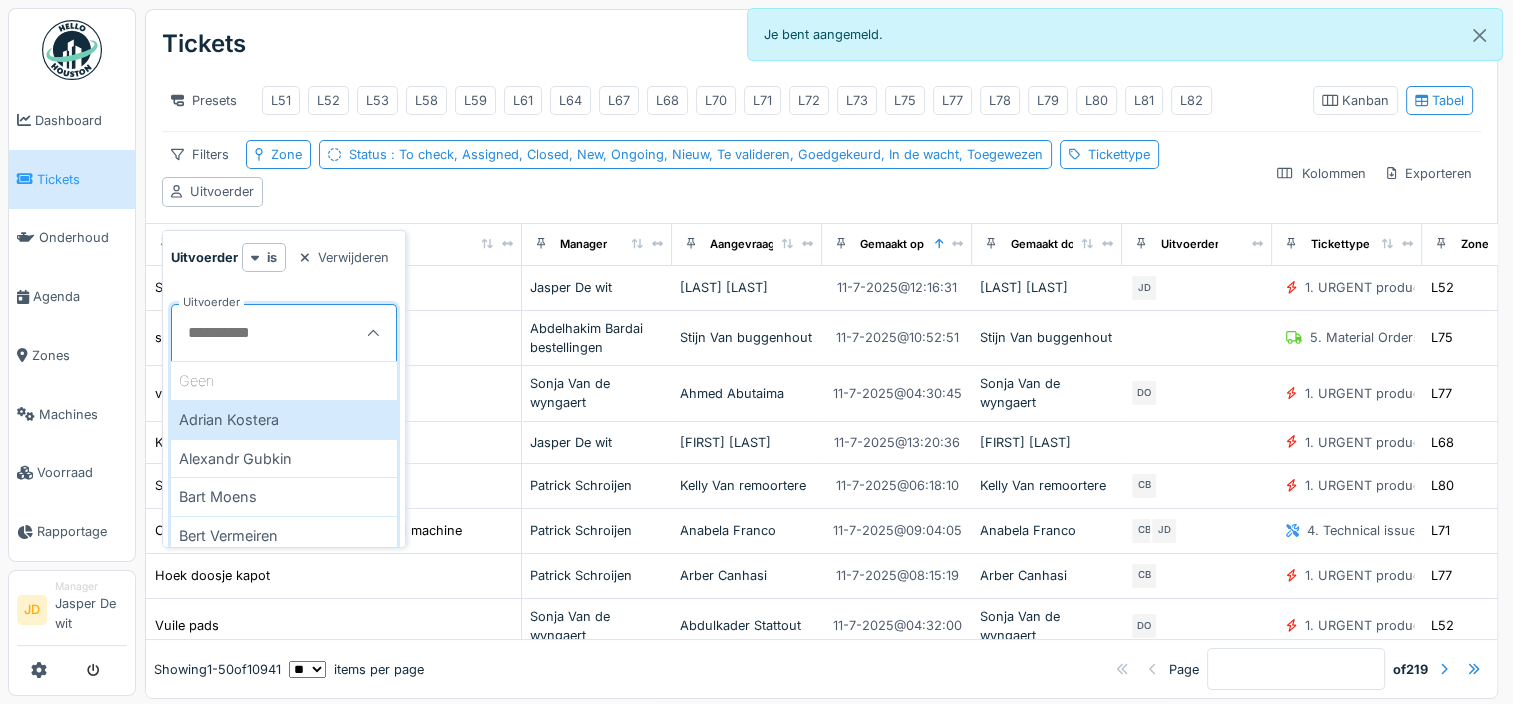 click on "Uitvoerder" at bounding box center (284, 333) 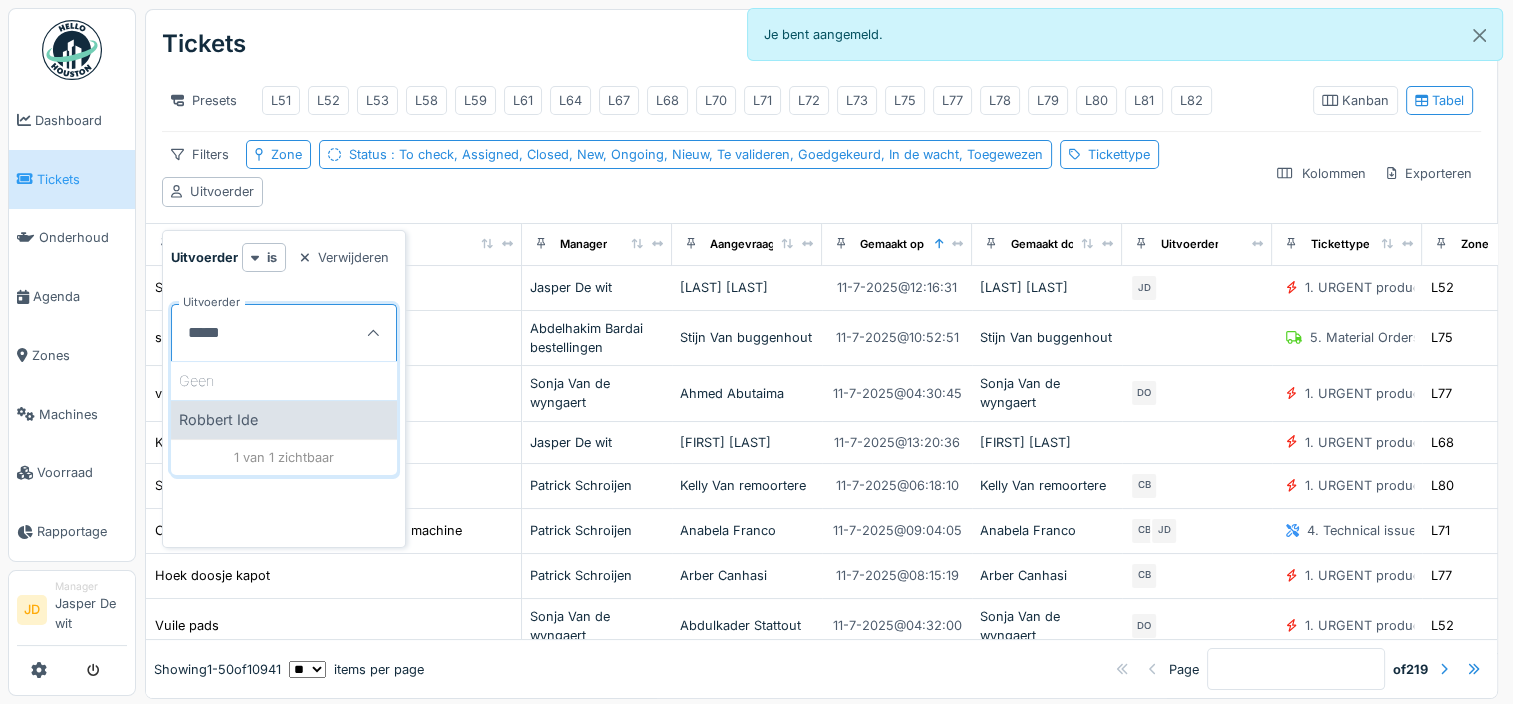 type on "*****" 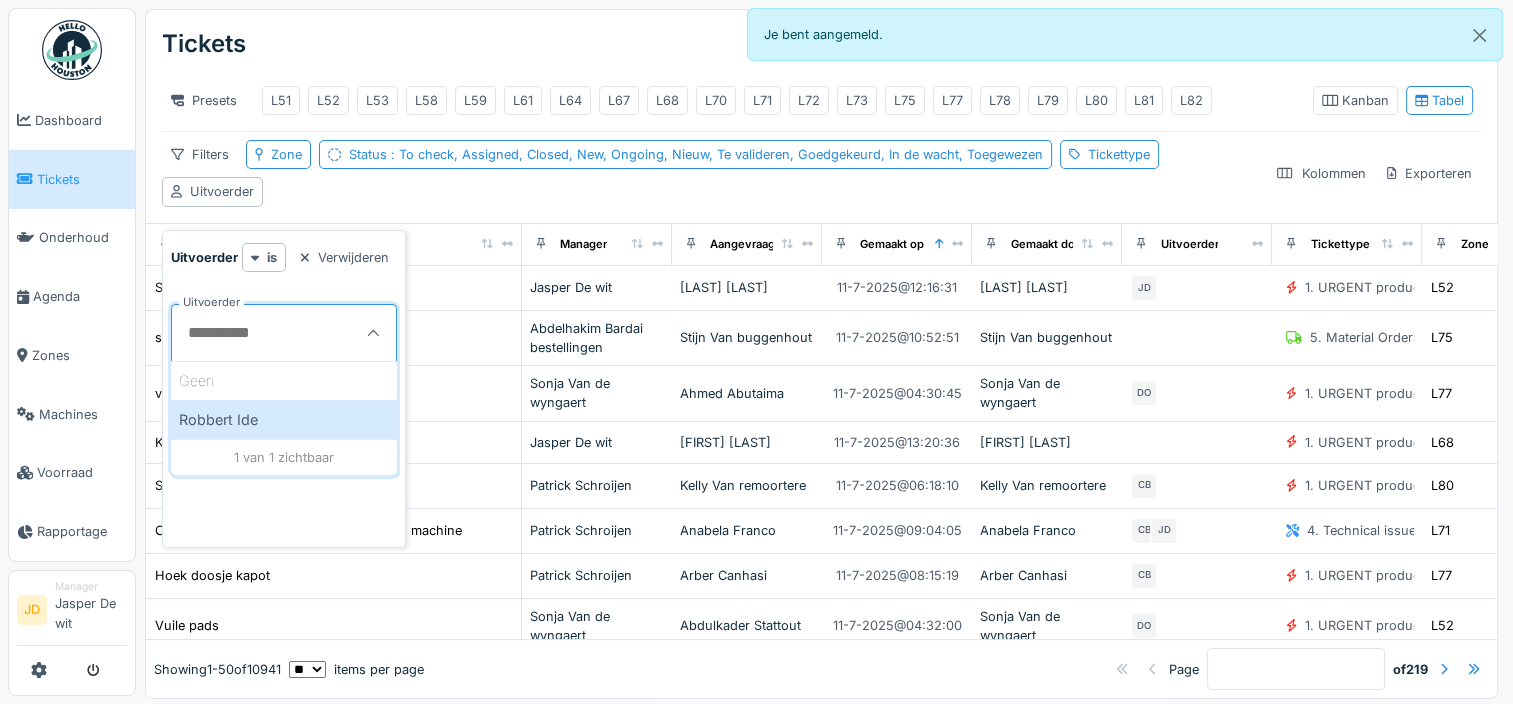 click on "Tickets Taken Ticket aanmaken" at bounding box center (821, 44) 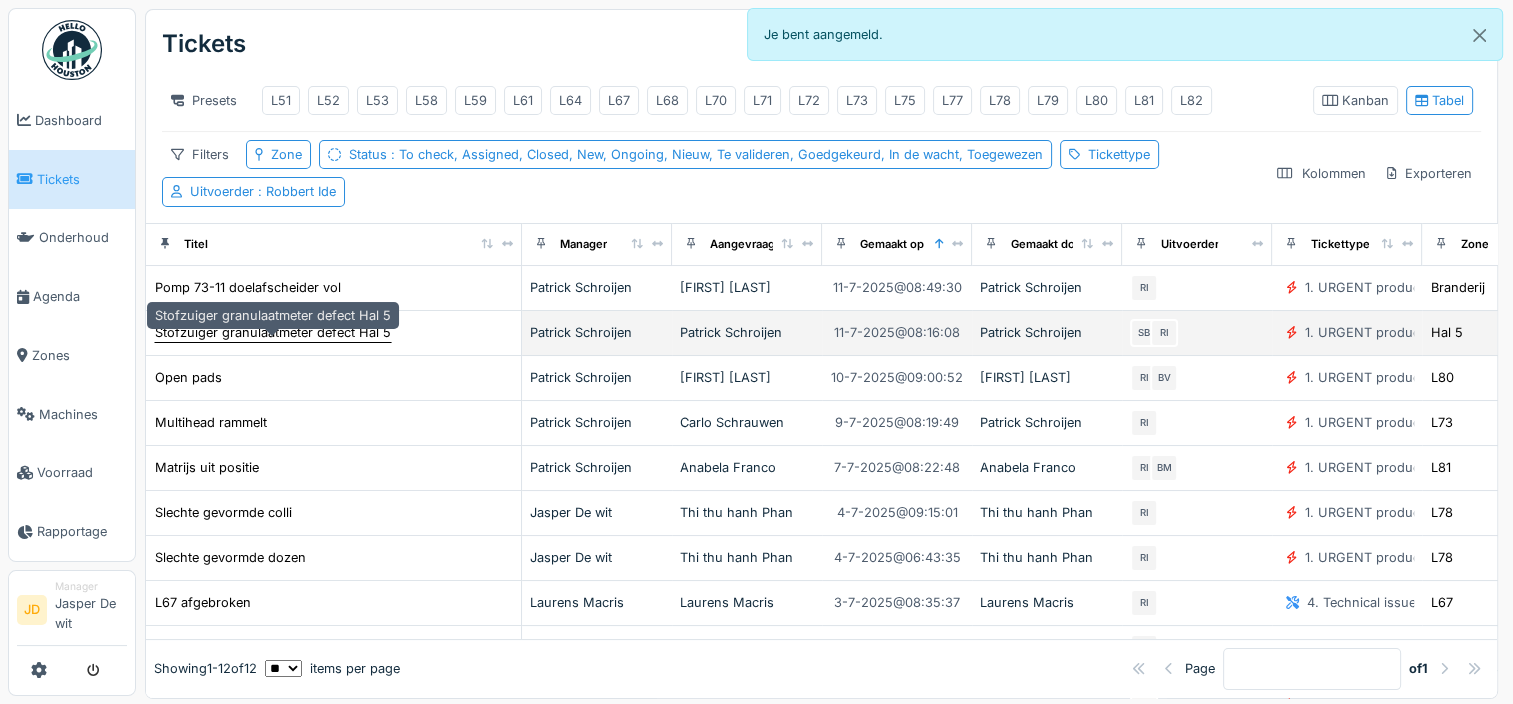 click on "Stofzuiger granulaatmeter defect Hal 5" at bounding box center (273, 332) 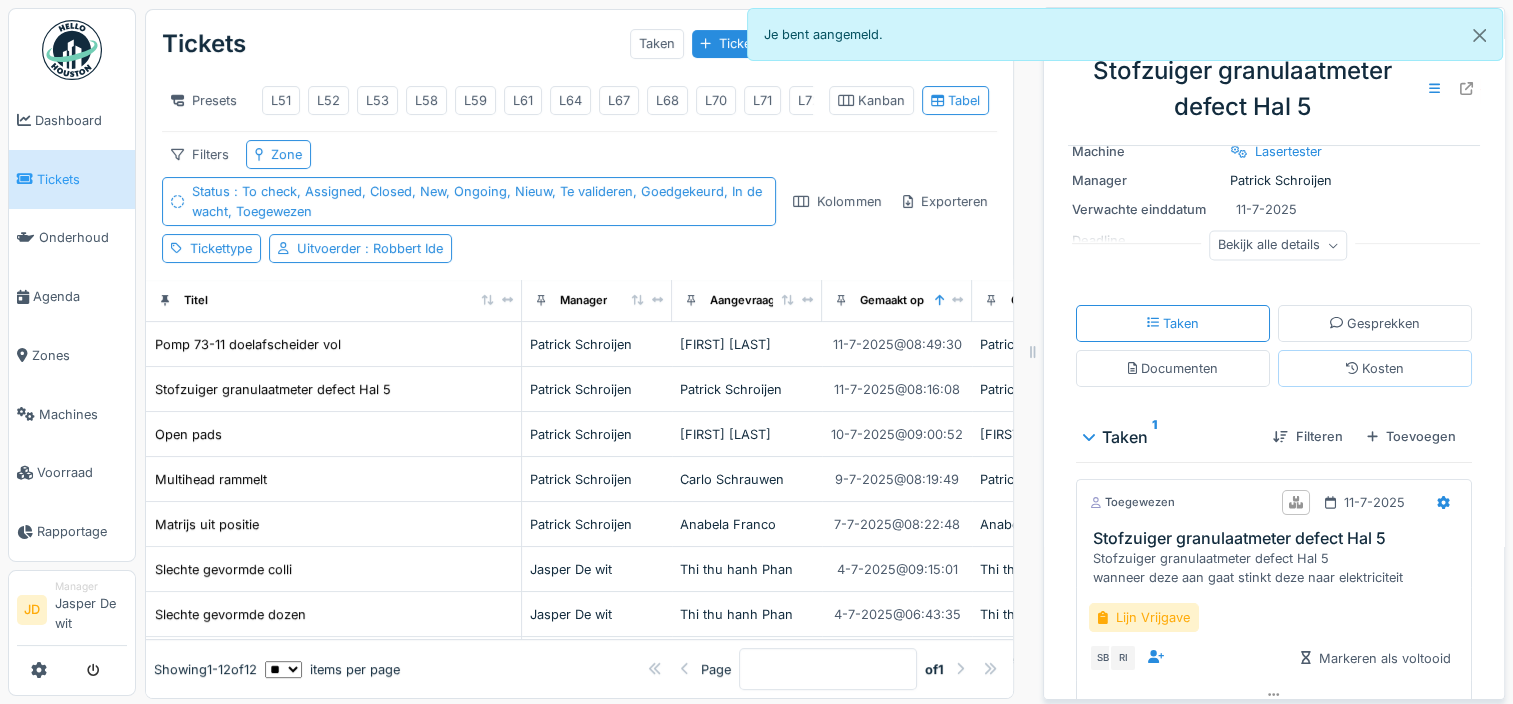 scroll, scrollTop: 295, scrollLeft: 0, axis: vertical 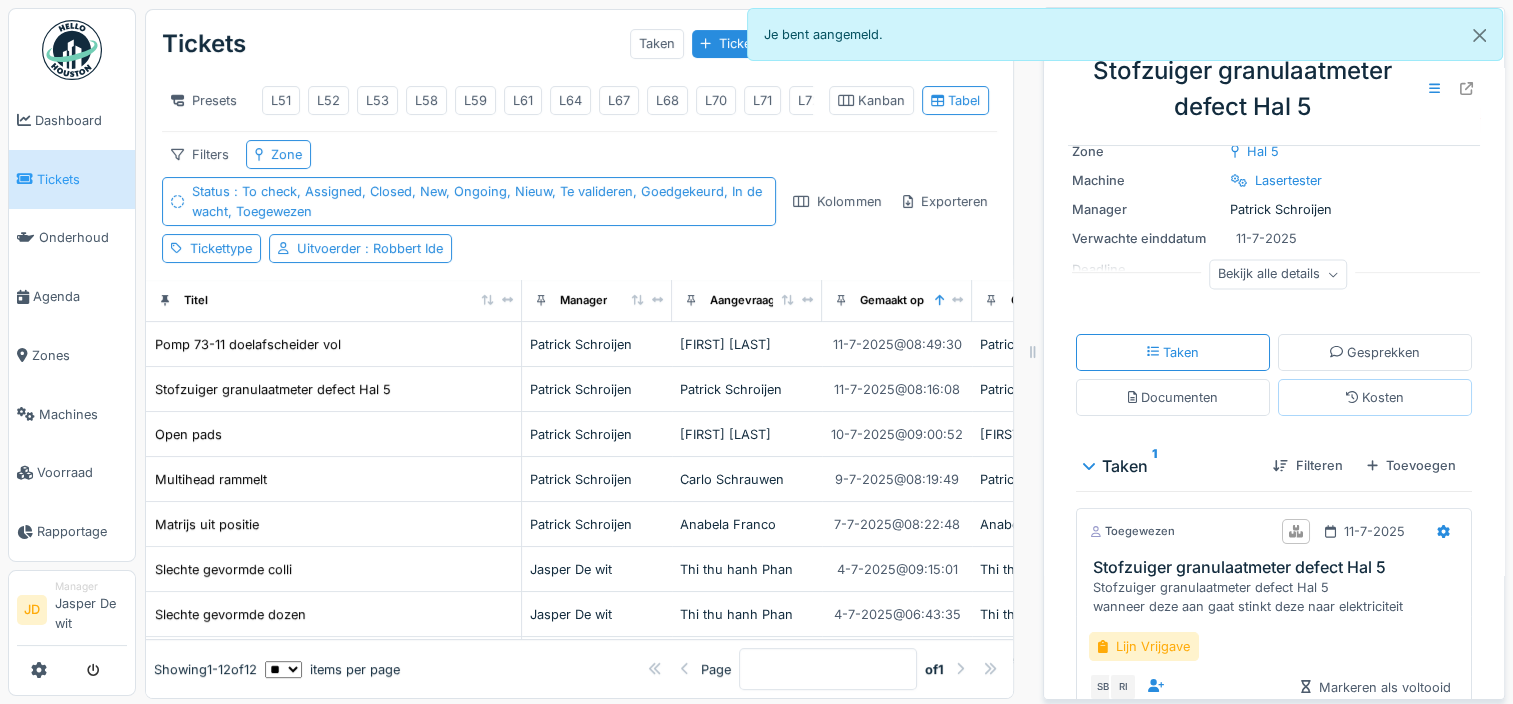 click 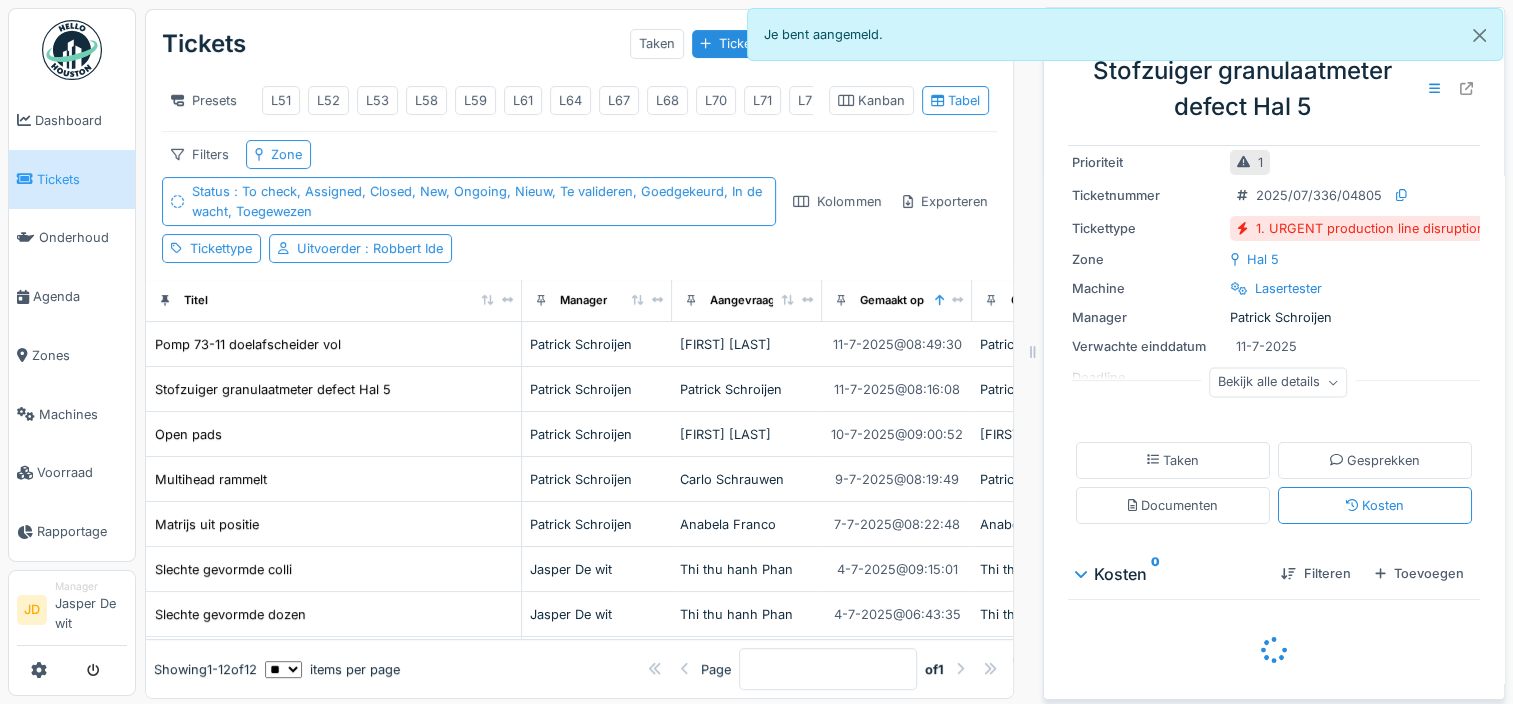 scroll, scrollTop: 140, scrollLeft: 0, axis: vertical 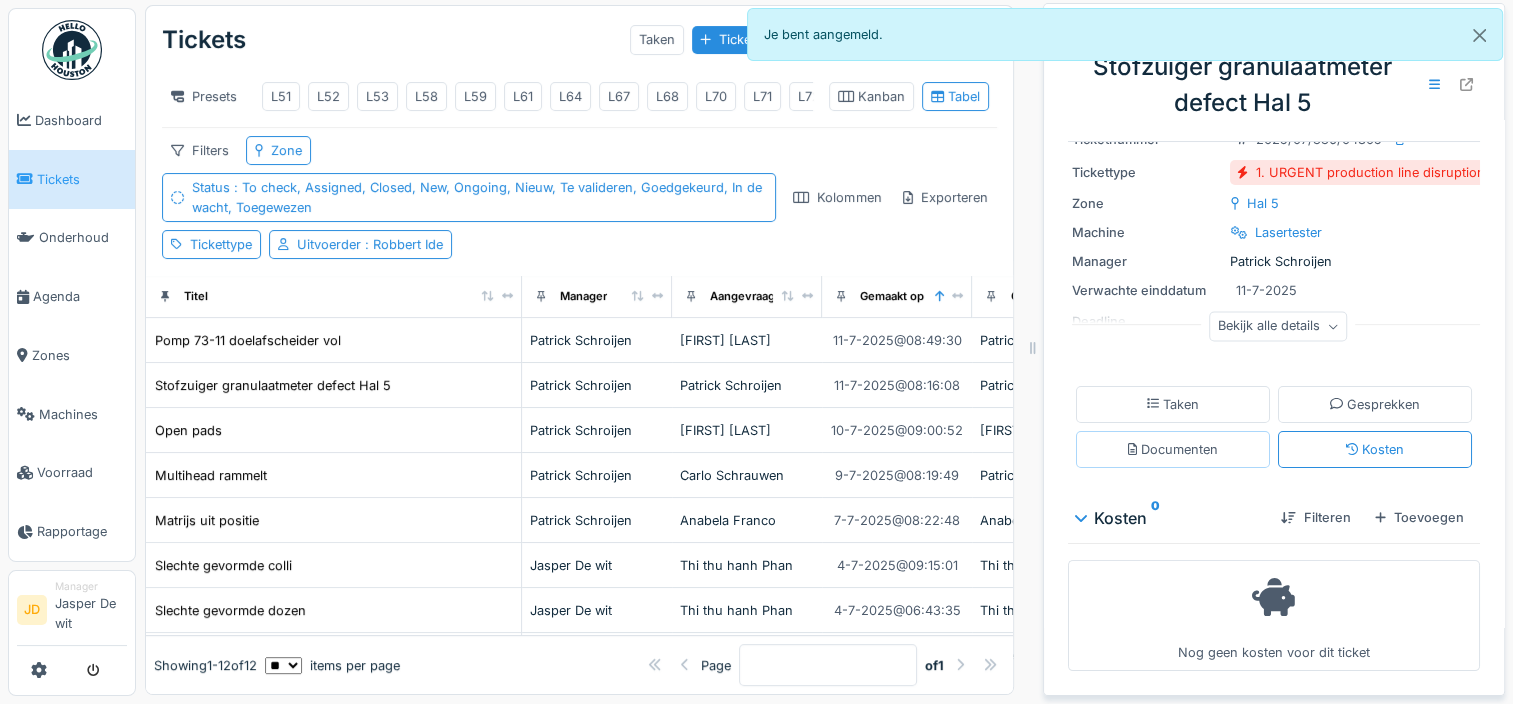 click on "Documenten" at bounding box center [1173, 449] 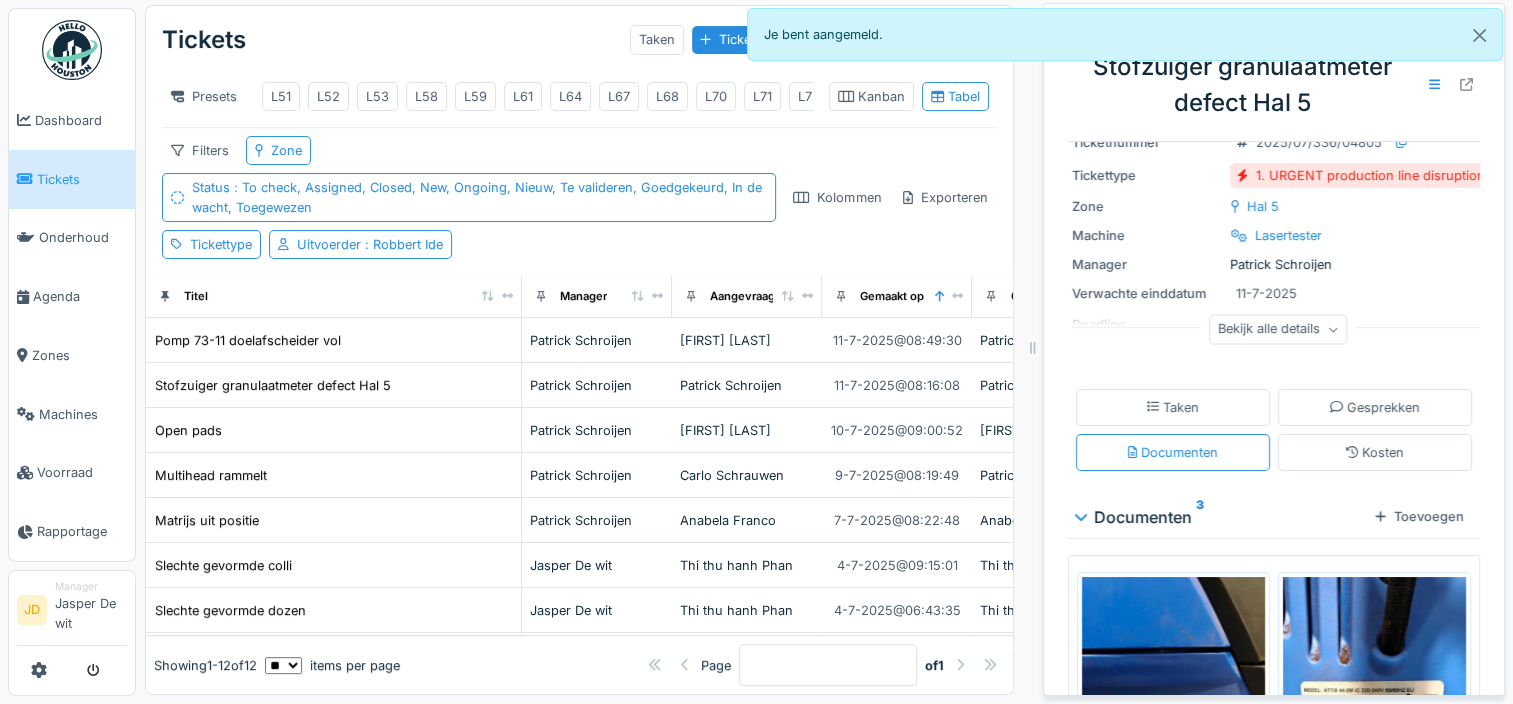scroll, scrollTop: 195, scrollLeft: 0, axis: vertical 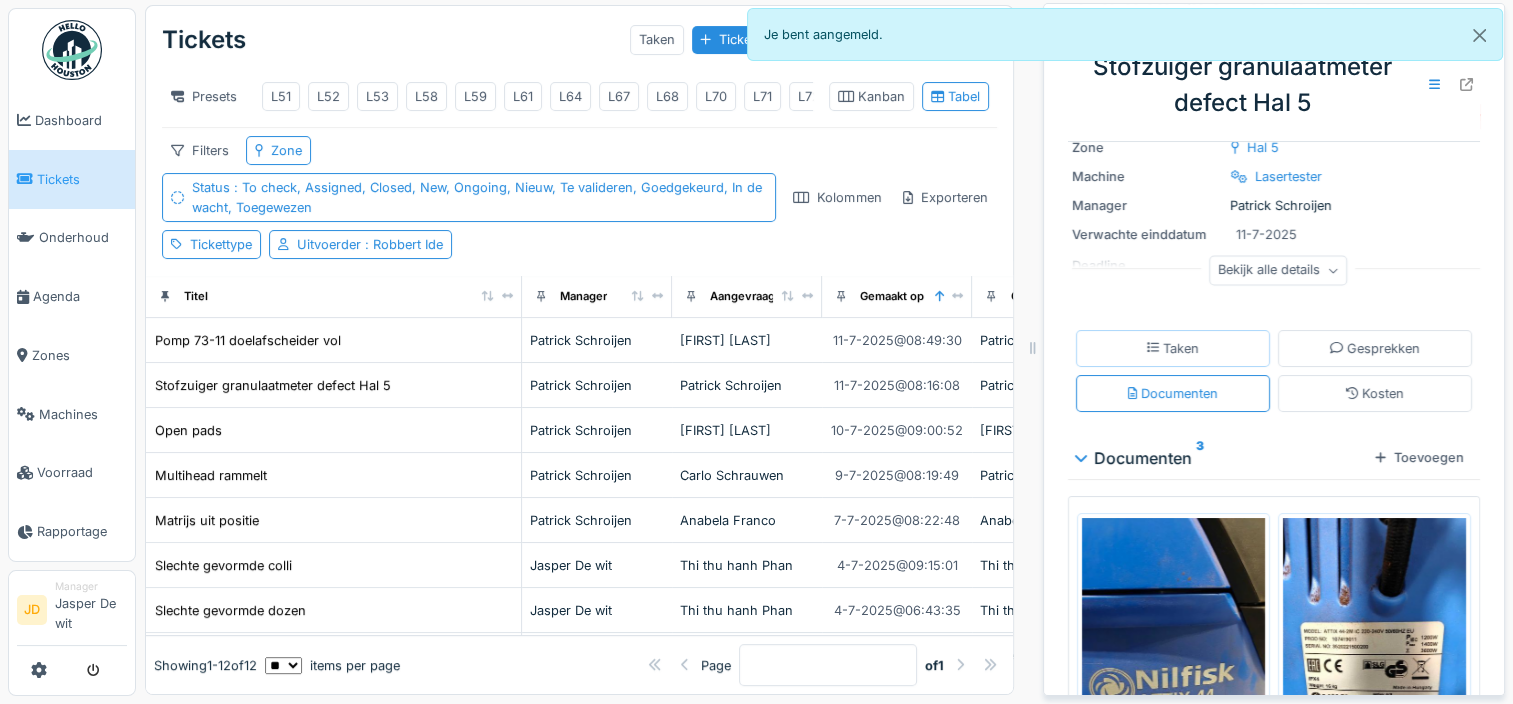 click on "Taken" at bounding box center [1173, 348] 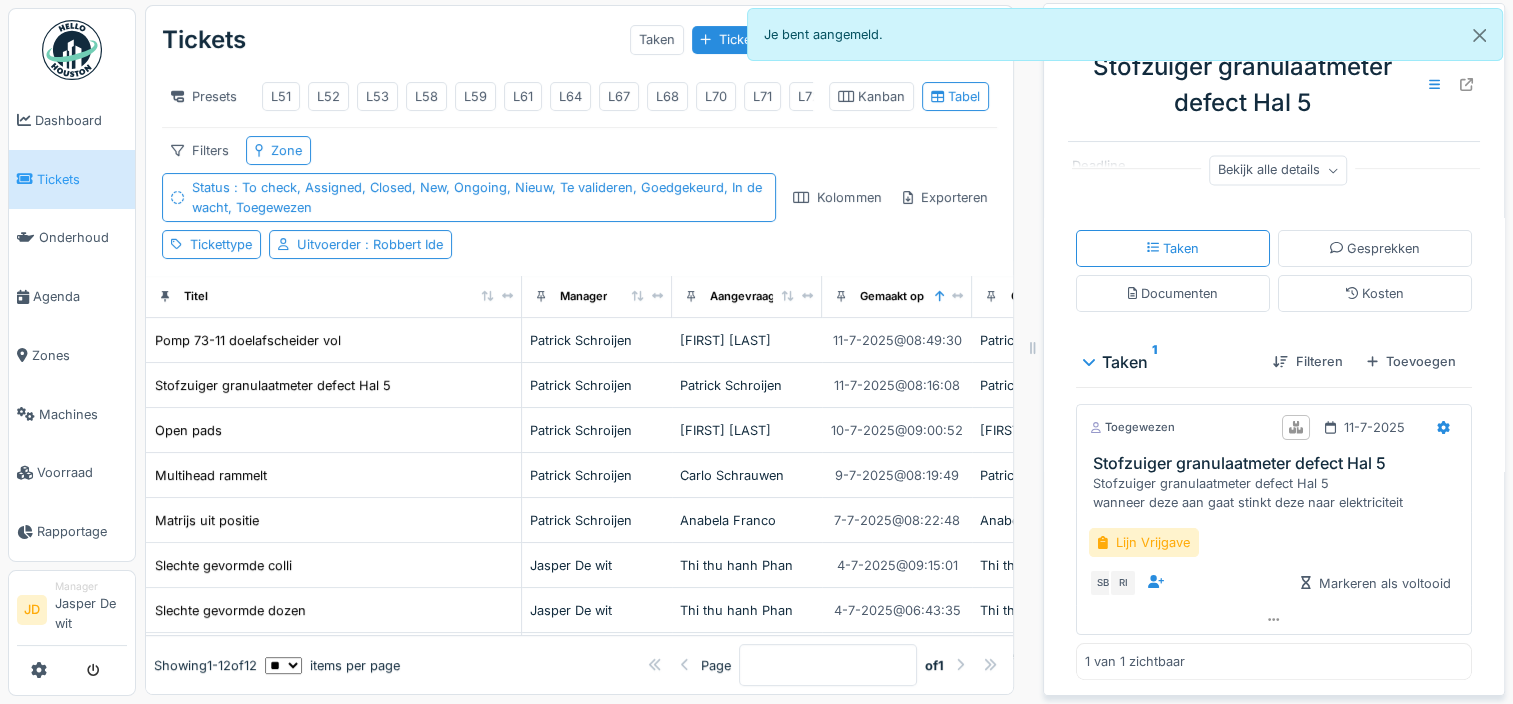 scroll, scrollTop: 0, scrollLeft: 0, axis: both 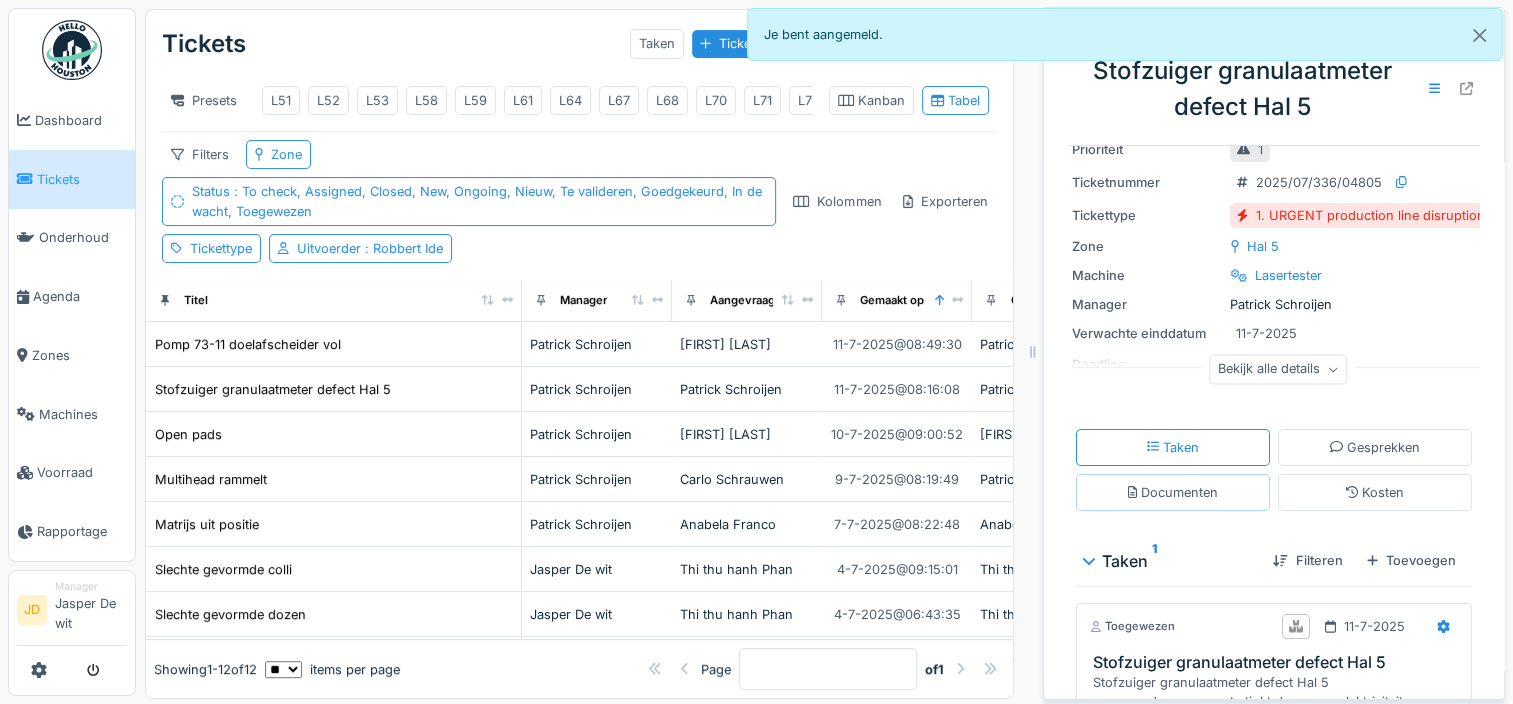click on "Documenten" at bounding box center (1173, 492) 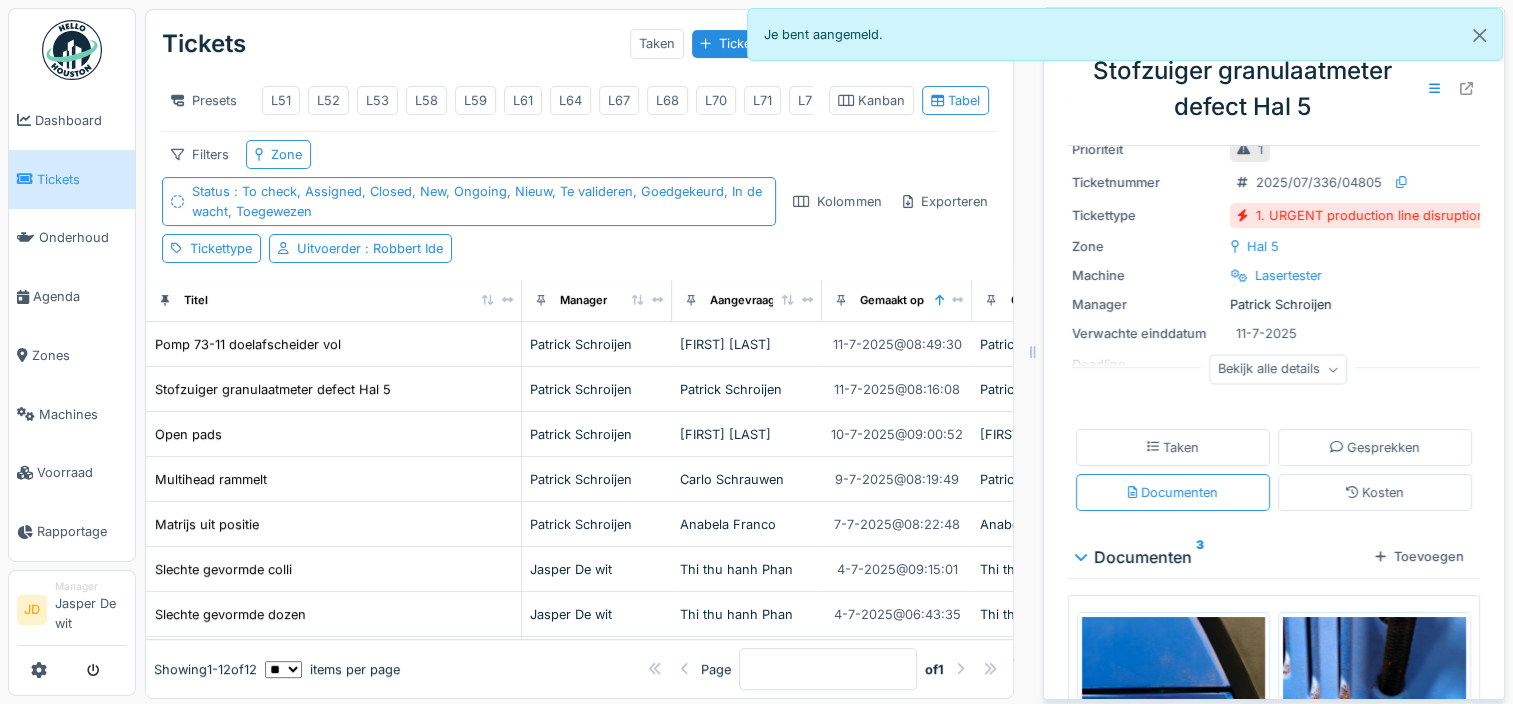 scroll, scrollTop: 19, scrollLeft: 0, axis: vertical 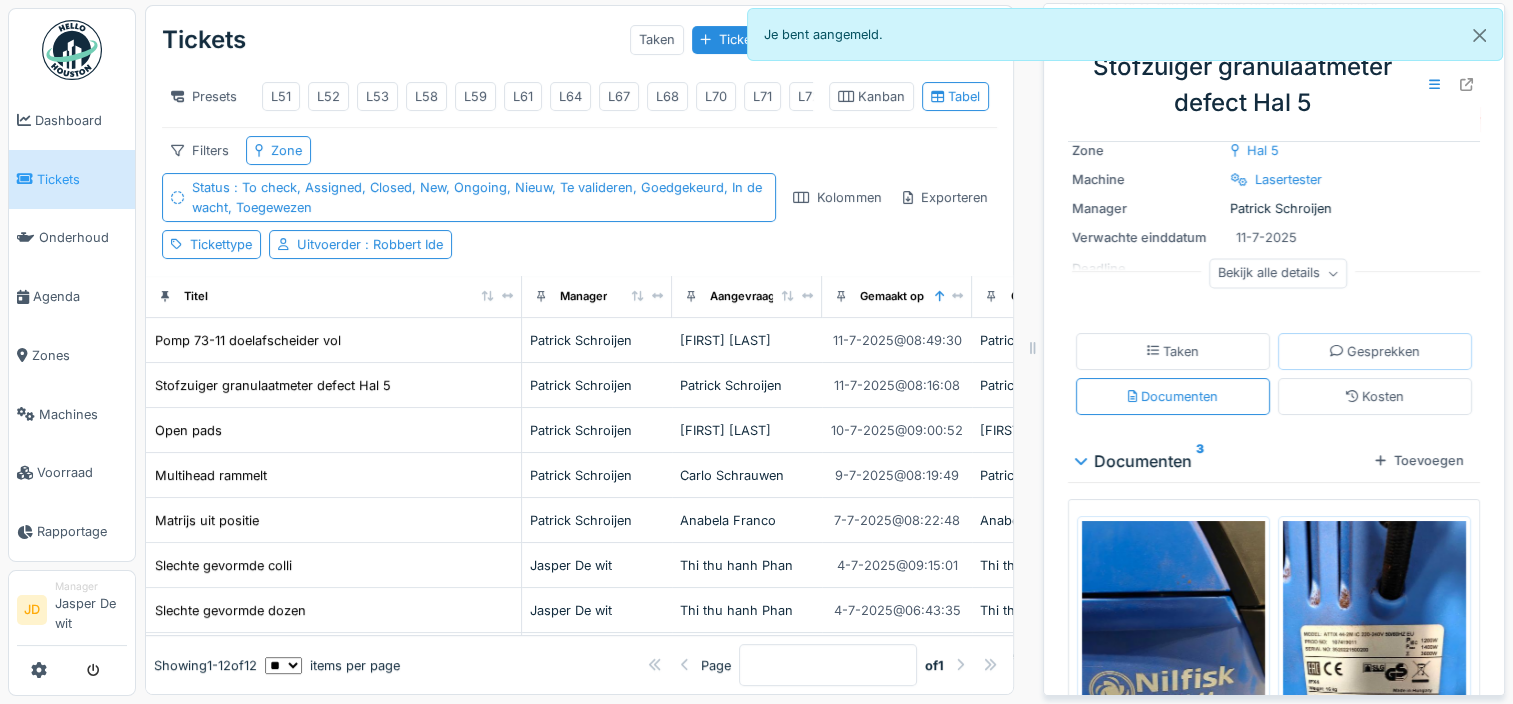 click on "Gesprekken" at bounding box center (1375, 351) 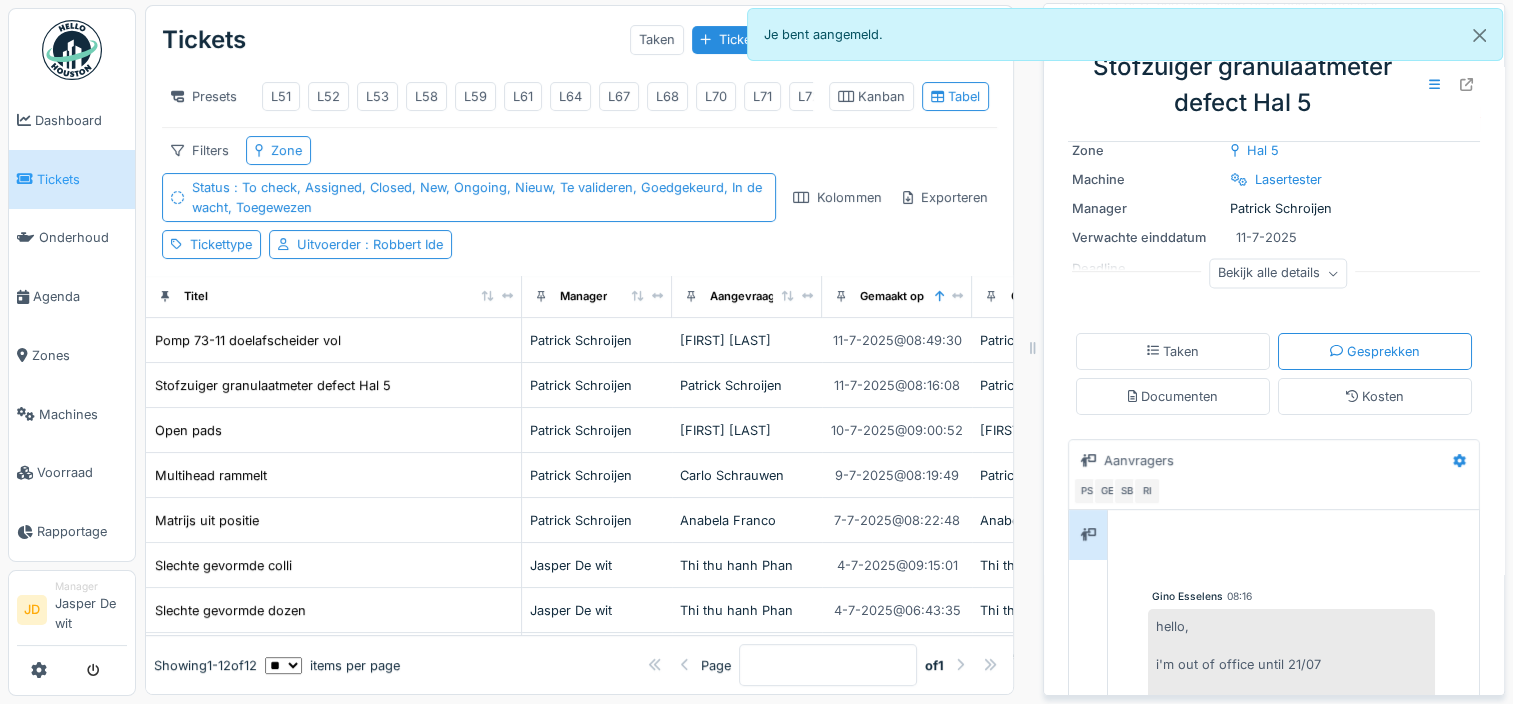 scroll, scrollTop: 8, scrollLeft: 0, axis: vertical 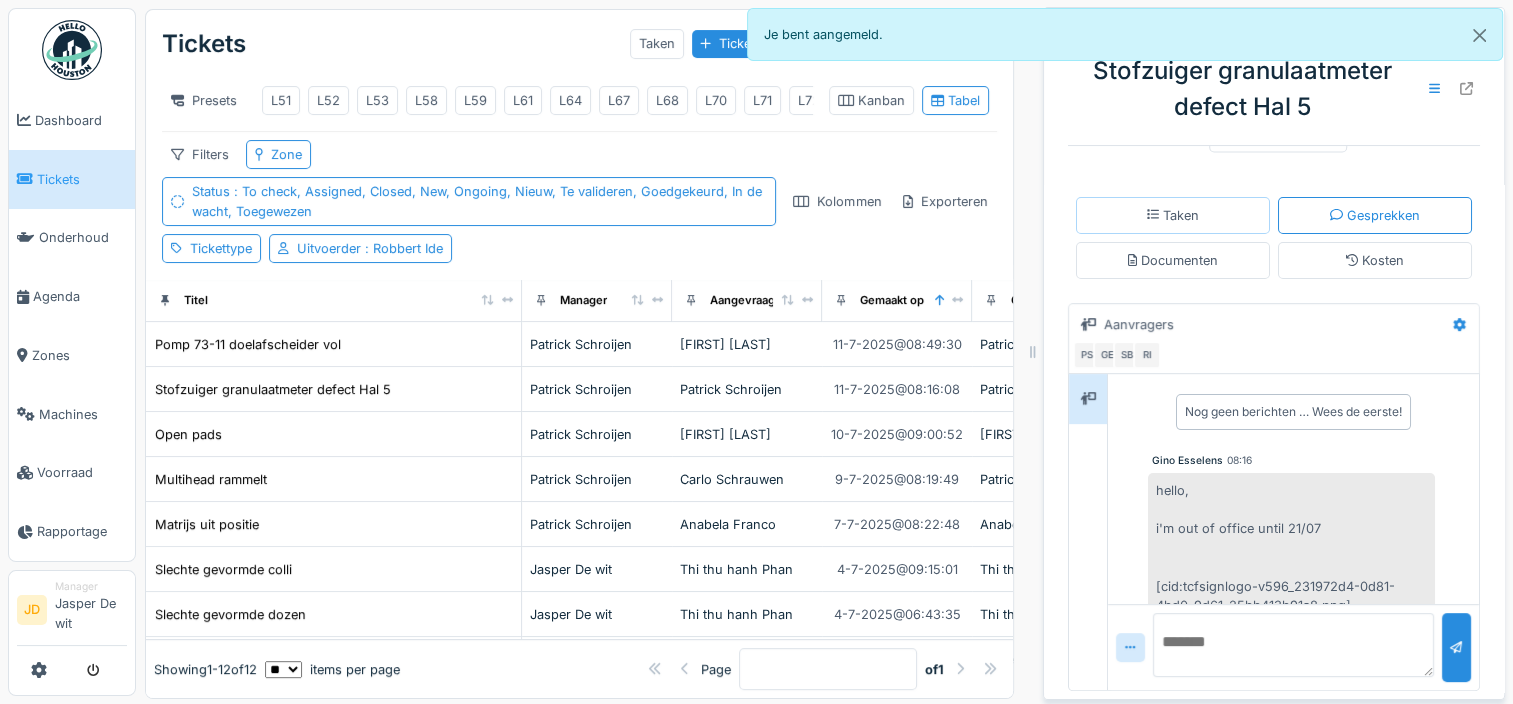 click on "Taken" at bounding box center [1173, 215] 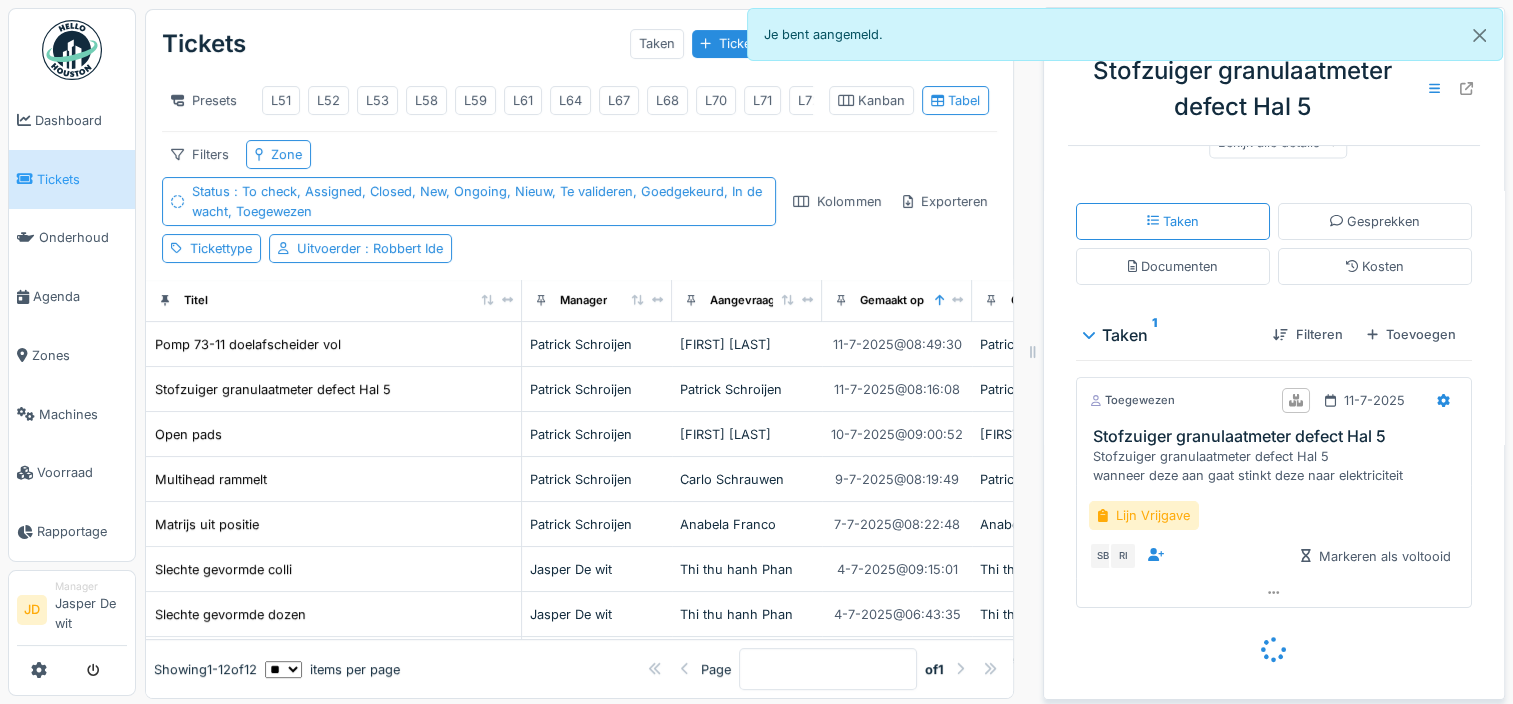 scroll, scrollTop: 295, scrollLeft: 0, axis: vertical 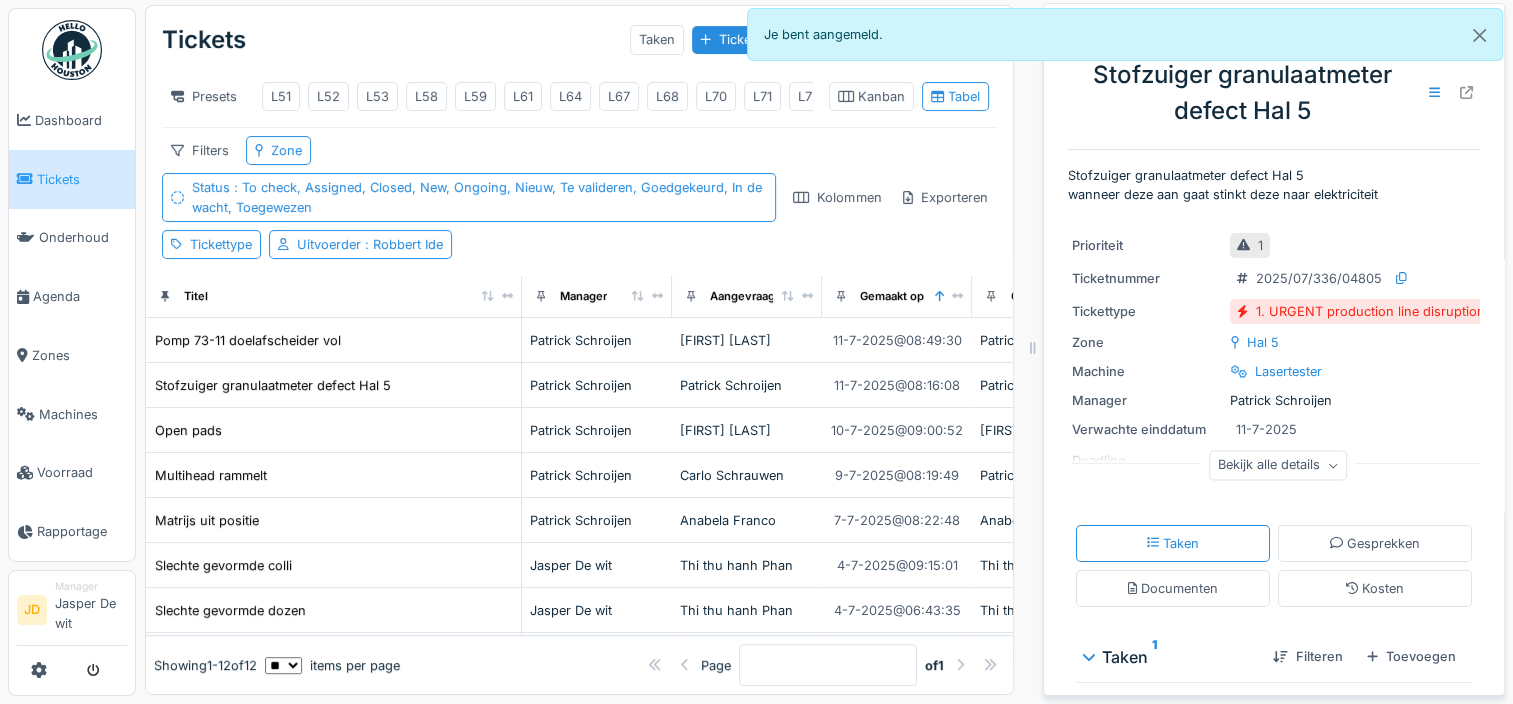 click 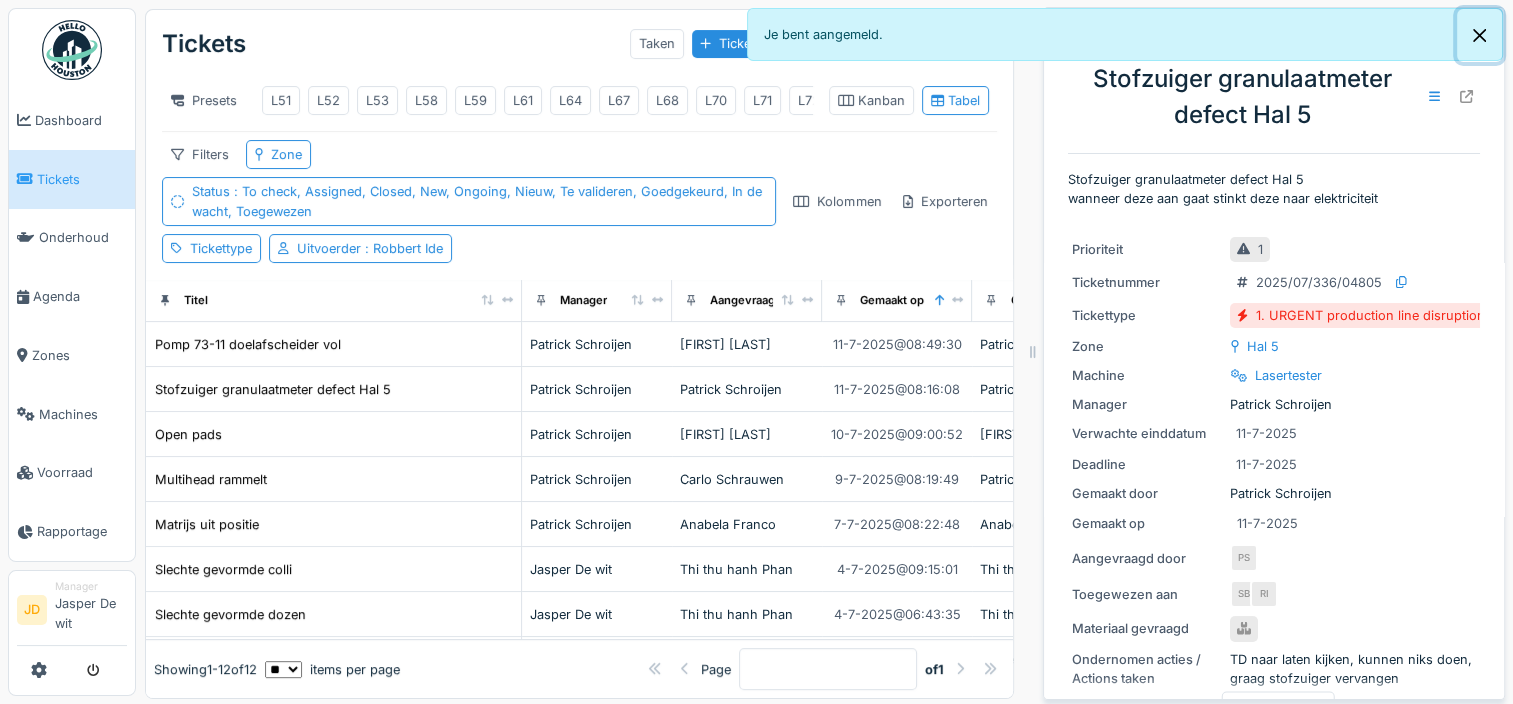 click at bounding box center (1479, 35) 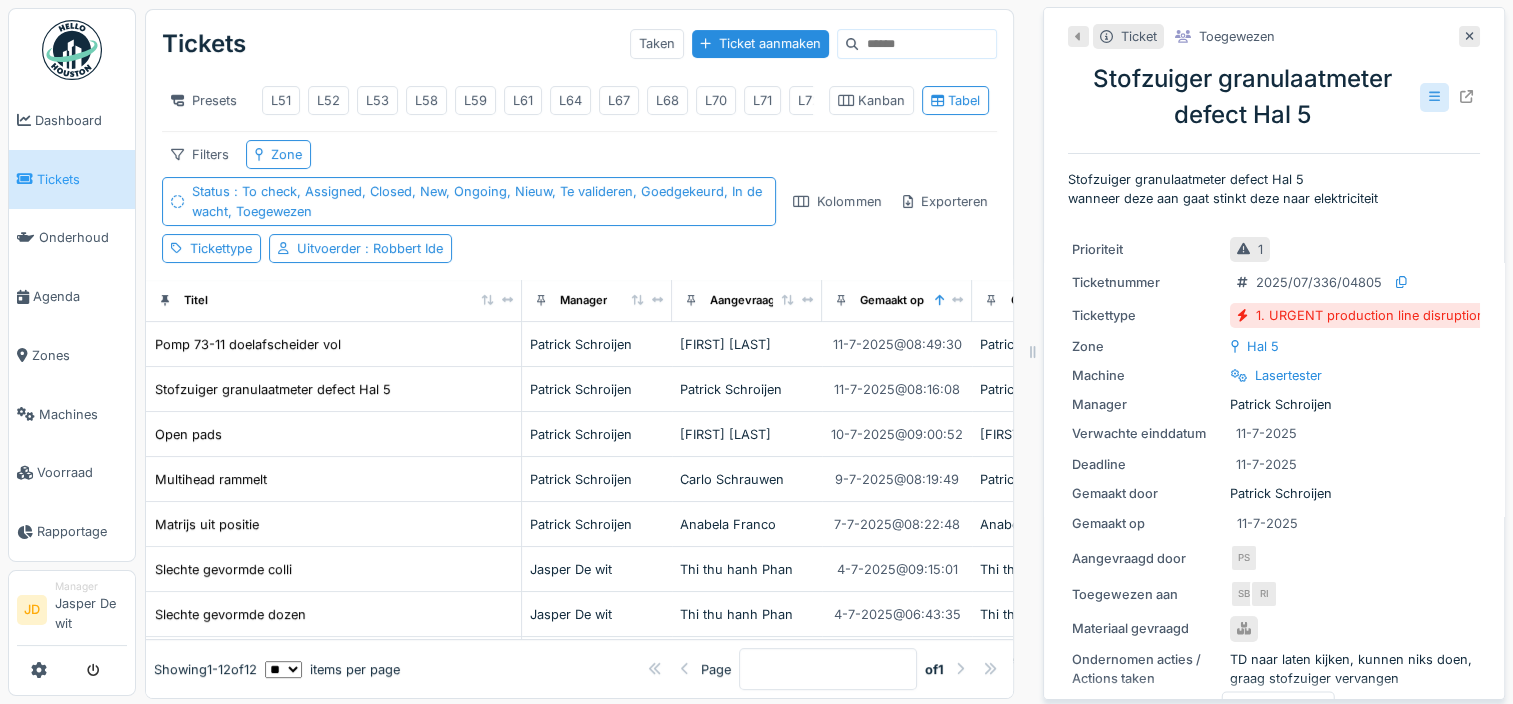 click 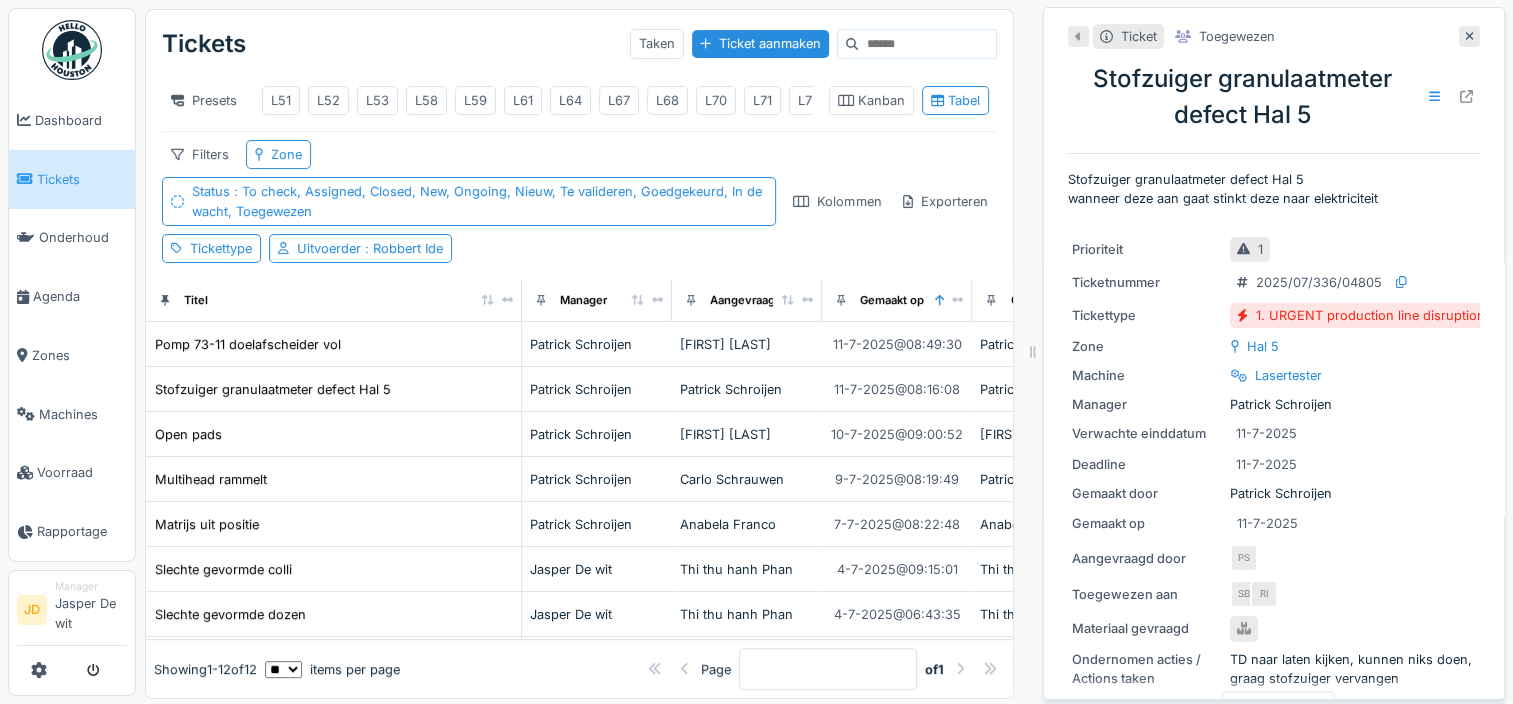 click on "Stofzuiger granulaatmeter defect Hal 5
wanneer deze aan gaat stinkt deze naar elektriciteit" at bounding box center [1274, 189] 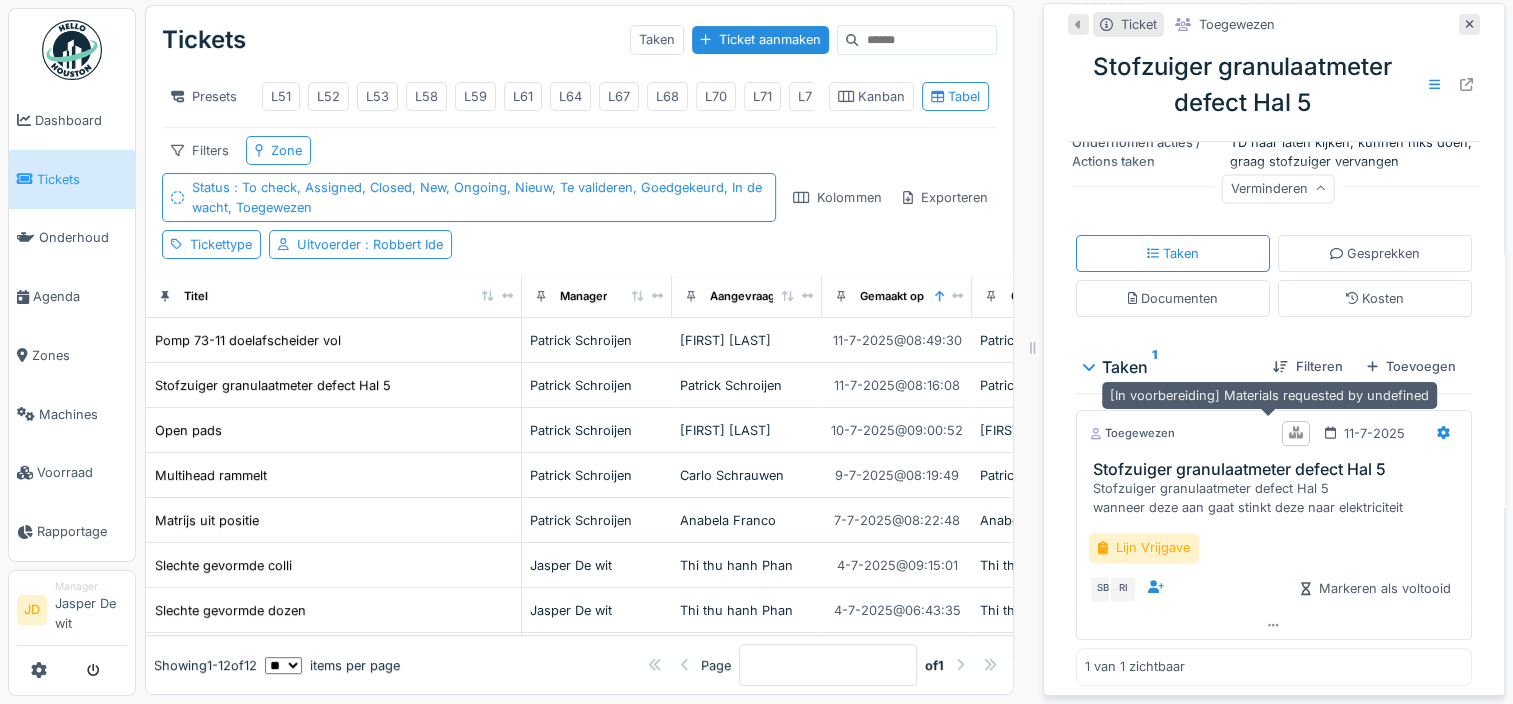 click 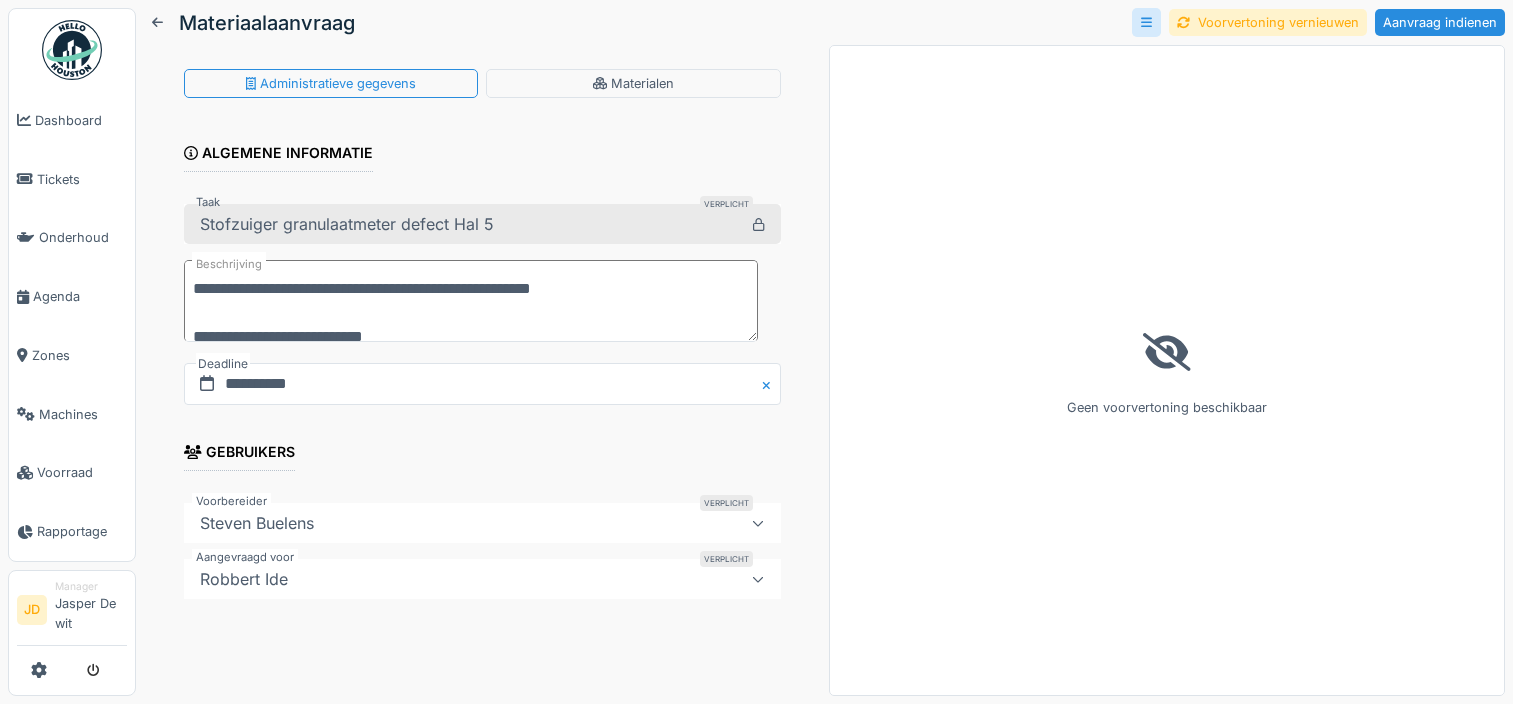 scroll, scrollTop: 0, scrollLeft: 0, axis: both 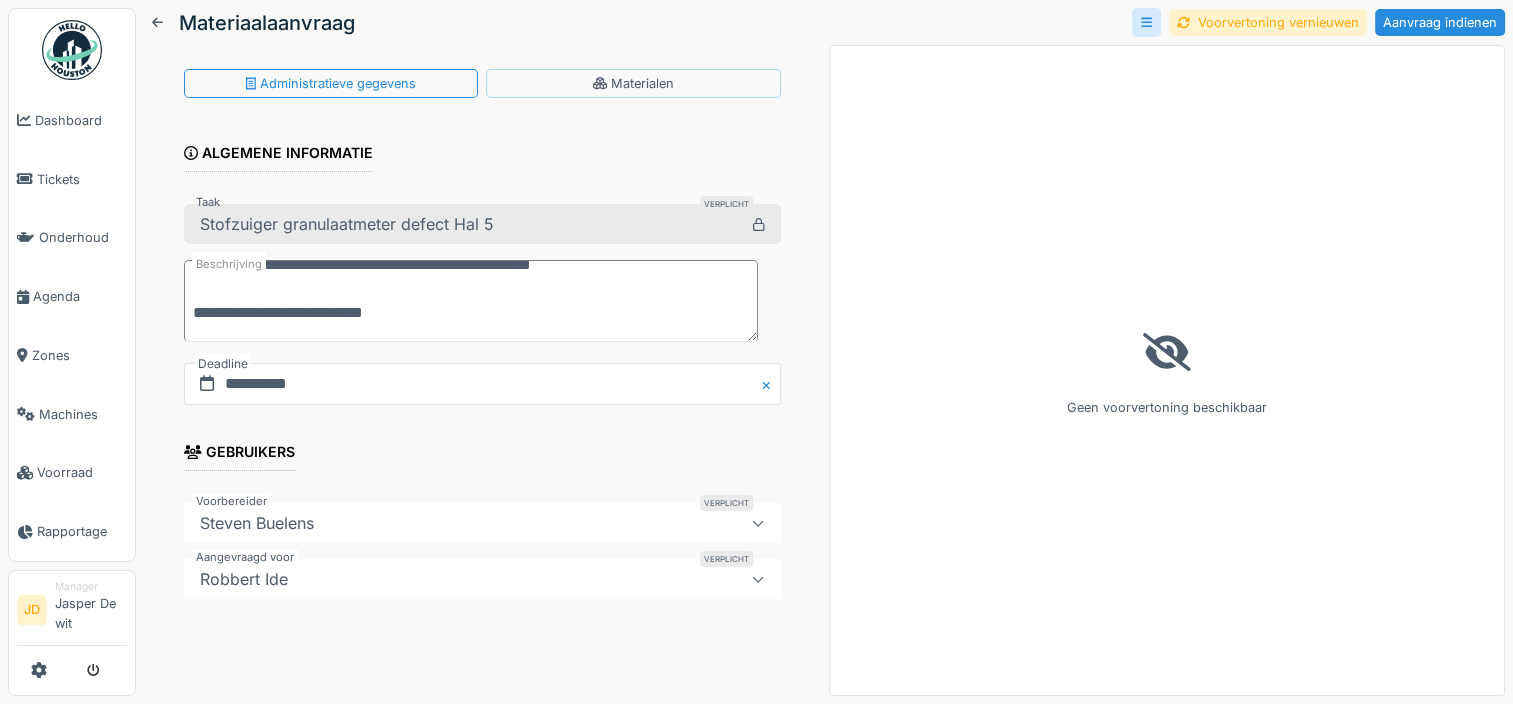 click on "Materialen" at bounding box center [633, 83] 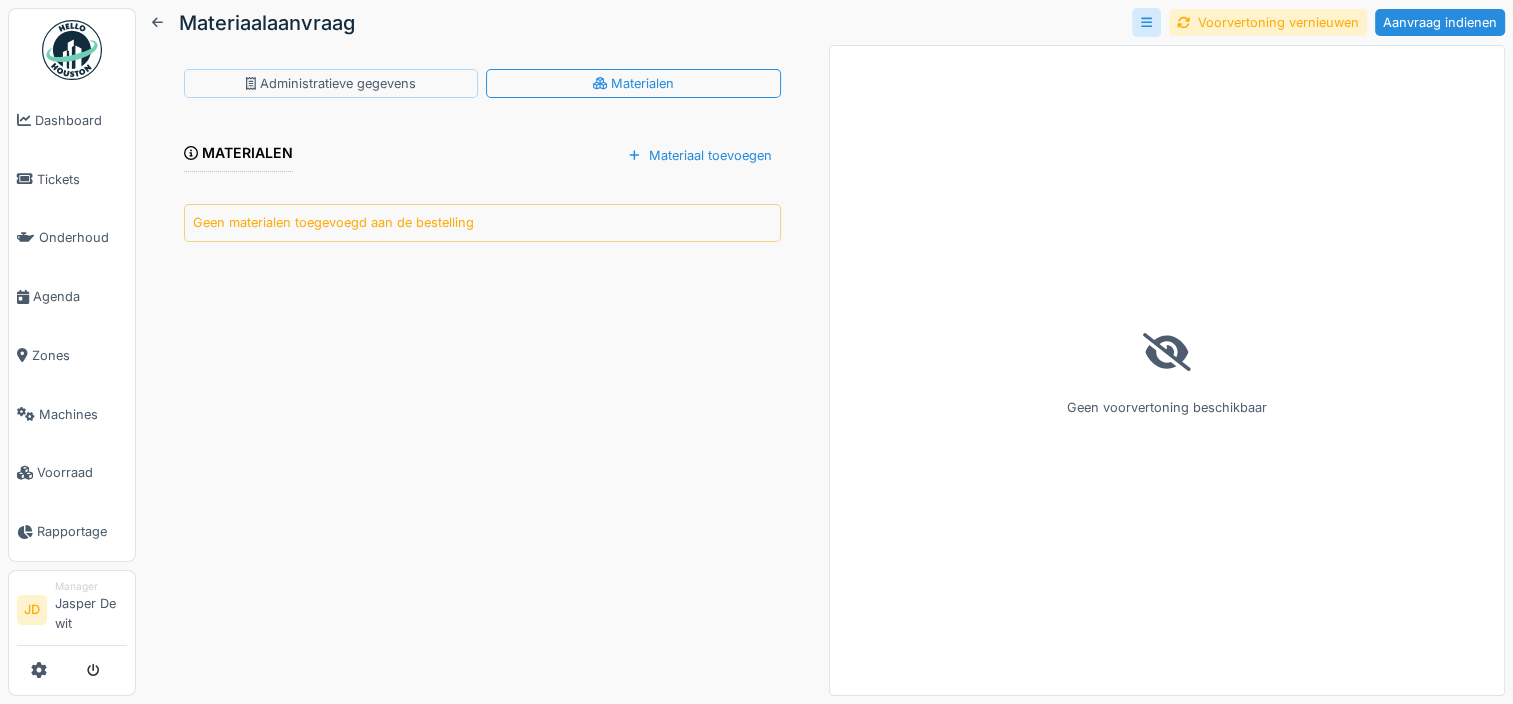 click on "Administratieve gegevens" at bounding box center (331, 83) 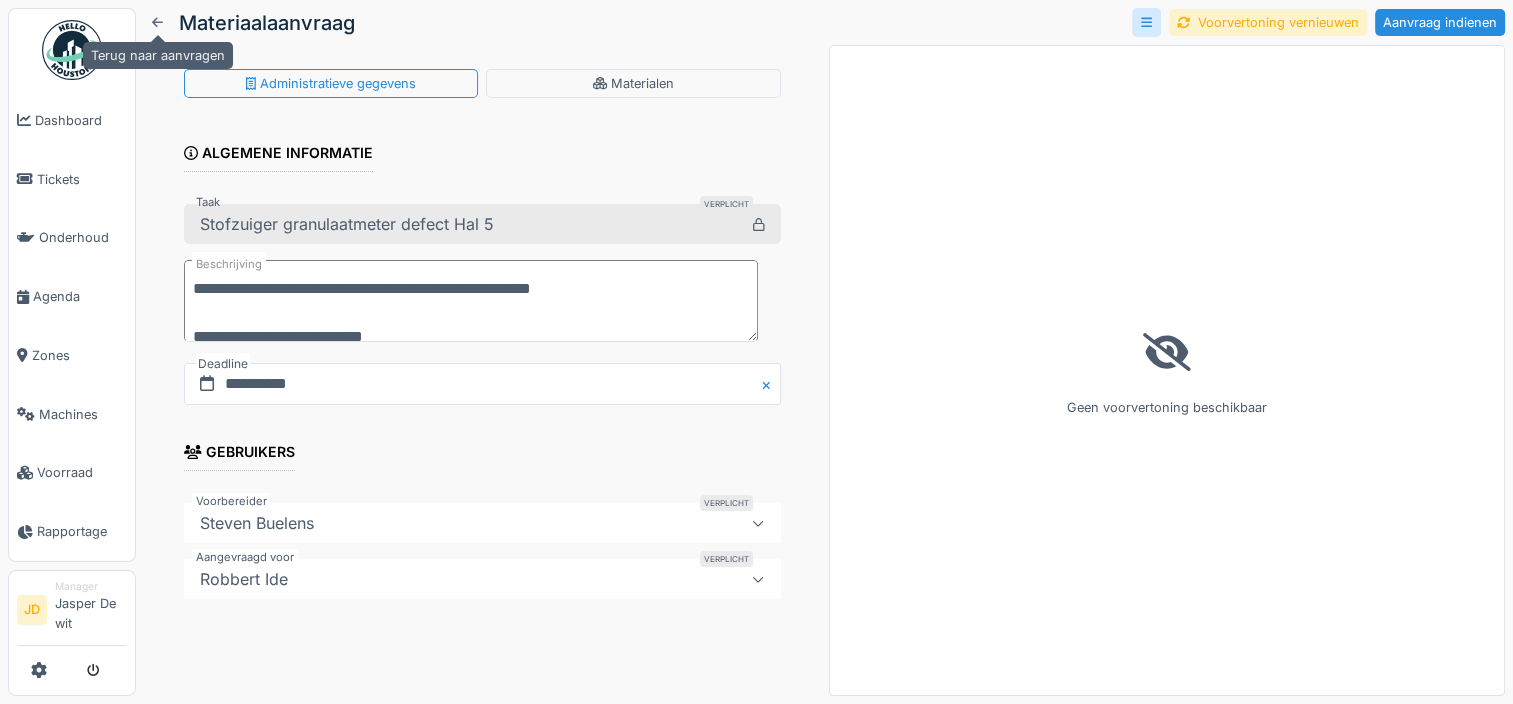 click at bounding box center [157, 22] 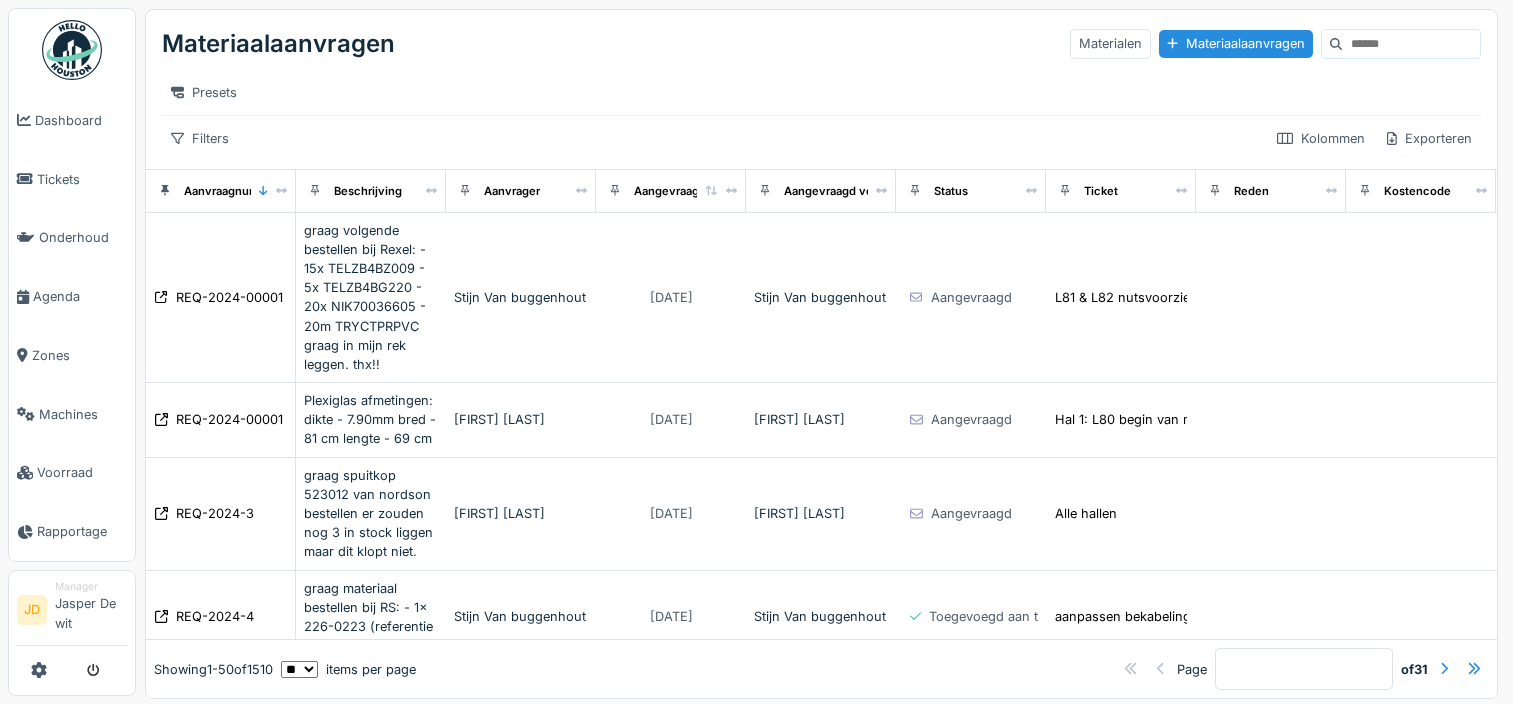 scroll, scrollTop: 0, scrollLeft: 0, axis: both 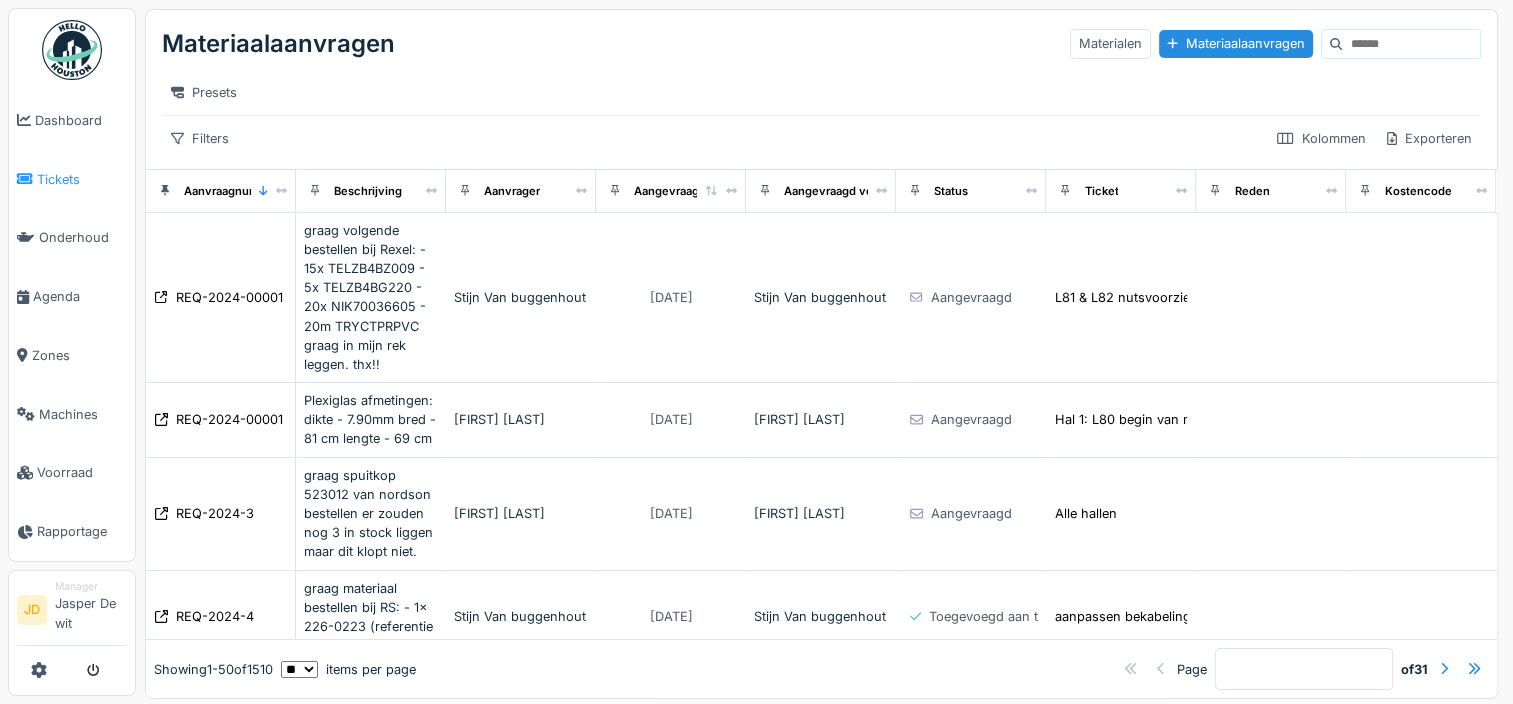 click on "Tickets" at bounding box center (82, 179) 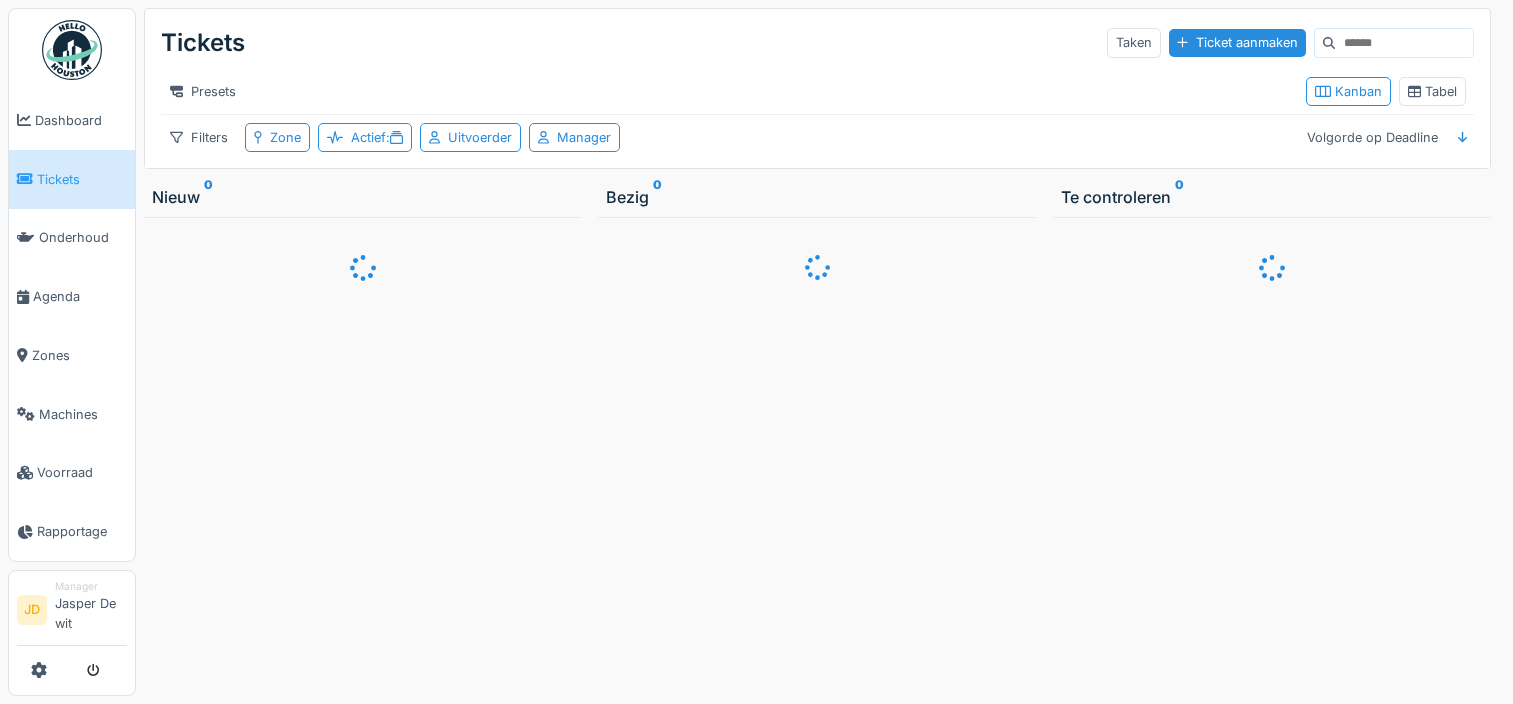 scroll, scrollTop: 0, scrollLeft: 0, axis: both 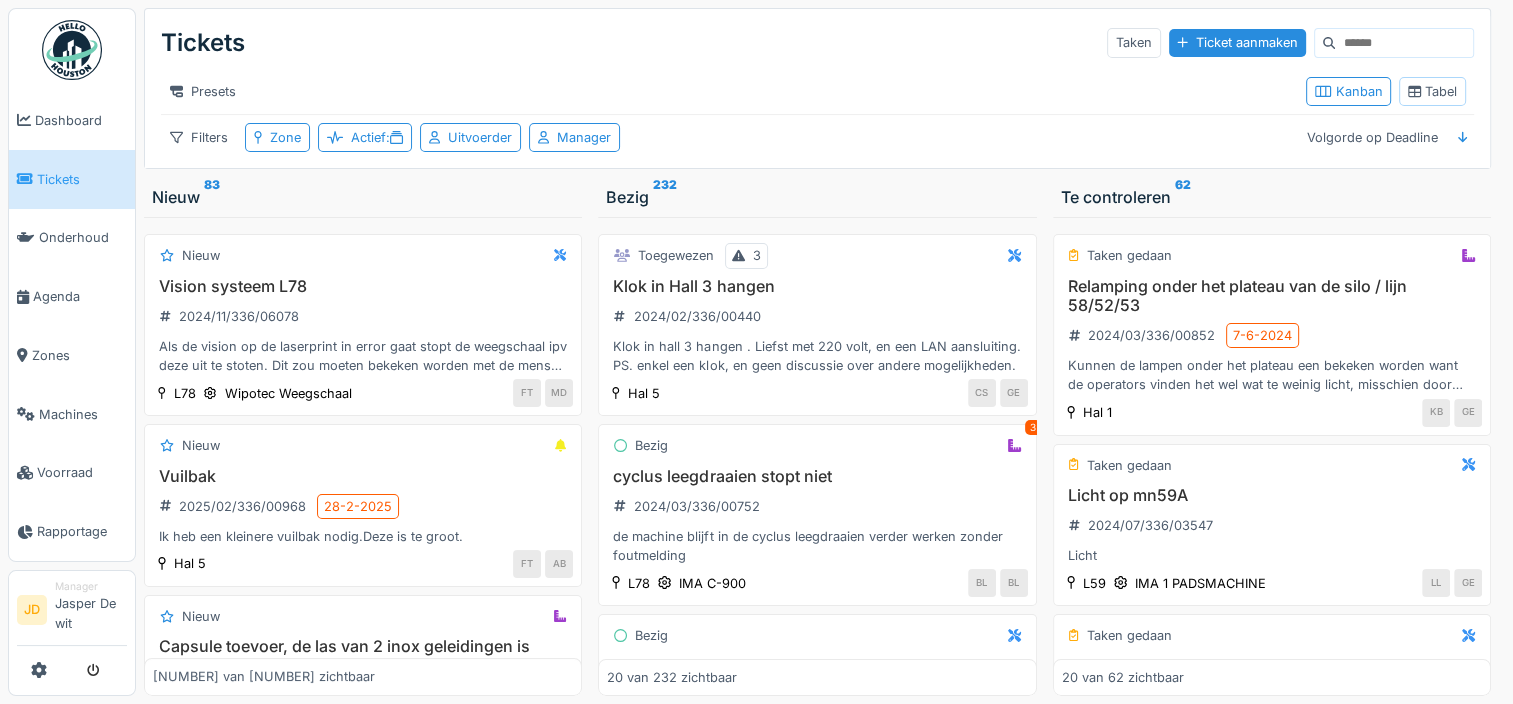 click on "Tabel" at bounding box center [1432, 91] 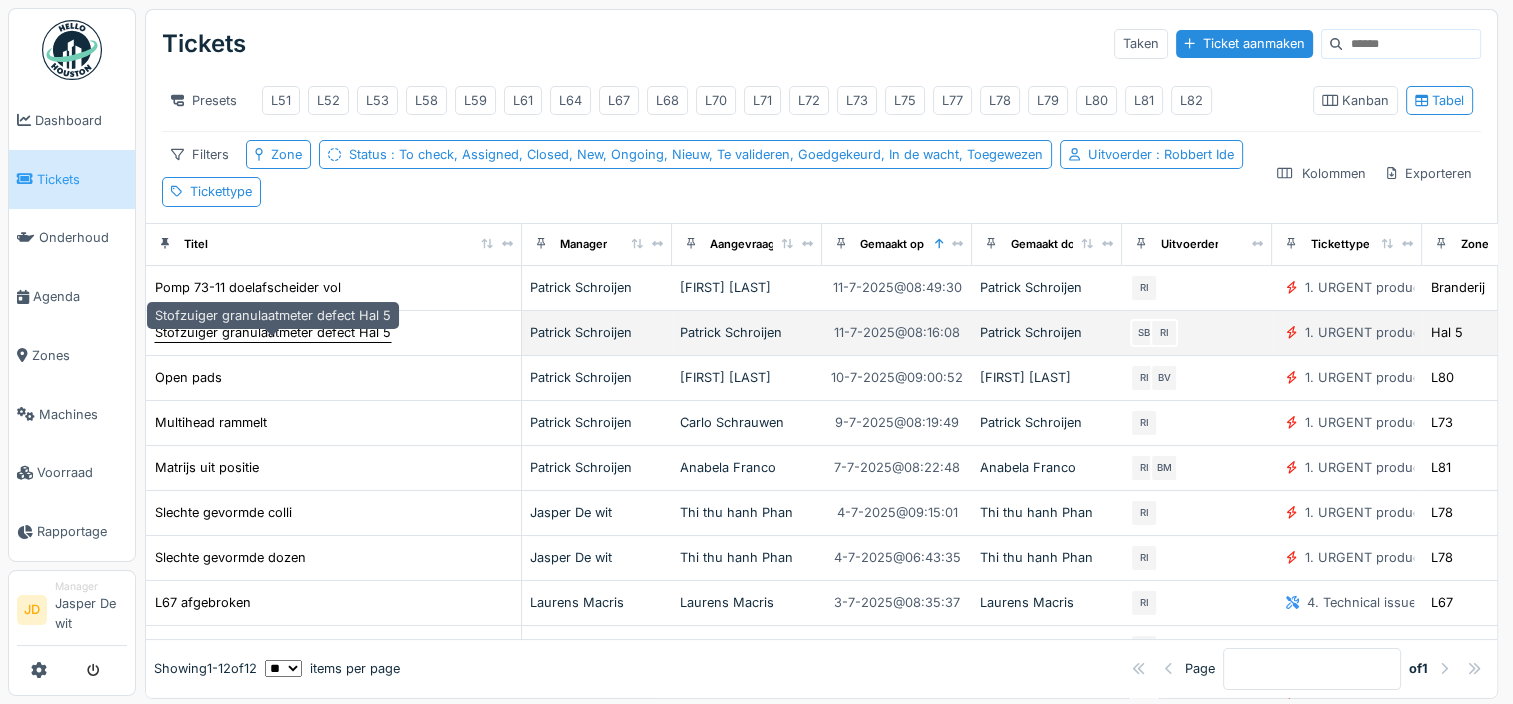 click on "Stofzuiger granulaatmeter defect Hal 5" at bounding box center (273, 332) 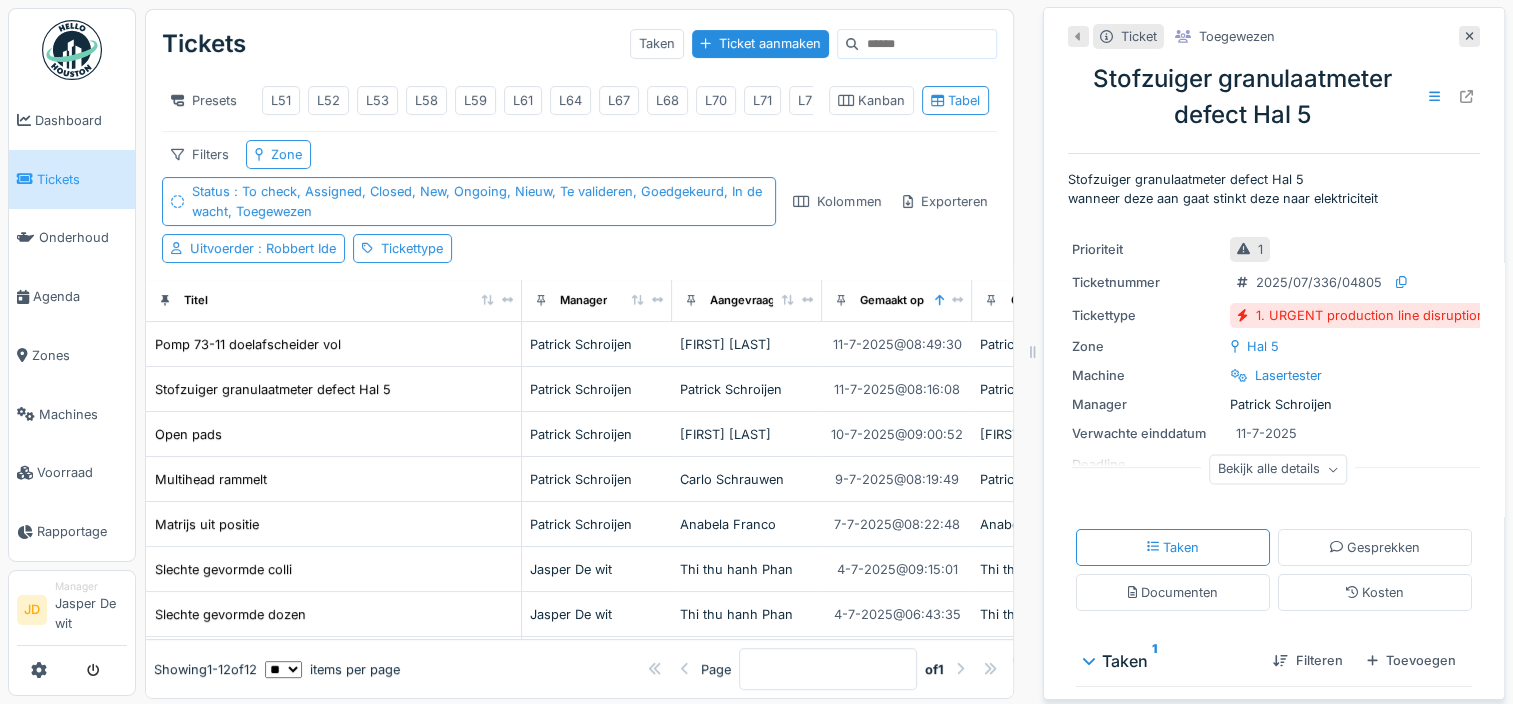 scroll, scrollTop: 200, scrollLeft: 0, axis: vertical 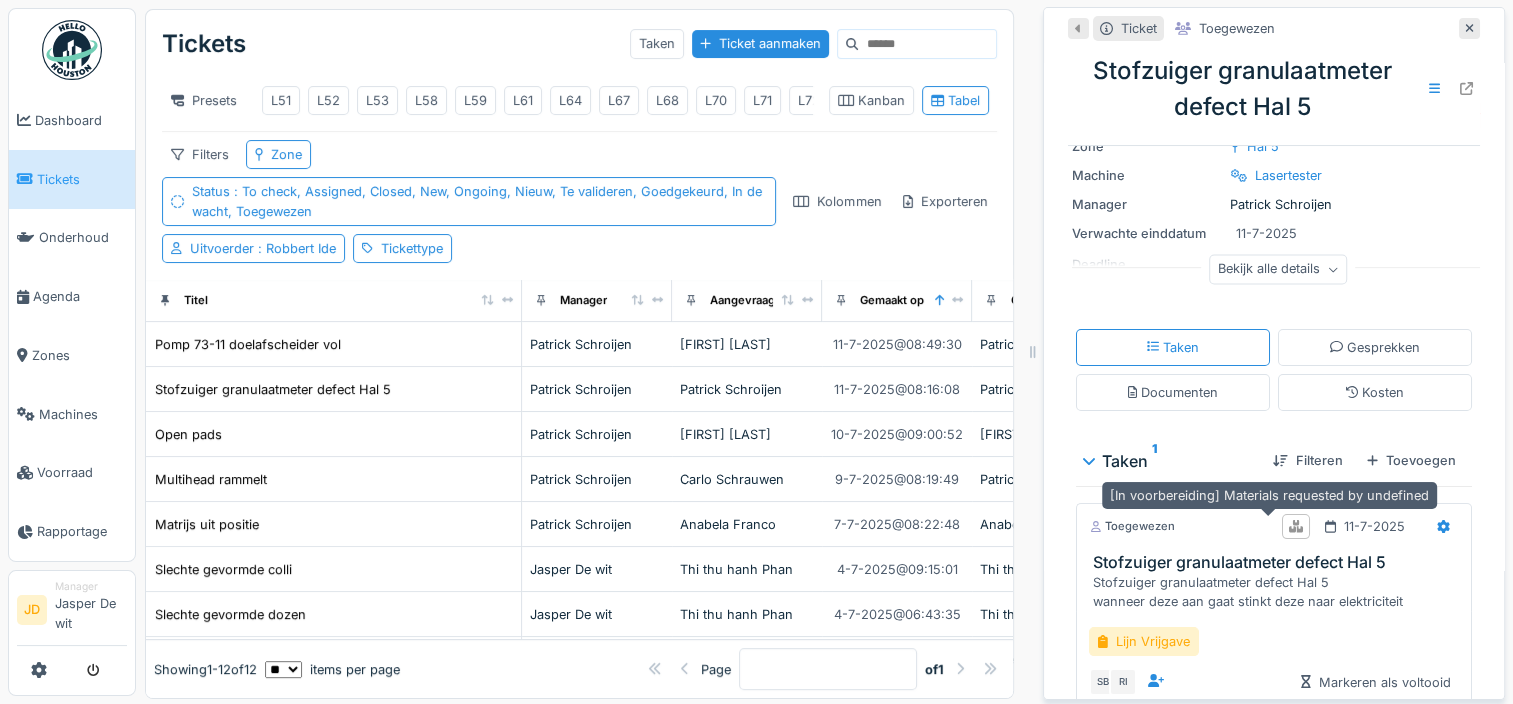 click 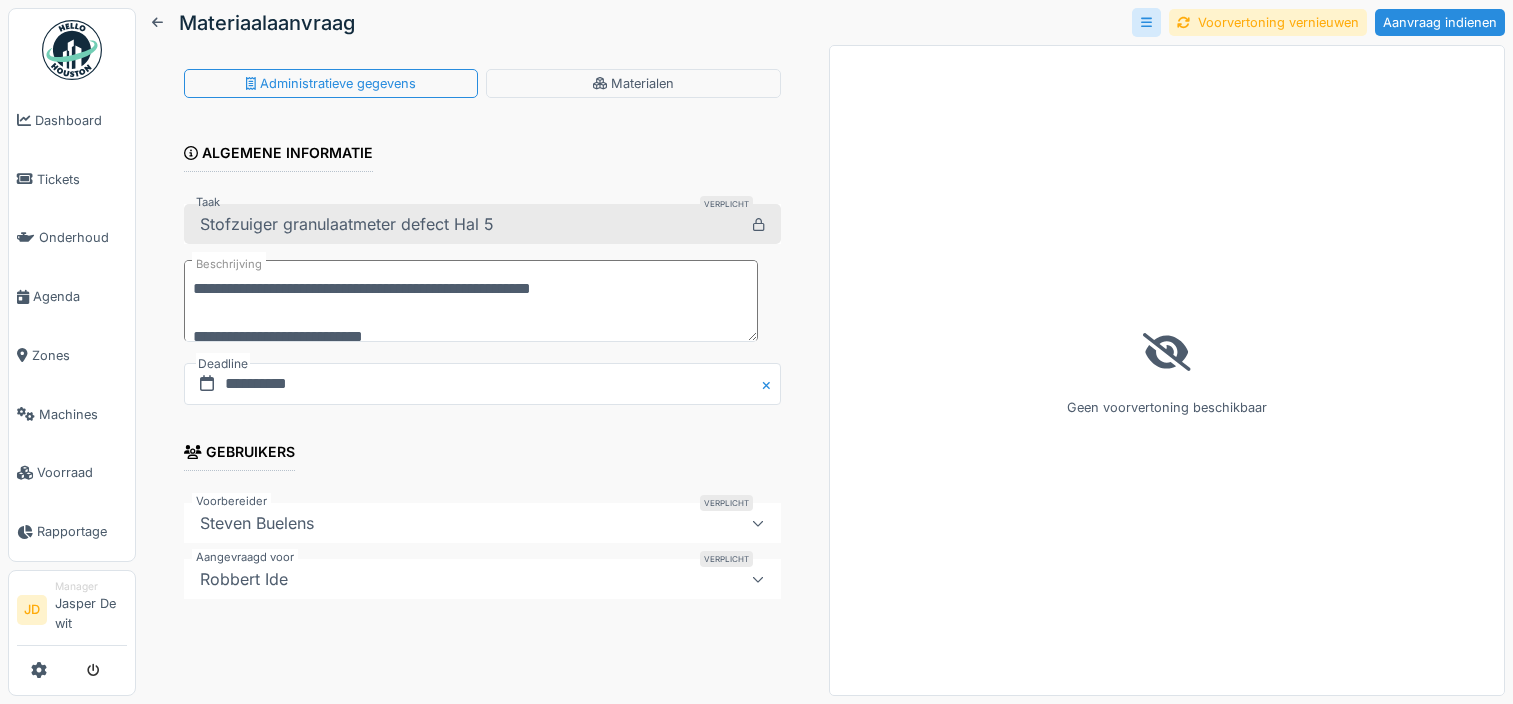 scroll, scrollTop: 0, scrollLeft: 0, axis: both 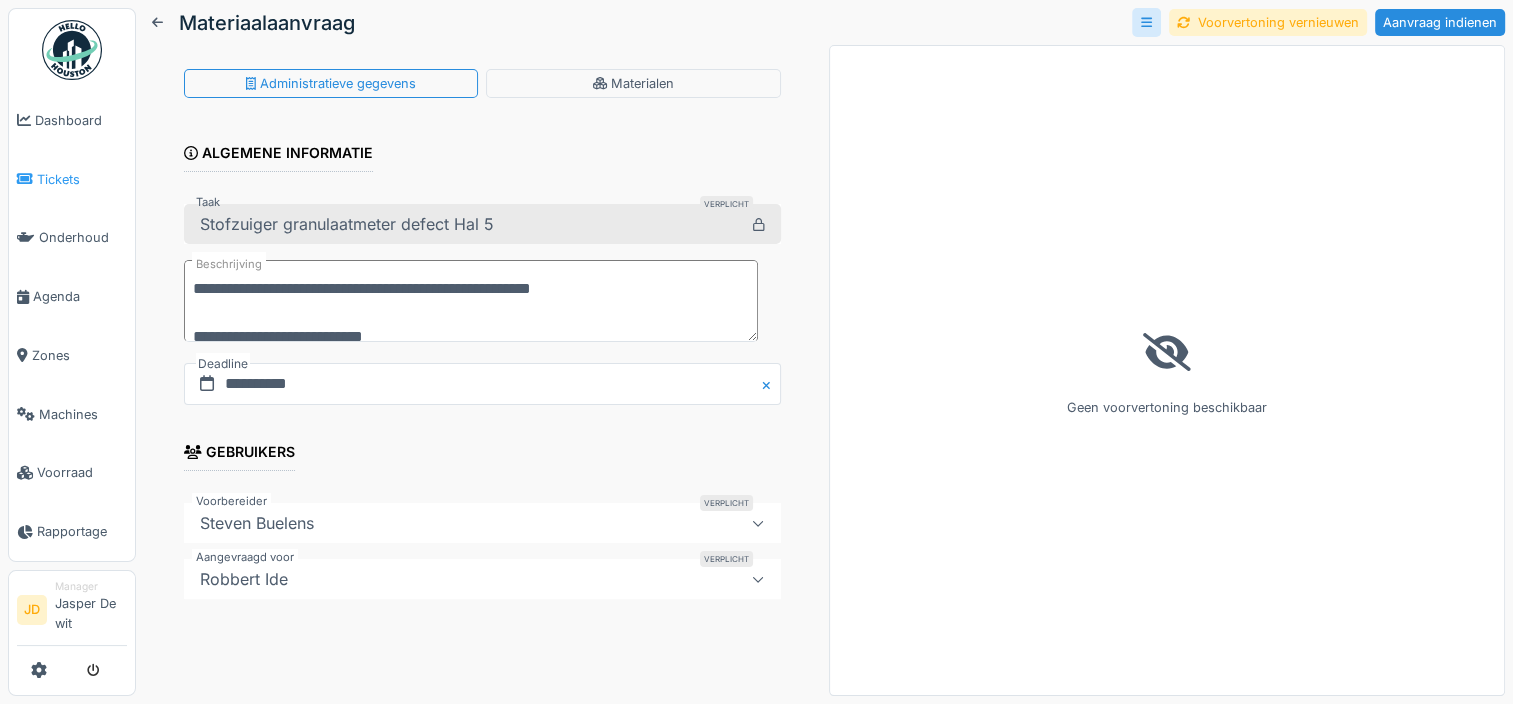 click on "Tickets" at bounding box center (82, 179) 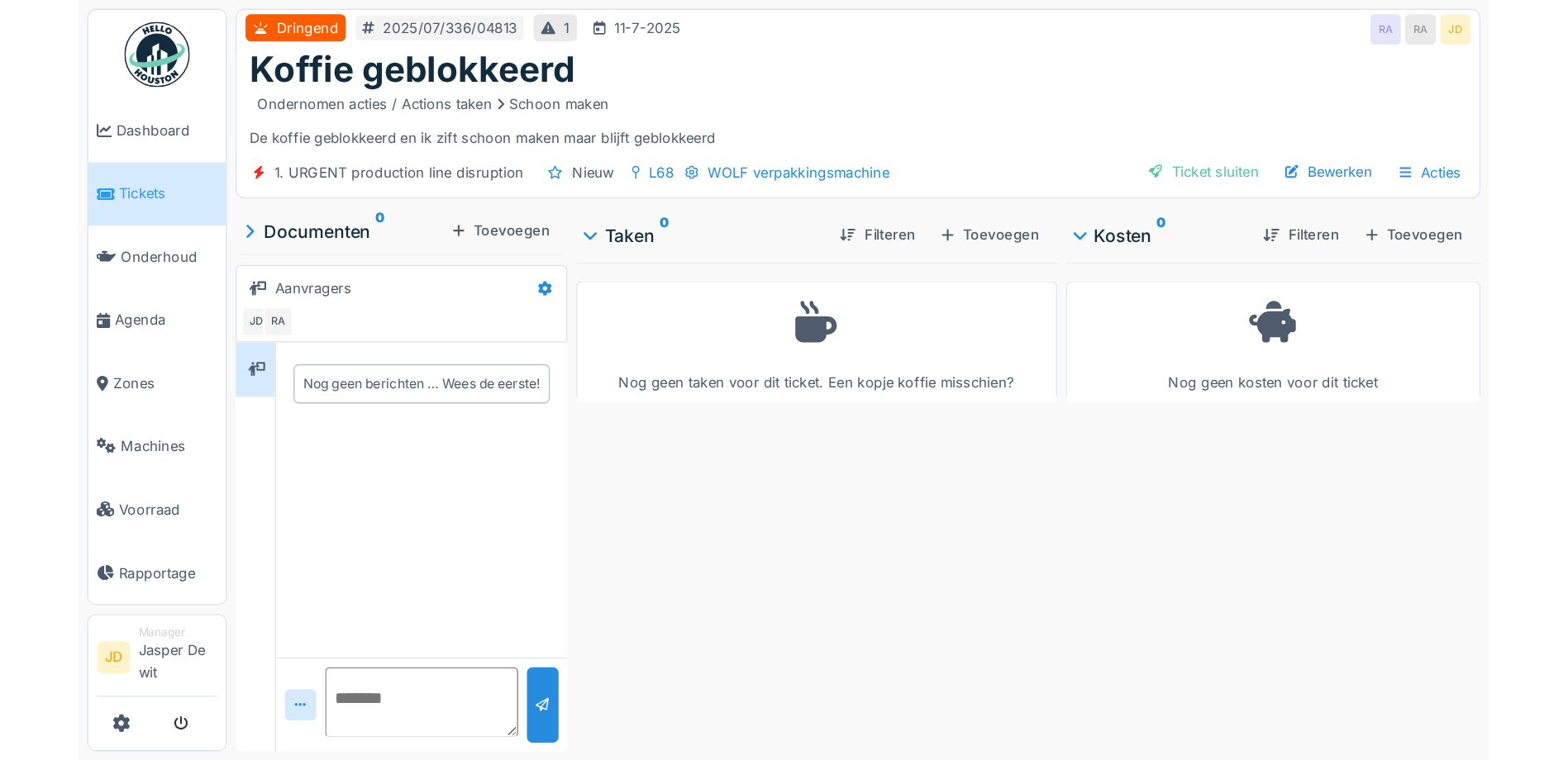 scroll, scrollTop: 0, scrollLeft: 0, axis: both 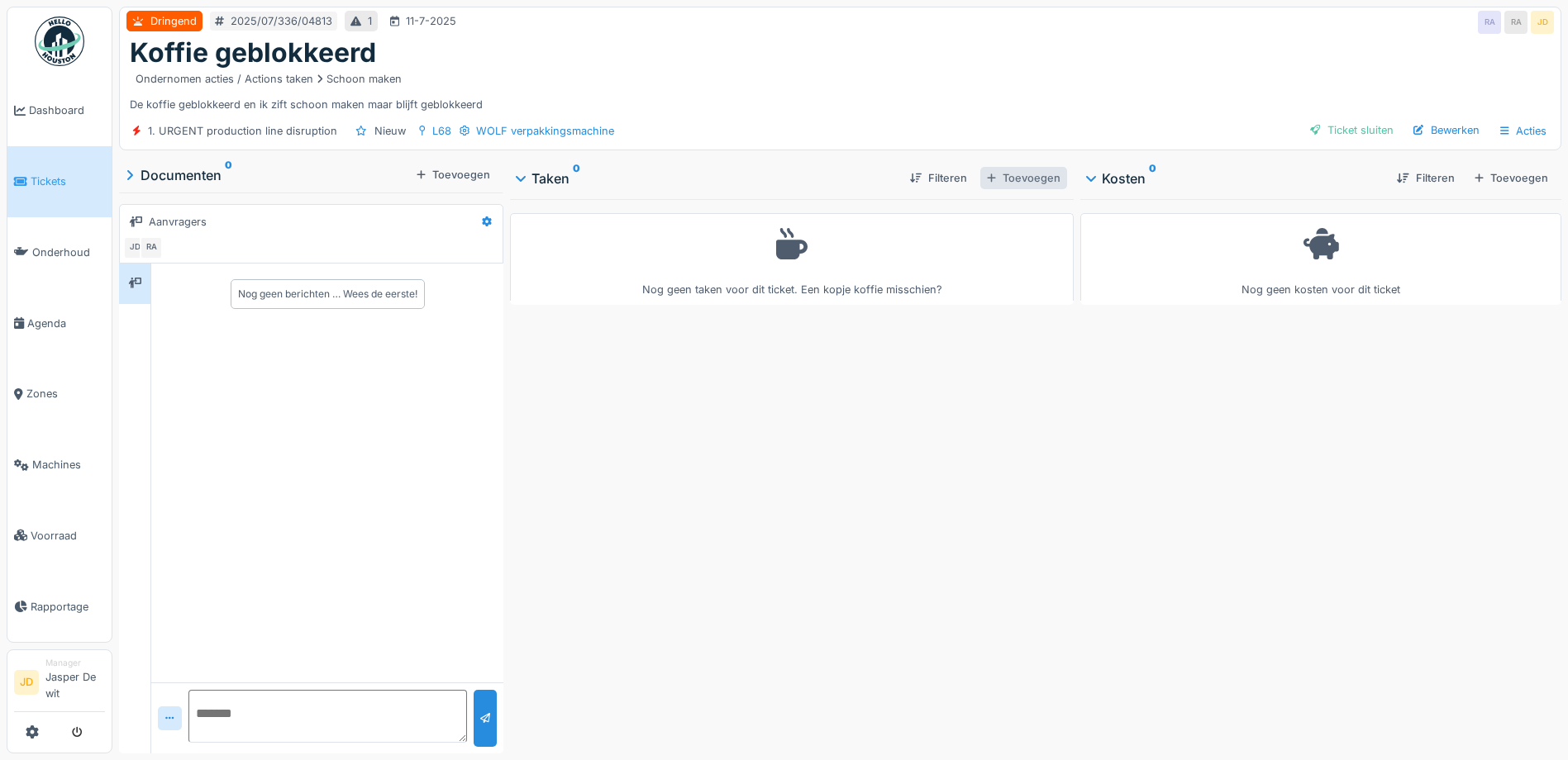 click on "Toevoegen" at bounding box center [1023, 178] 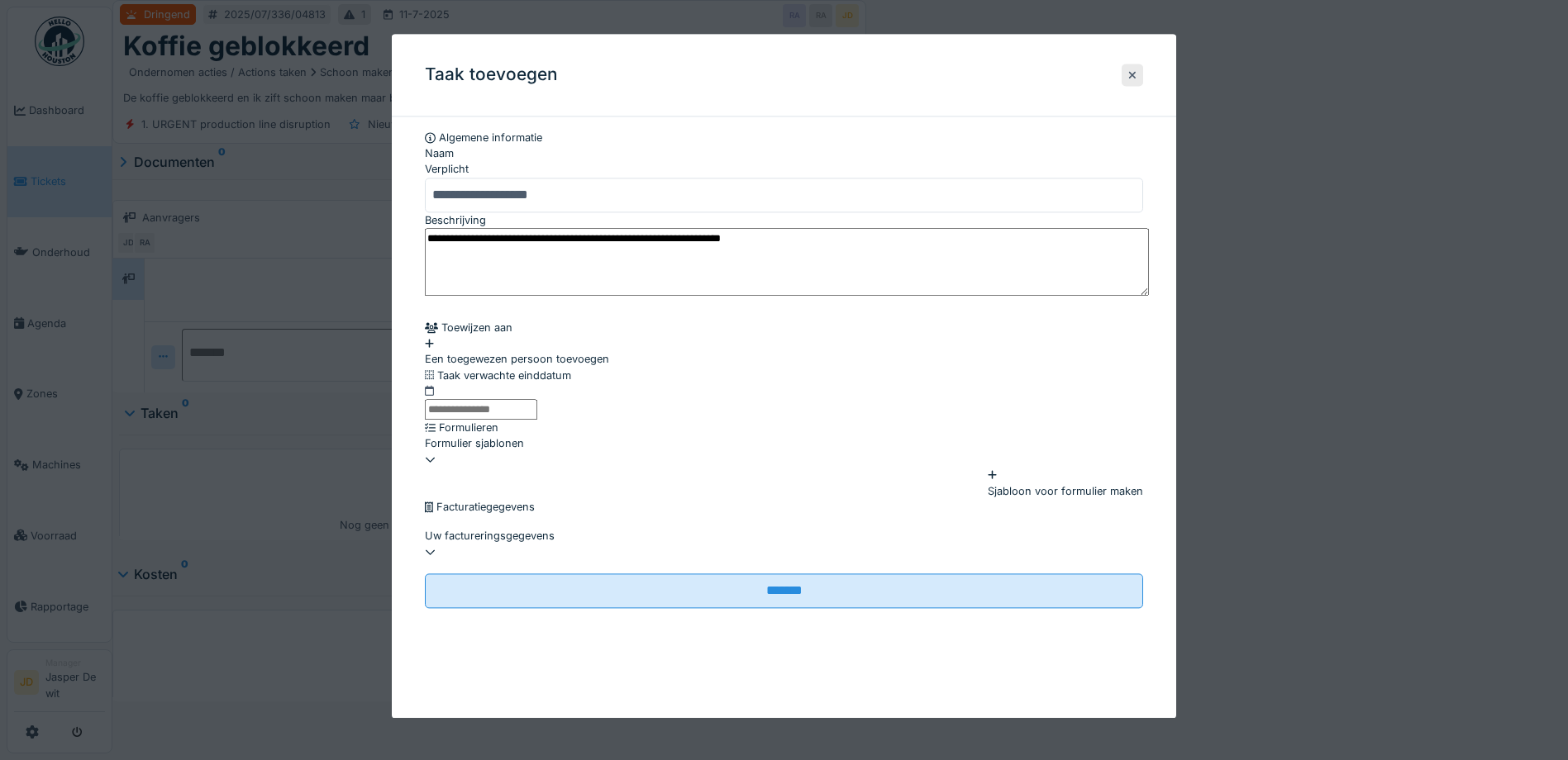 click on "**********" at bounding box center (784, 368) 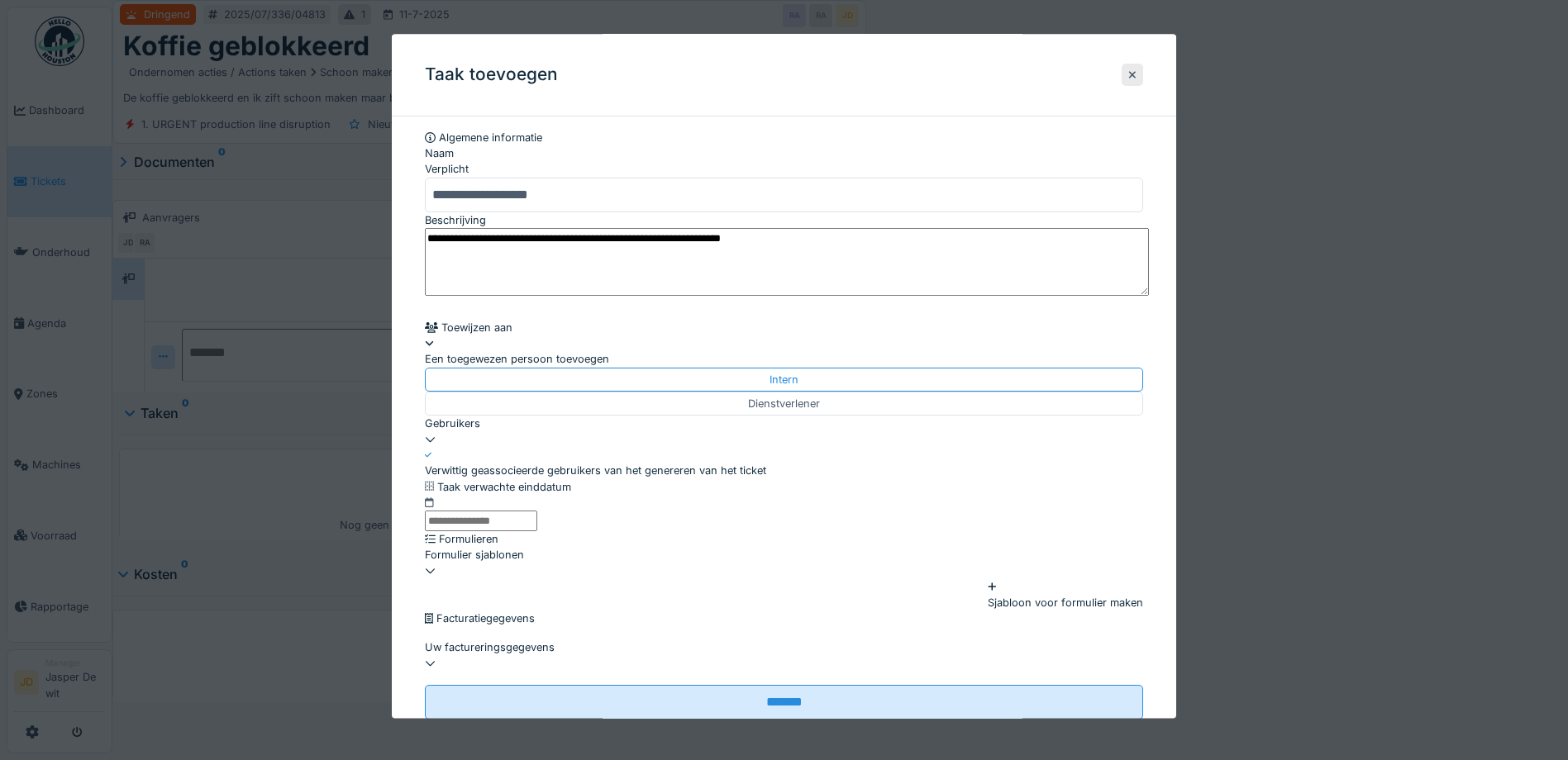 click at bounding box center (784, 431) 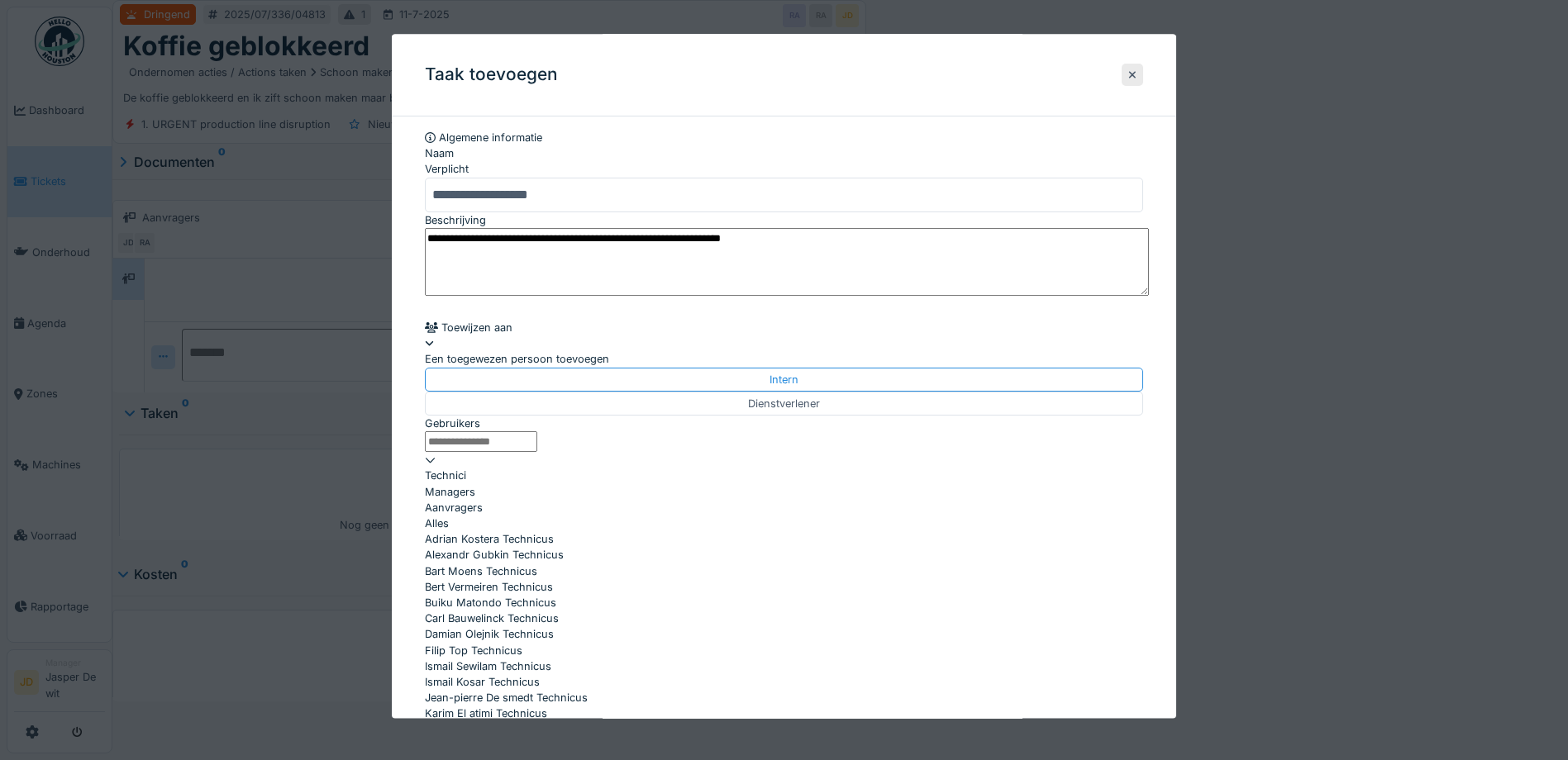 click on "Gebruikers" at bounding box center (481, 441) 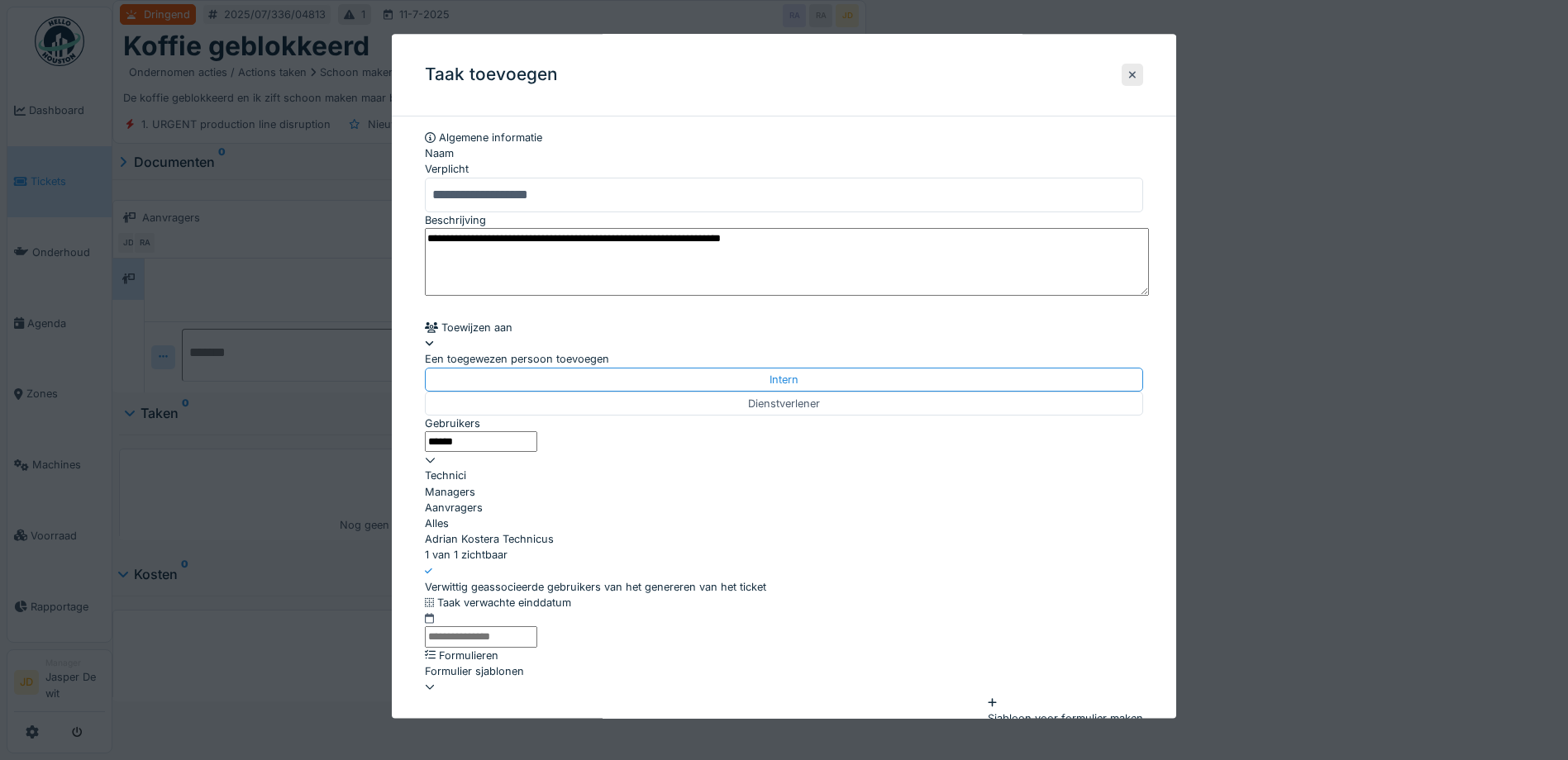 type on "******" 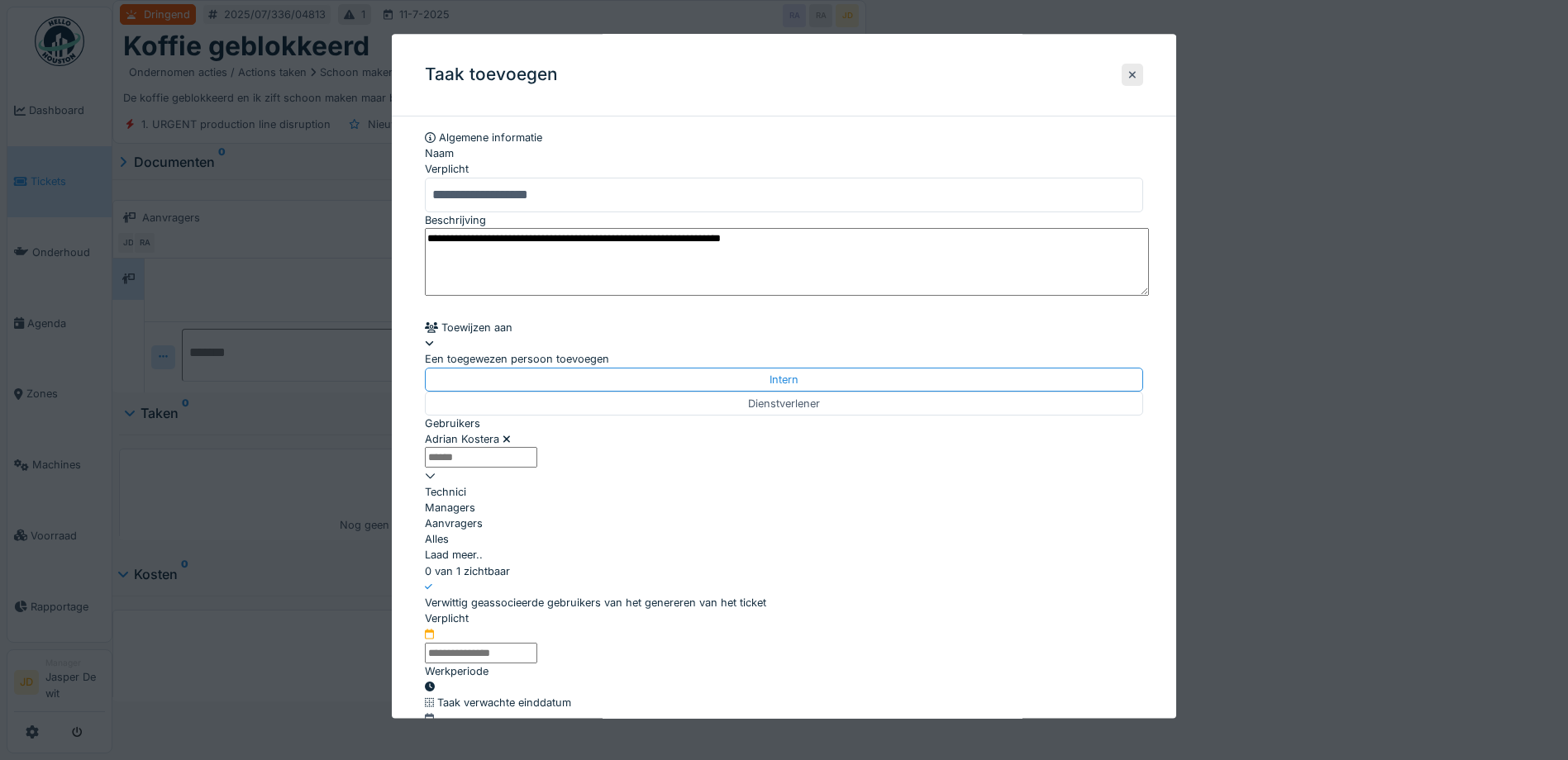 click 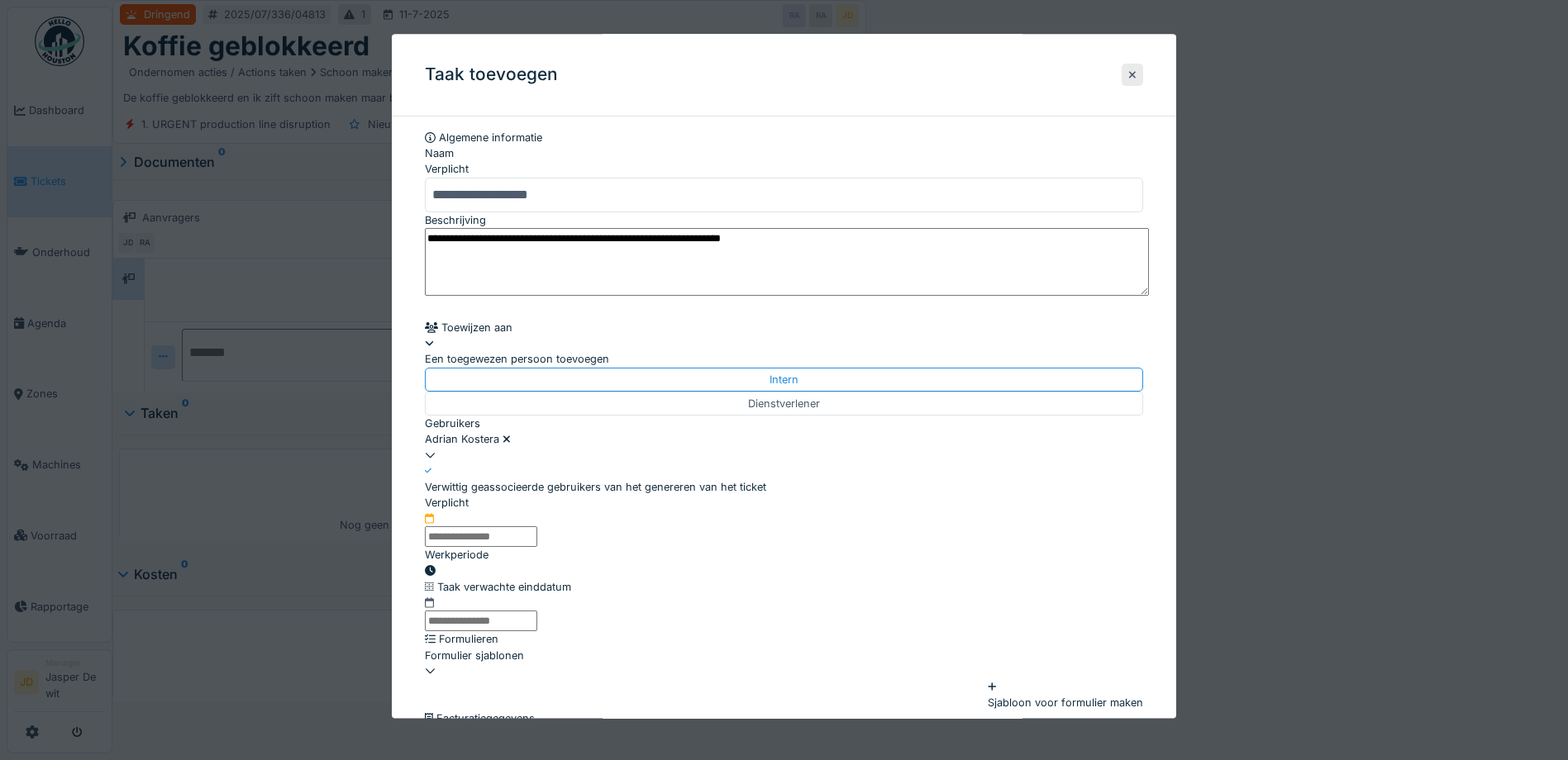 click at bounding box center (481, 537) 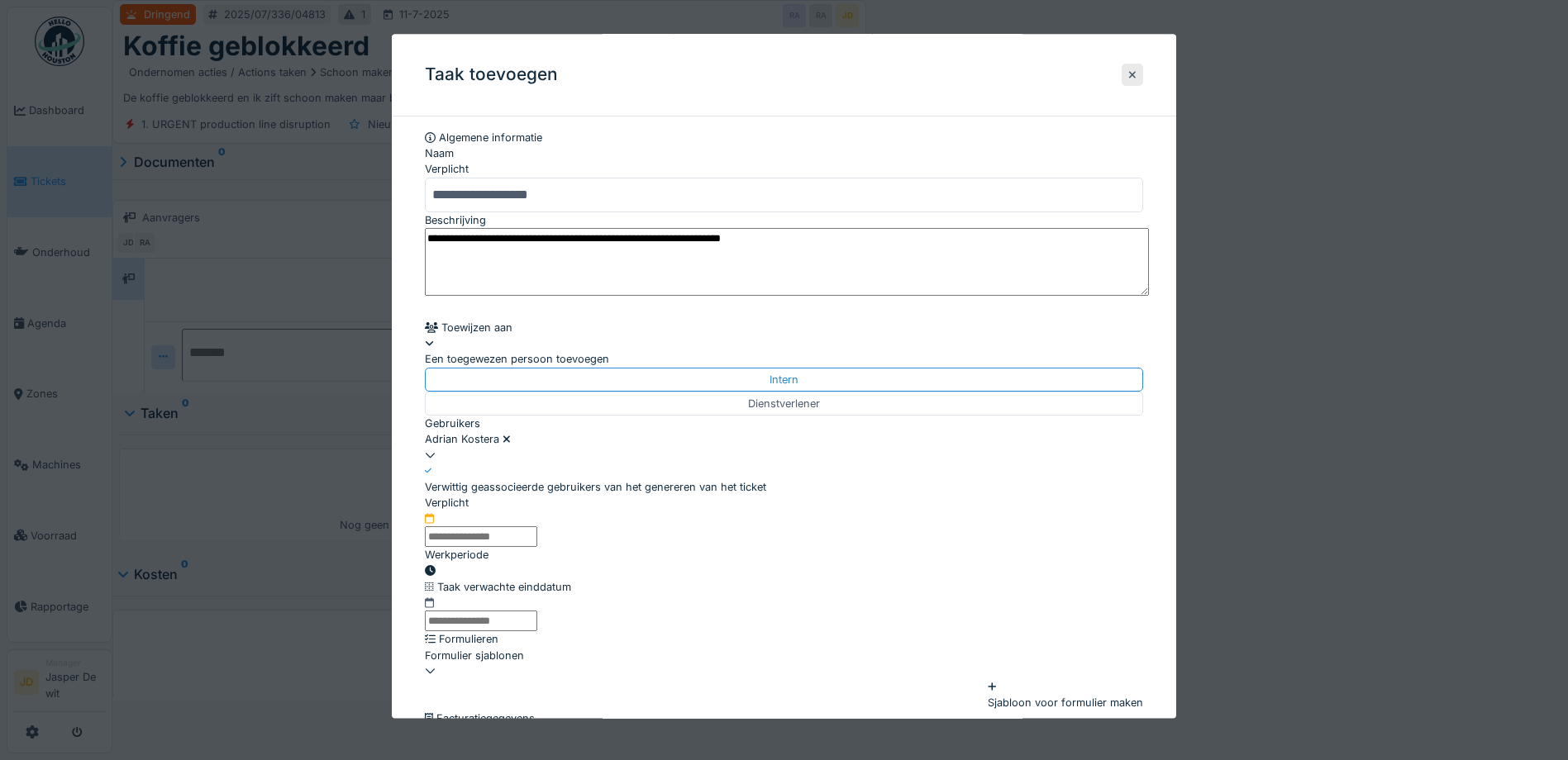 click on "11" at bounding box center [799, -14] 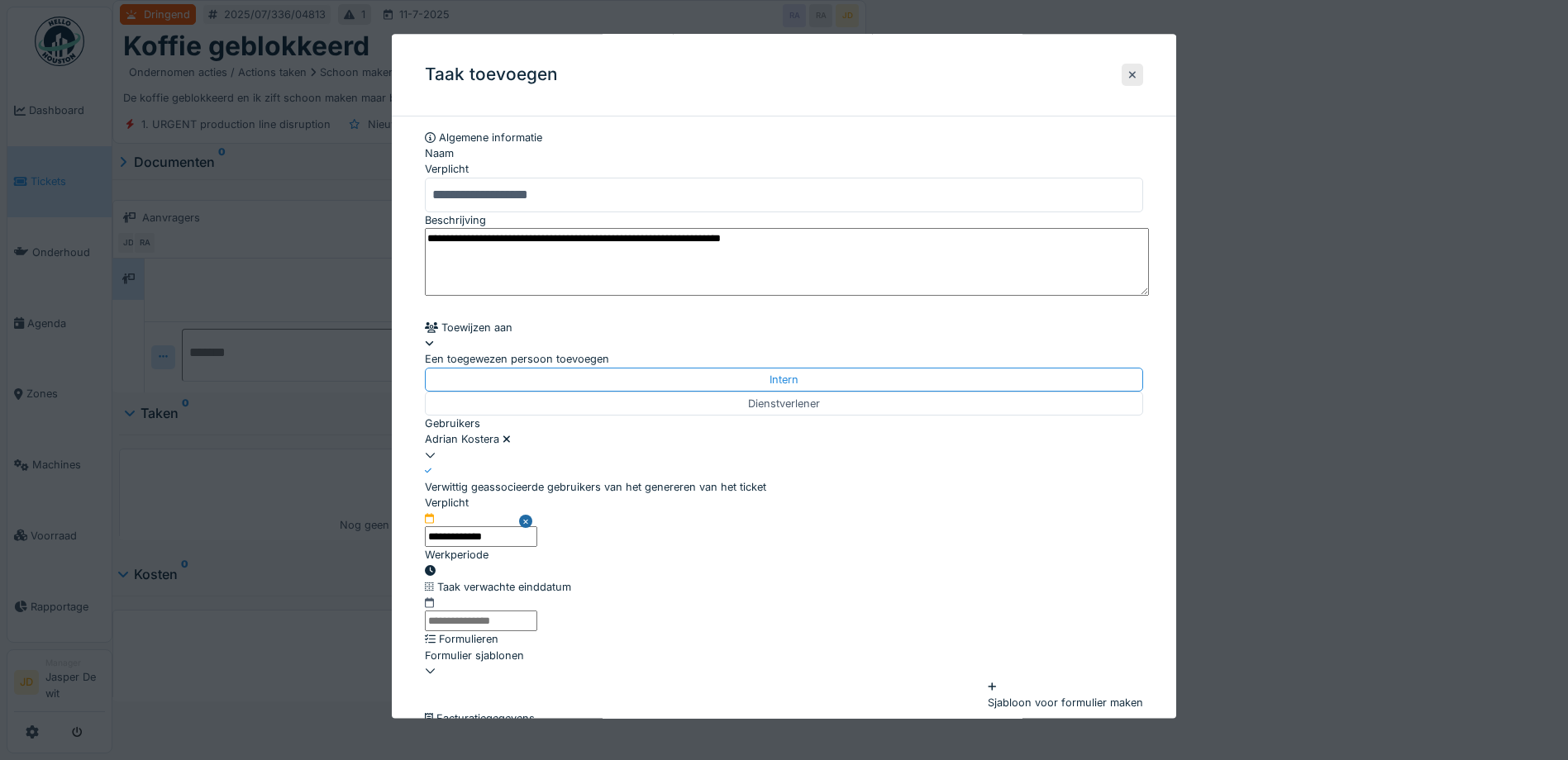 click on "11" at bounding box center (799, -14) 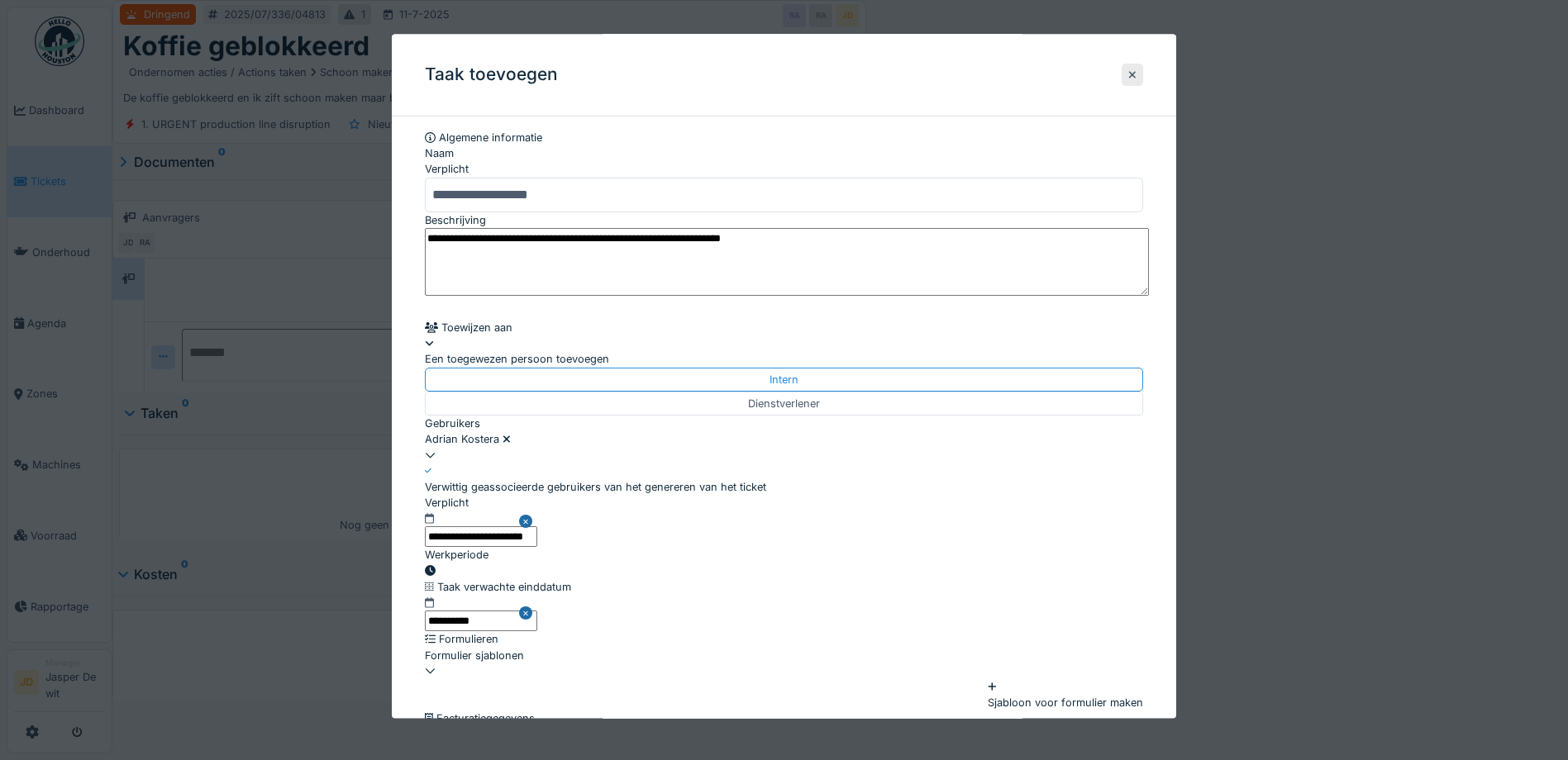 click on "**********" at bounding box center (784, 195) 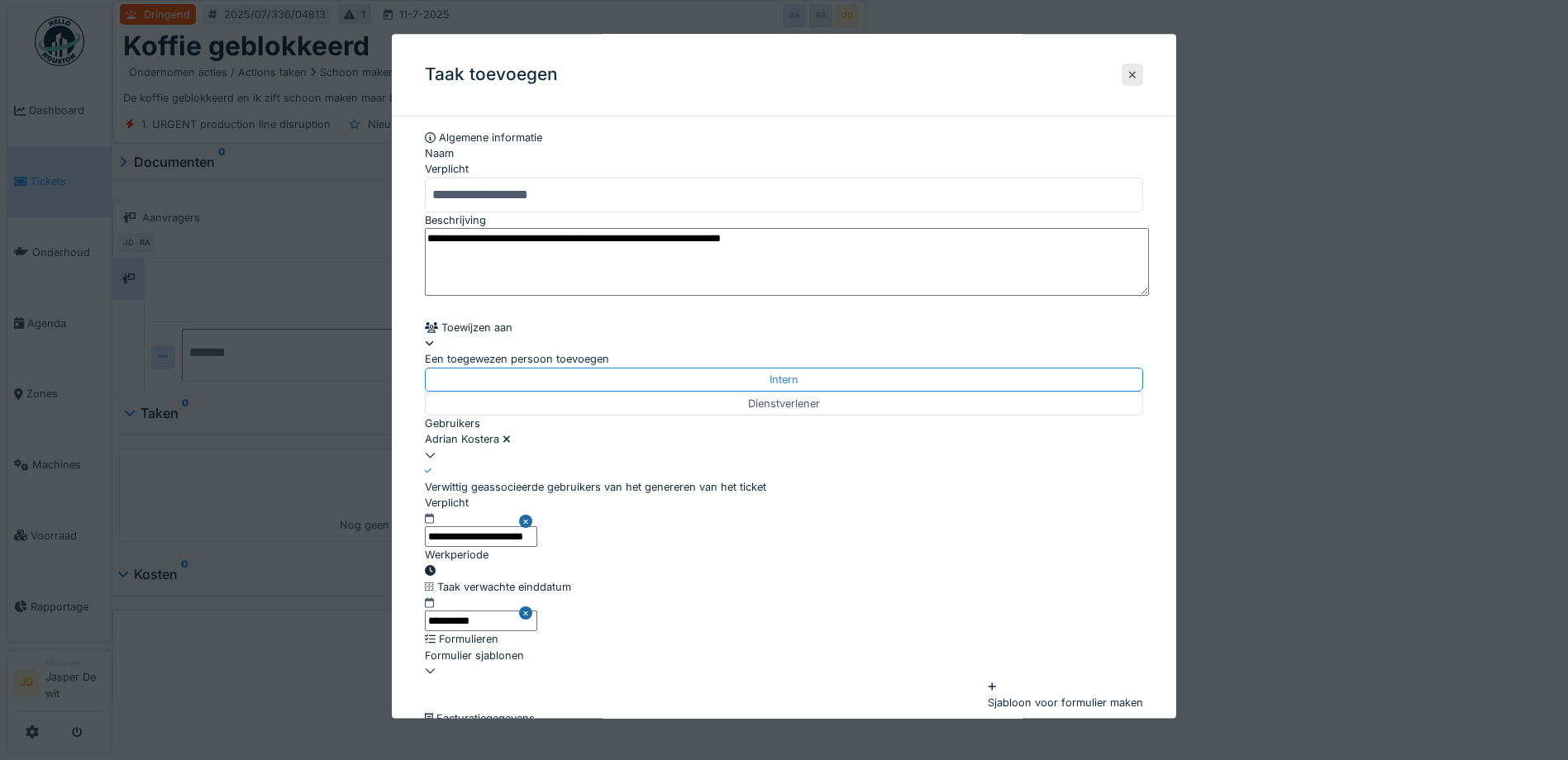 drag, startPoint x: 943, startPoint y: 264, endPoint x: 241, endPoint y: 249, distance: 702.1602 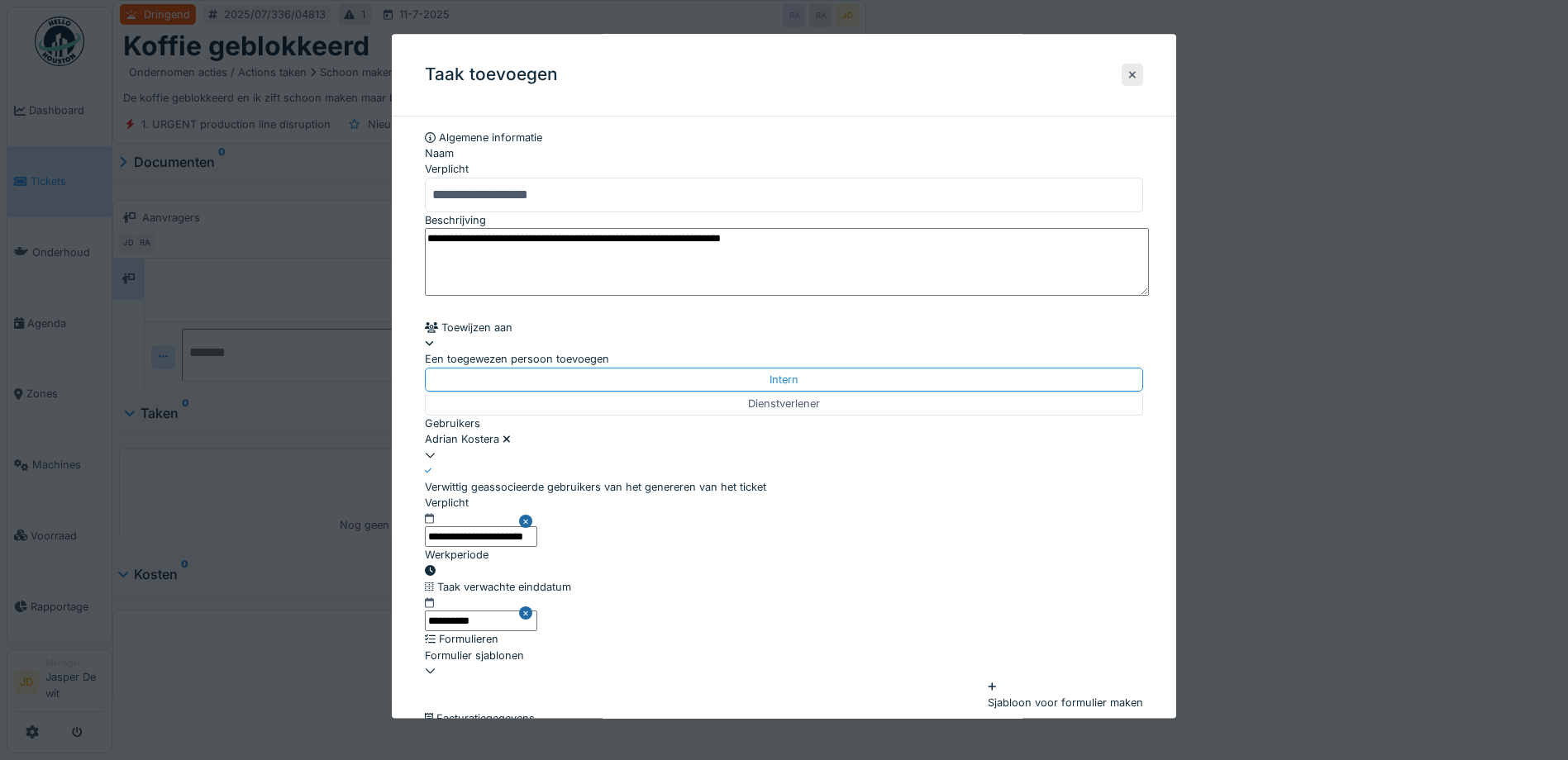 click on "**********" at bounding box center (840, 357) 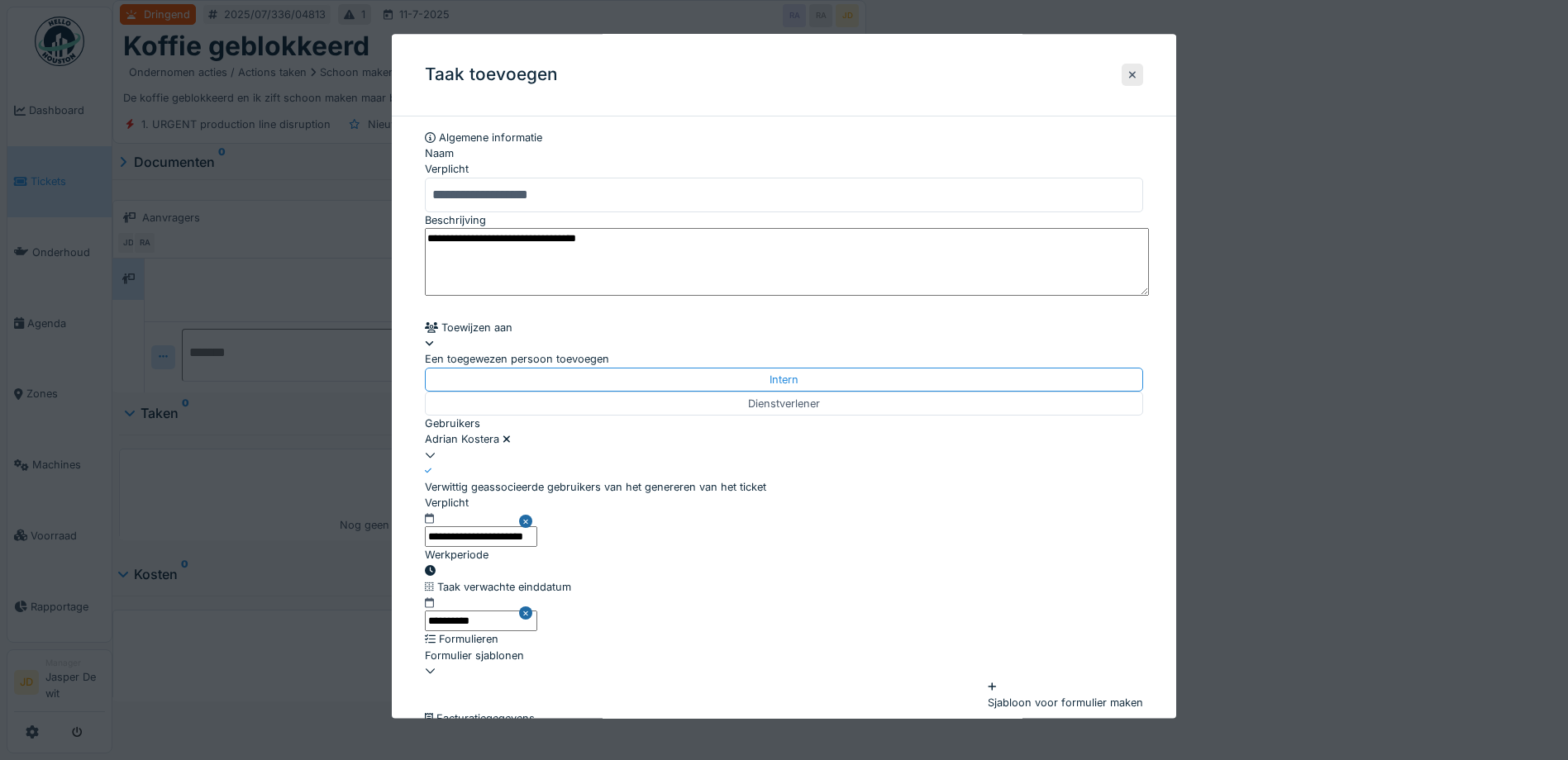 scroll, scrollTop: 260, scrollLeft: 0, axis: vertical 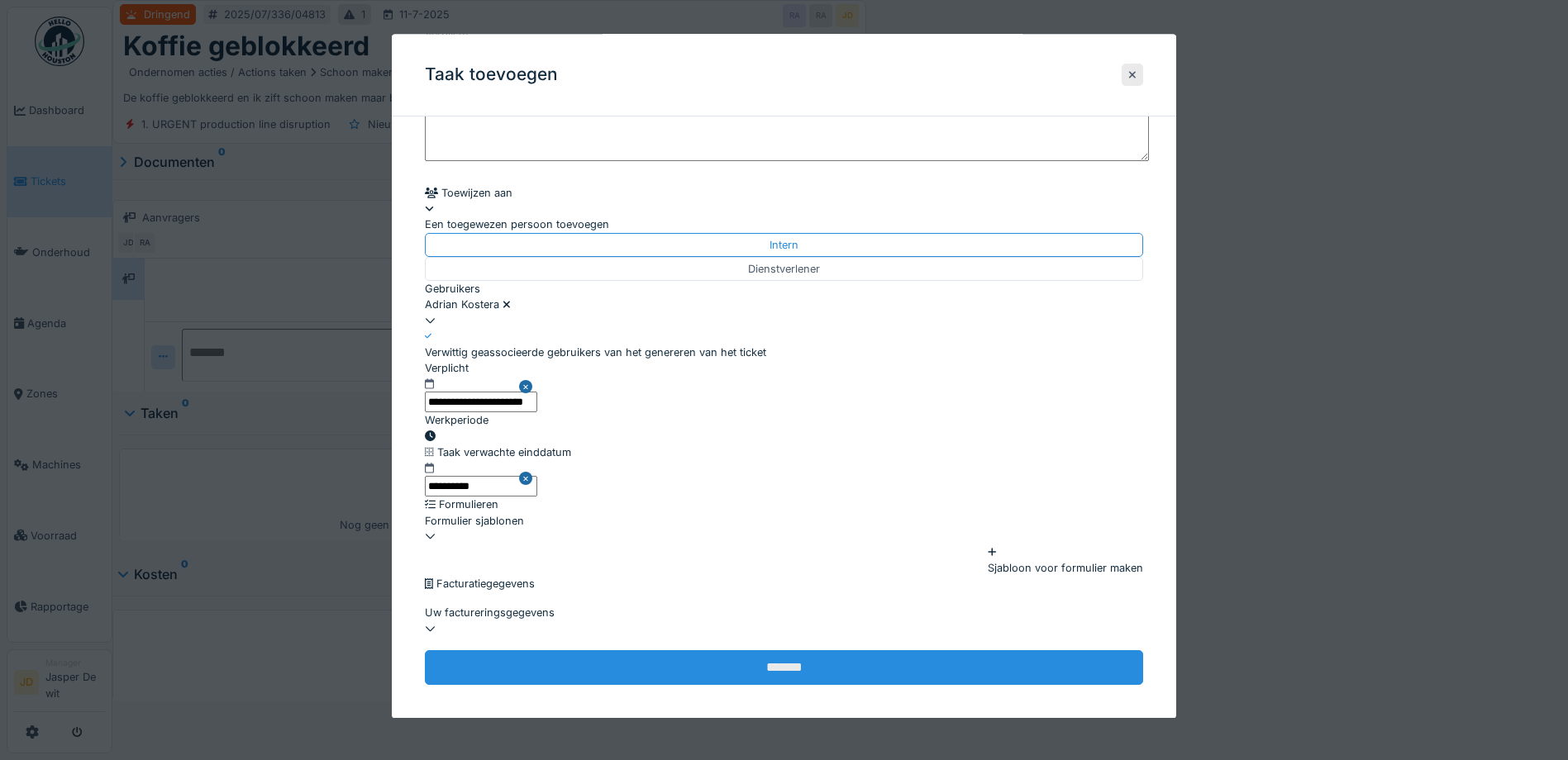 type on "**********" 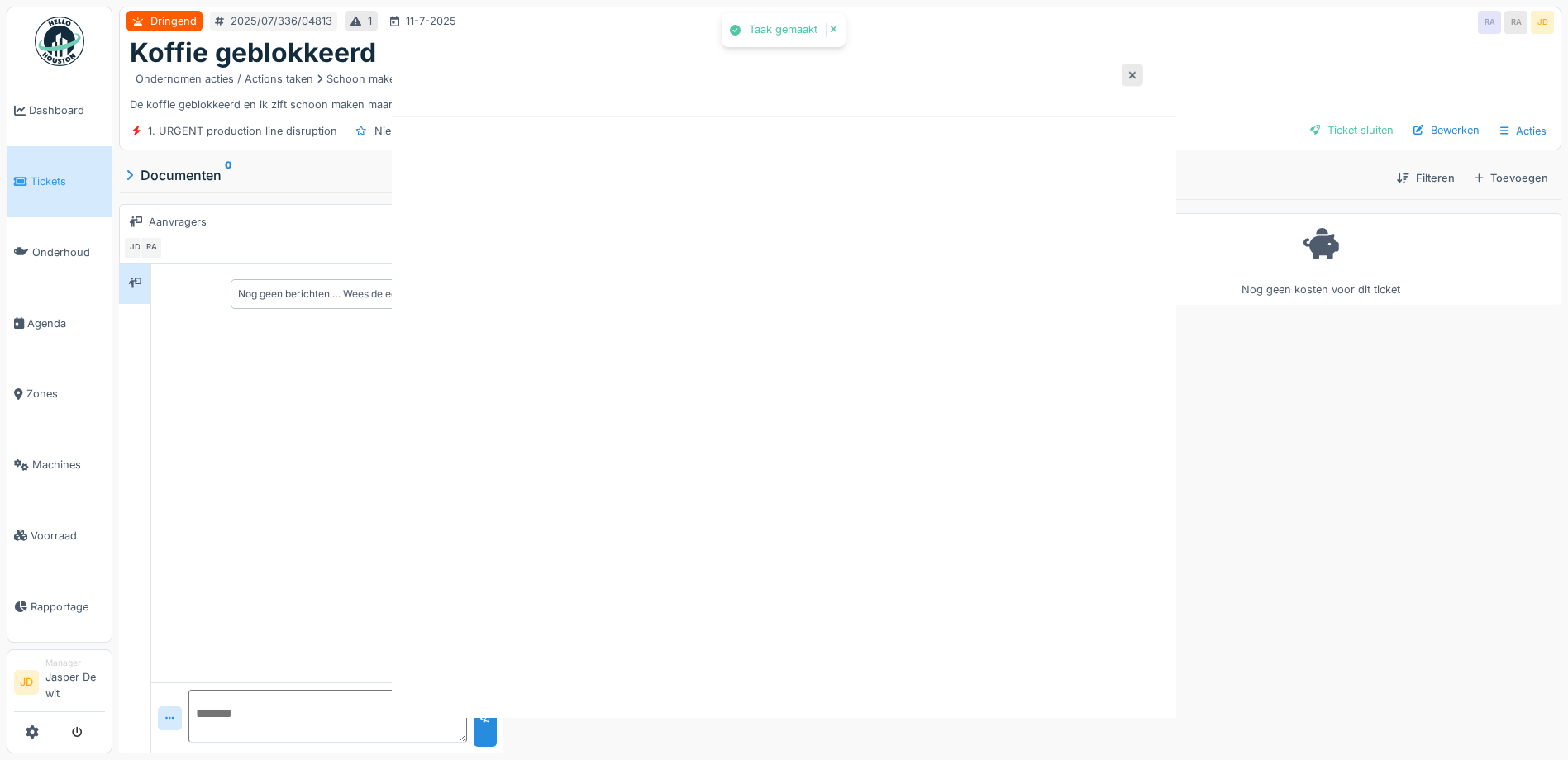 scroll, scrollTop: 0, scrollLeft: 0, axis: both 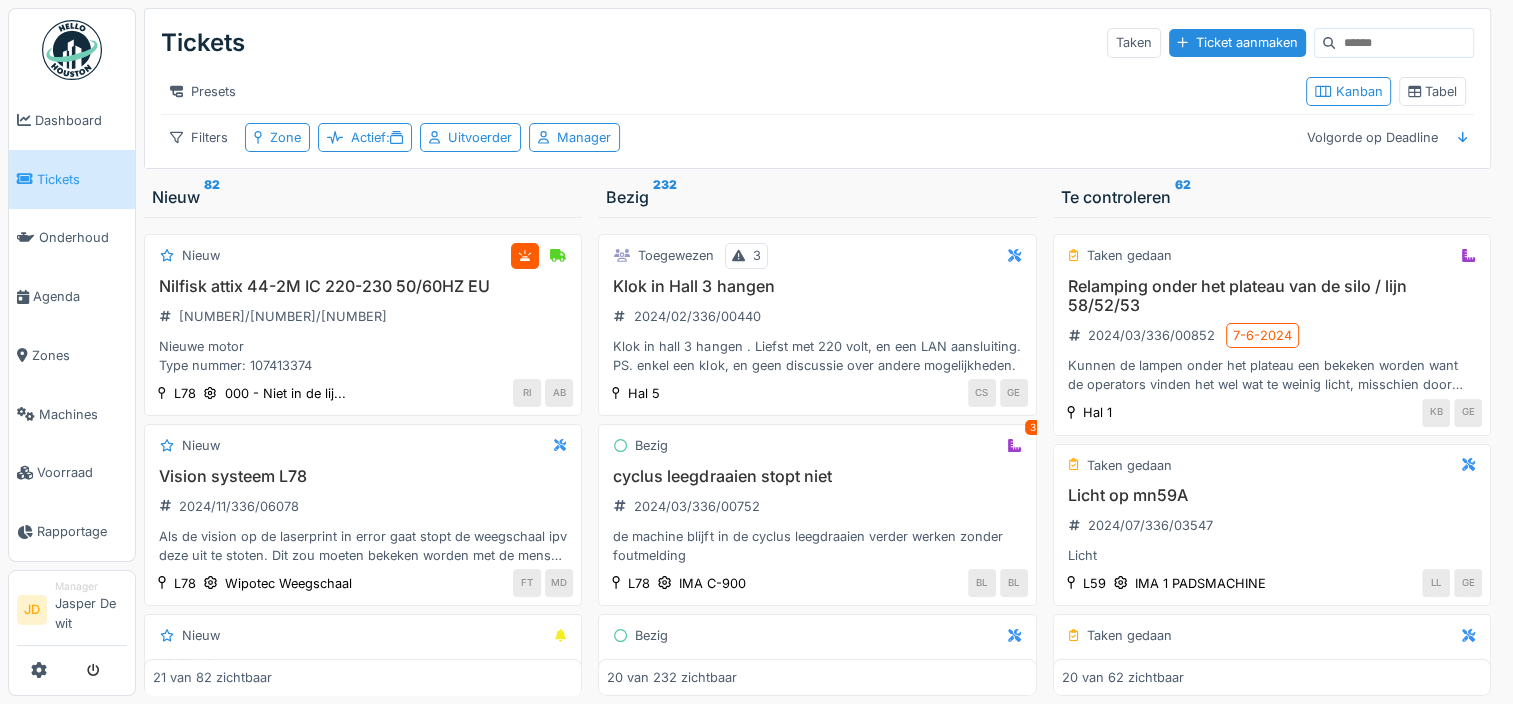 click on "Tickets" at bounding box center (82, 179) 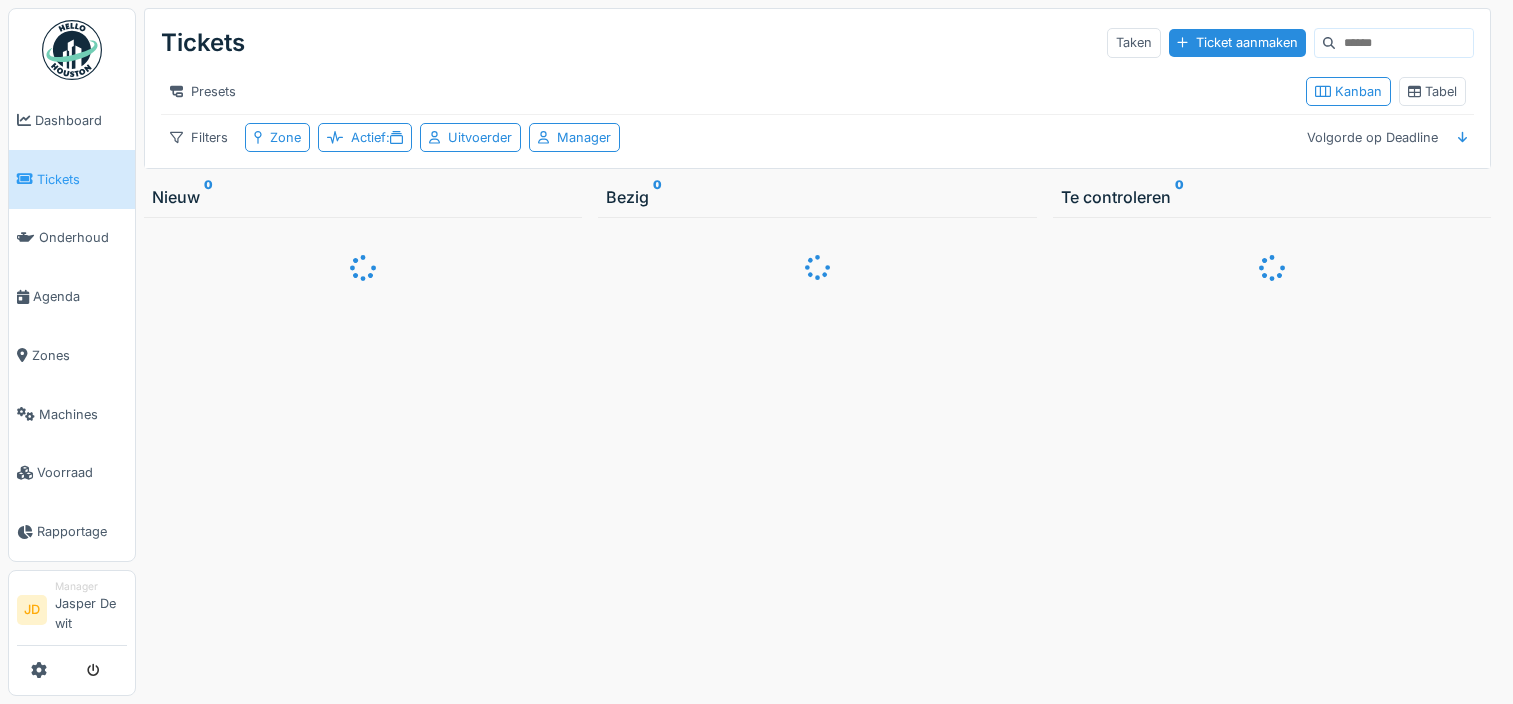 scroll, scrollTop: 0, scrollLeft: 0, axis: both 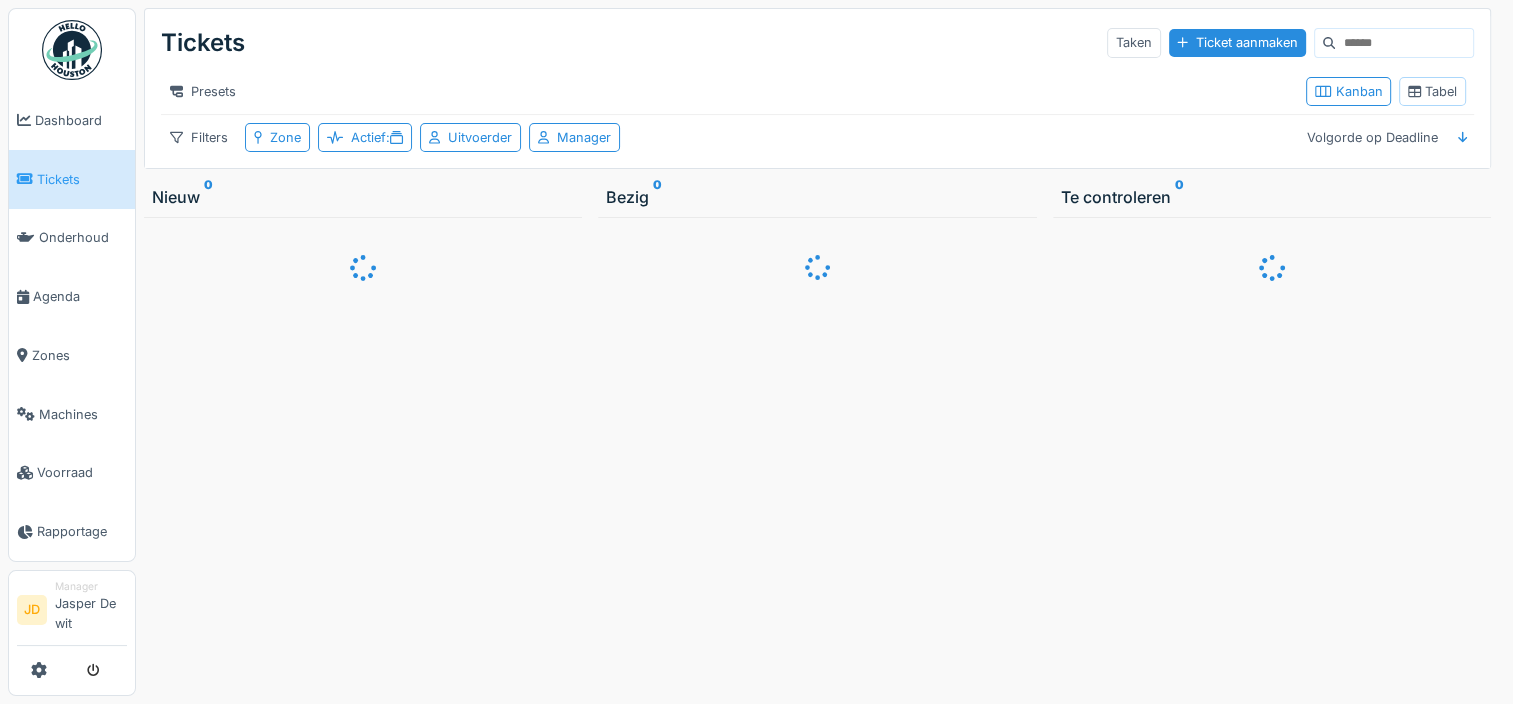 click on "Tabel" at bounding box center (1432, 91) 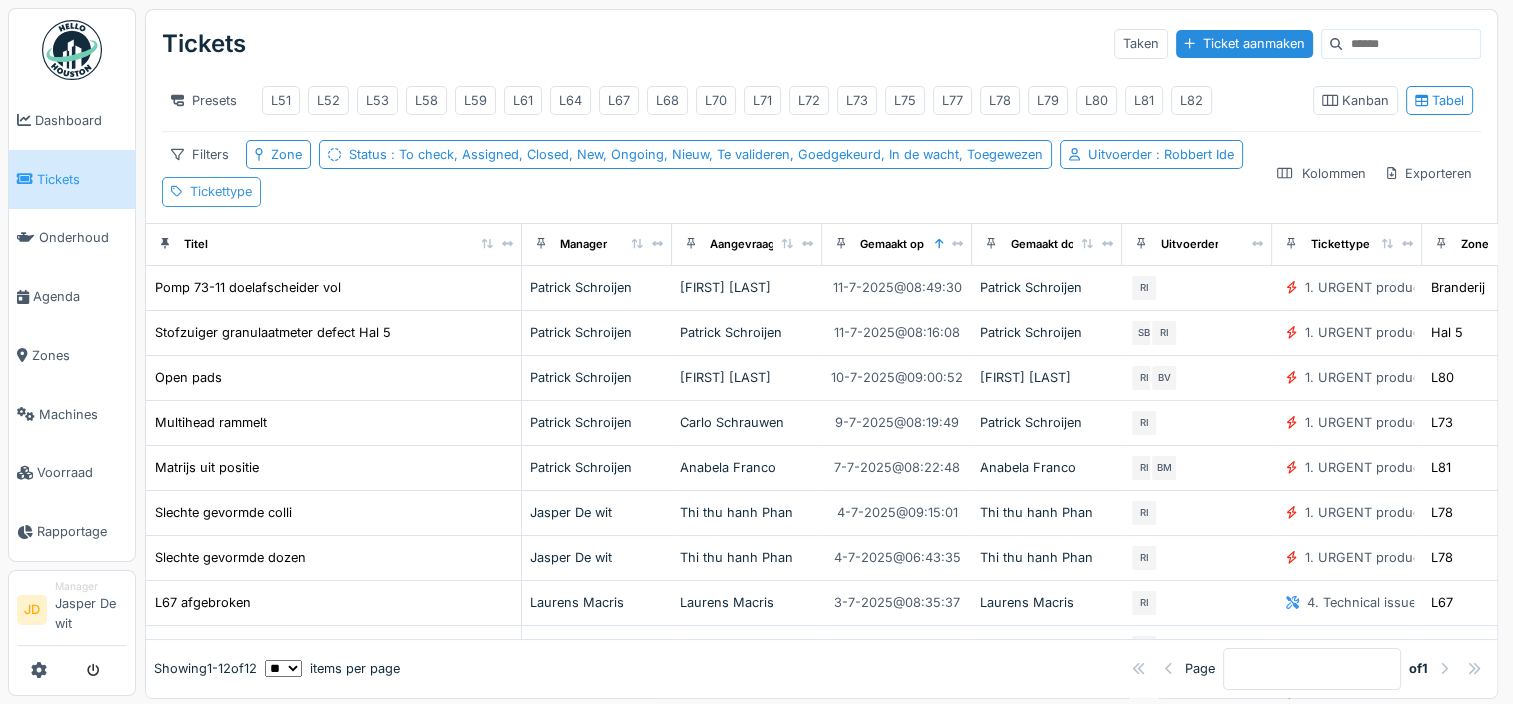 click on "Tickettype" at bounding box center [221, 191] 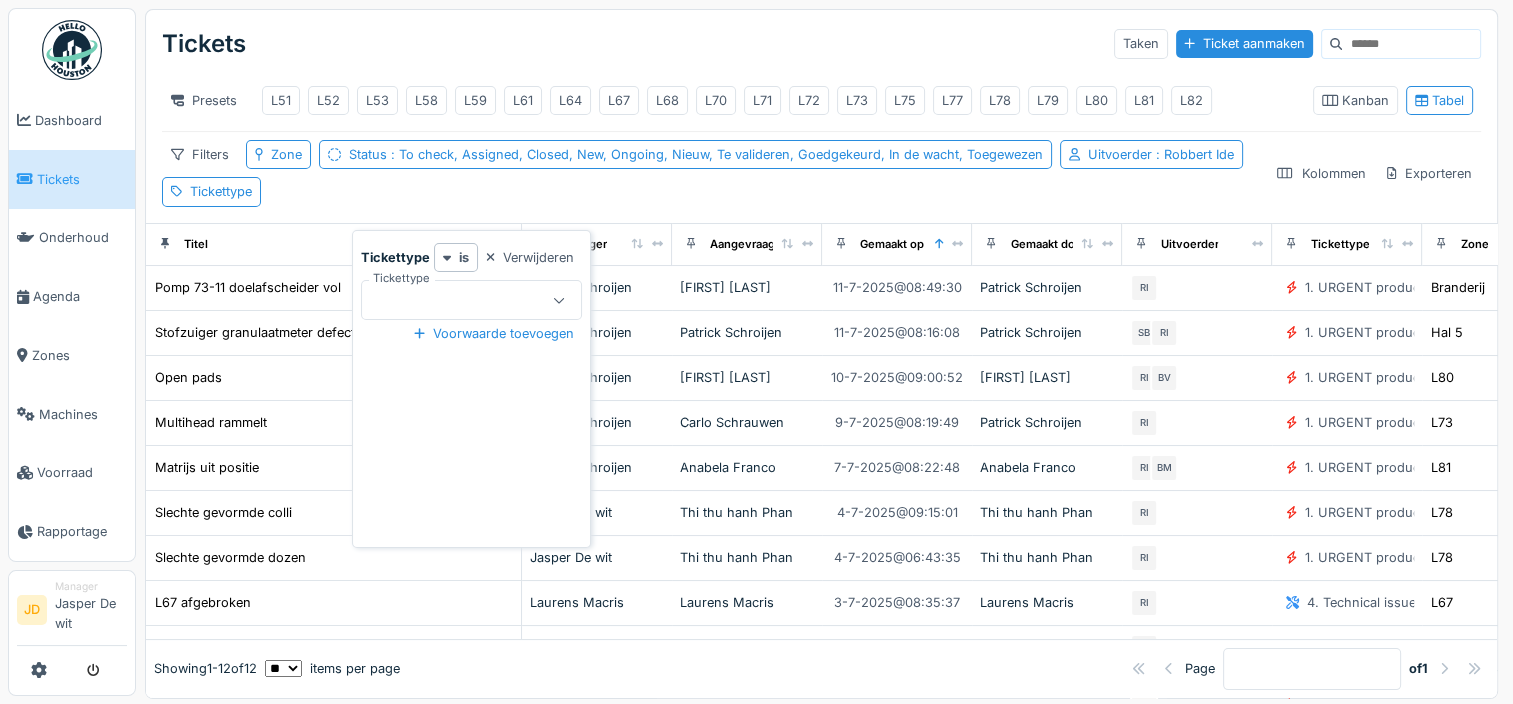 click at bounding box center (461, 300) 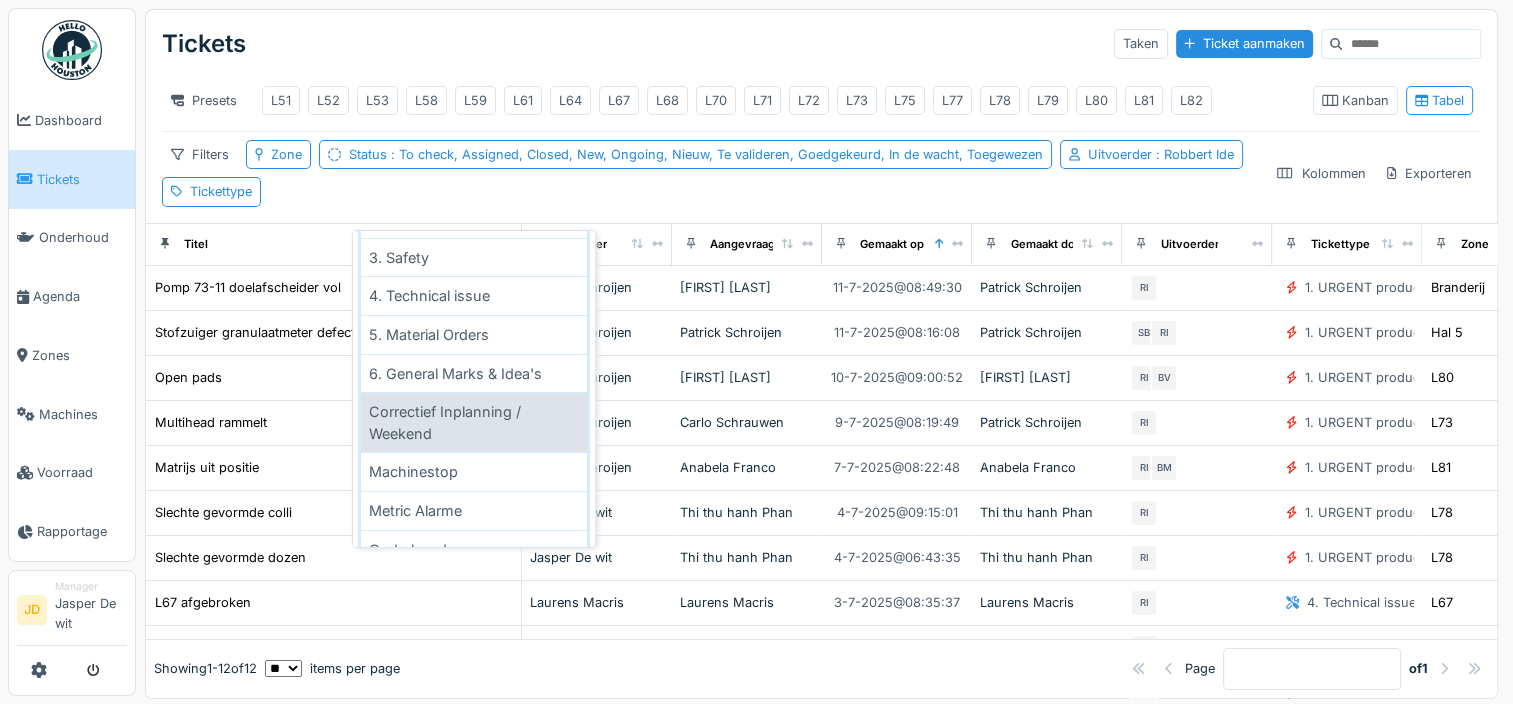 scroll, scrollTop: 269, scrollLeft: 0, axis: vertical 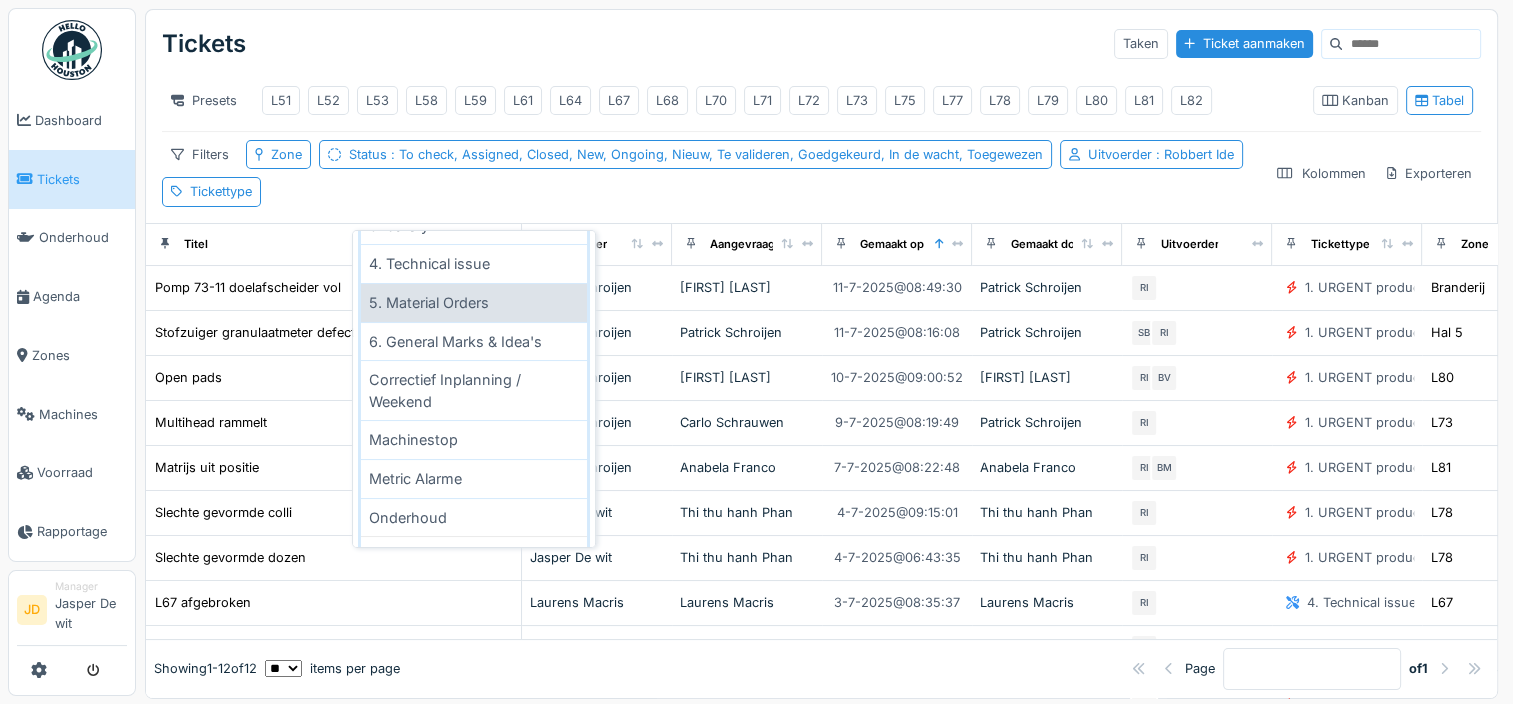 click on "5. Material Orders" at bounding box center (474, 302) 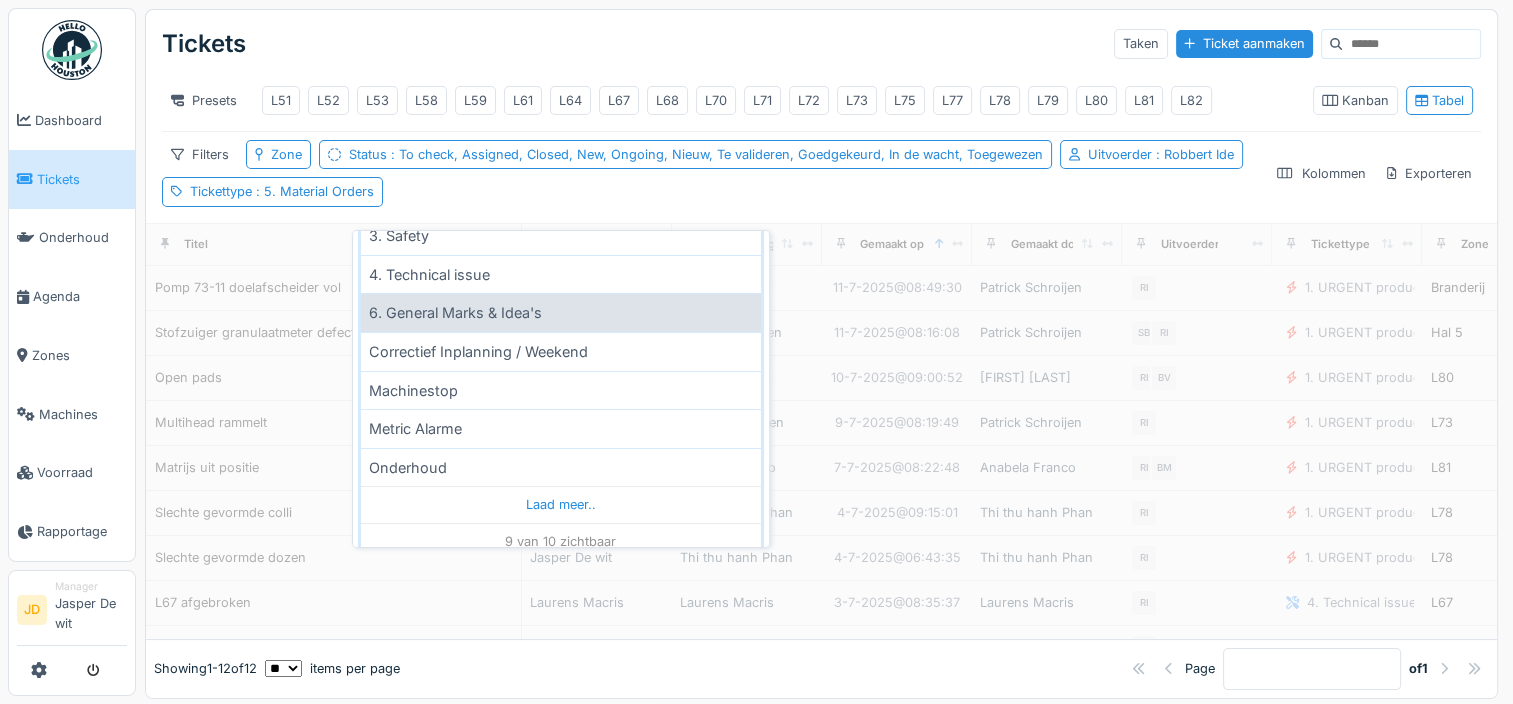 scroll, scrollTop: 277, scrollLeft: 0, axis: vertical 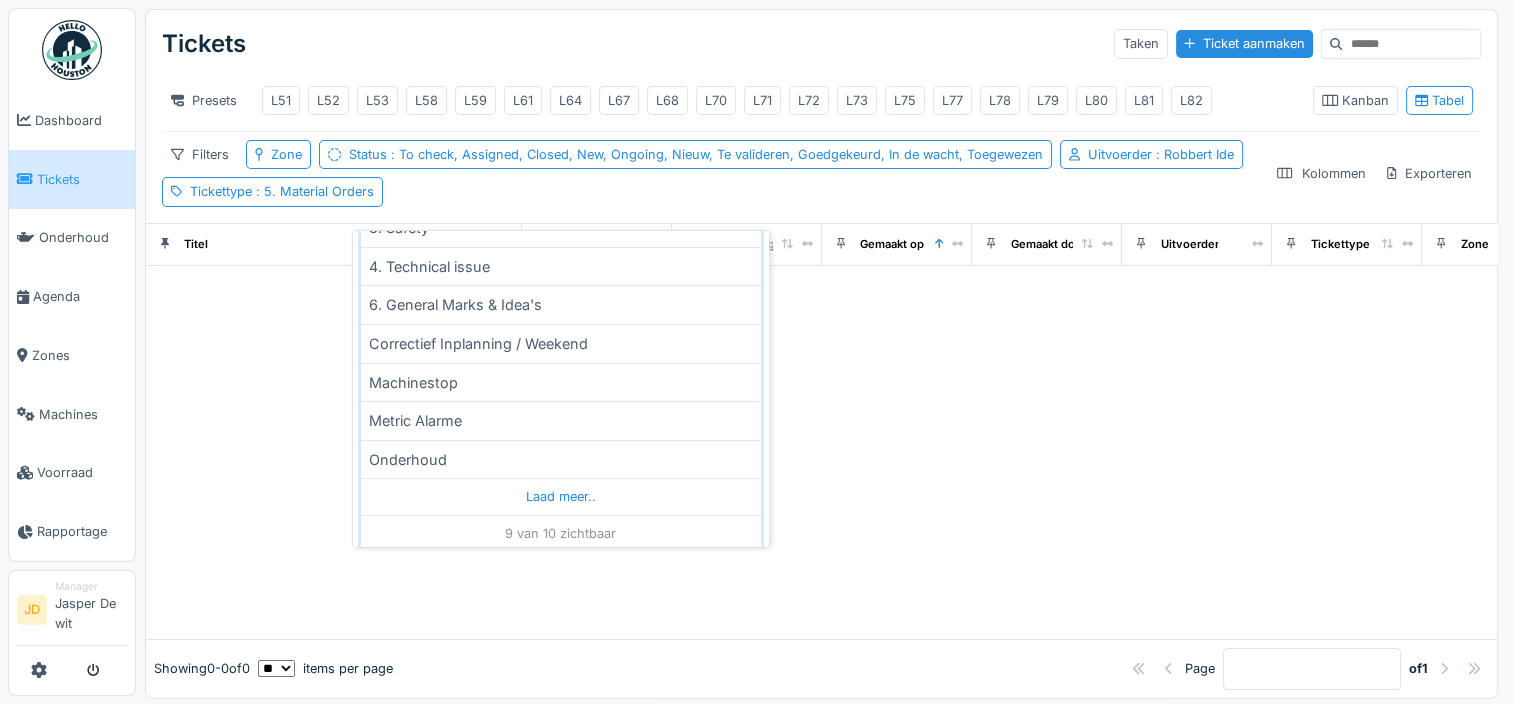 click on "Tickets Taken Ticket aanmaken" at bounding box center (821, 44) 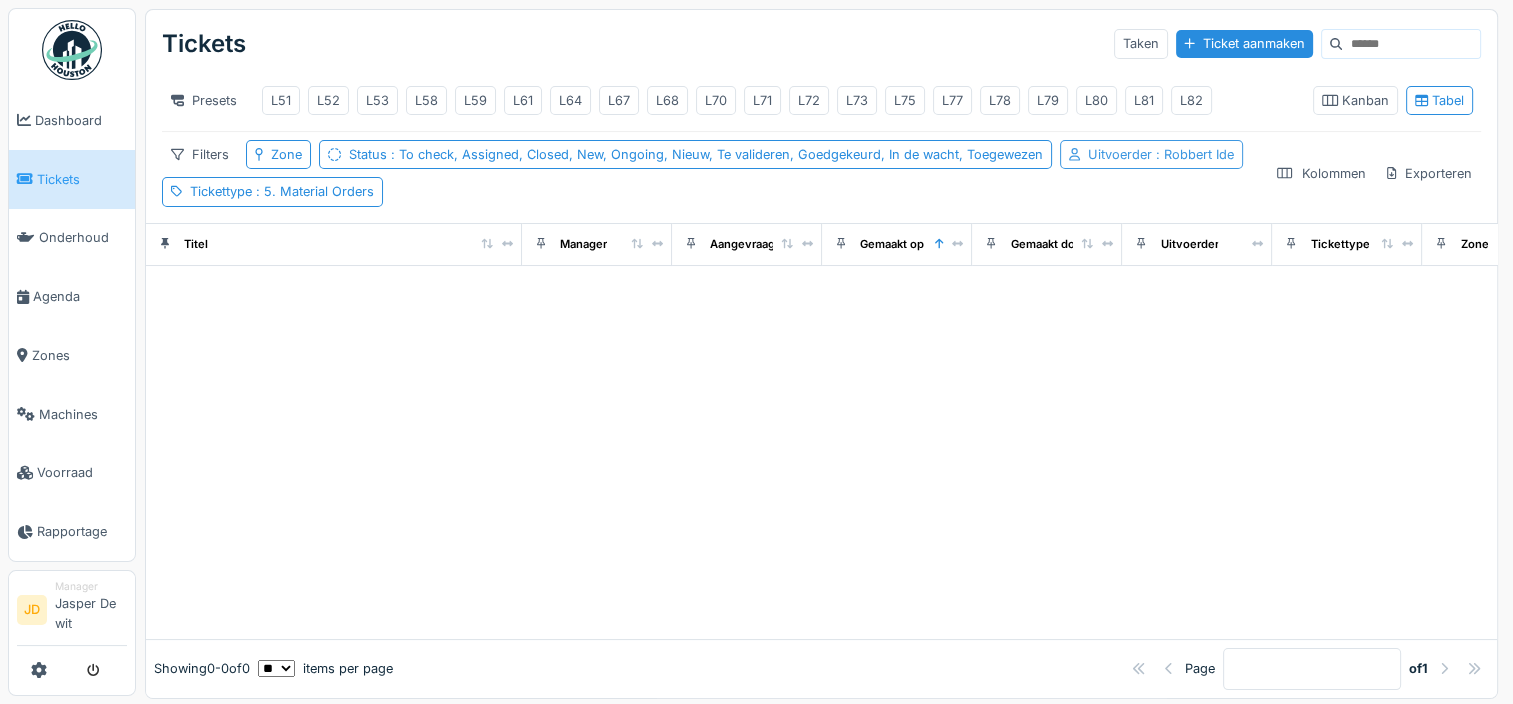 click on ":   [FIRST] [LAST]" at bounding box center (1193, 154) 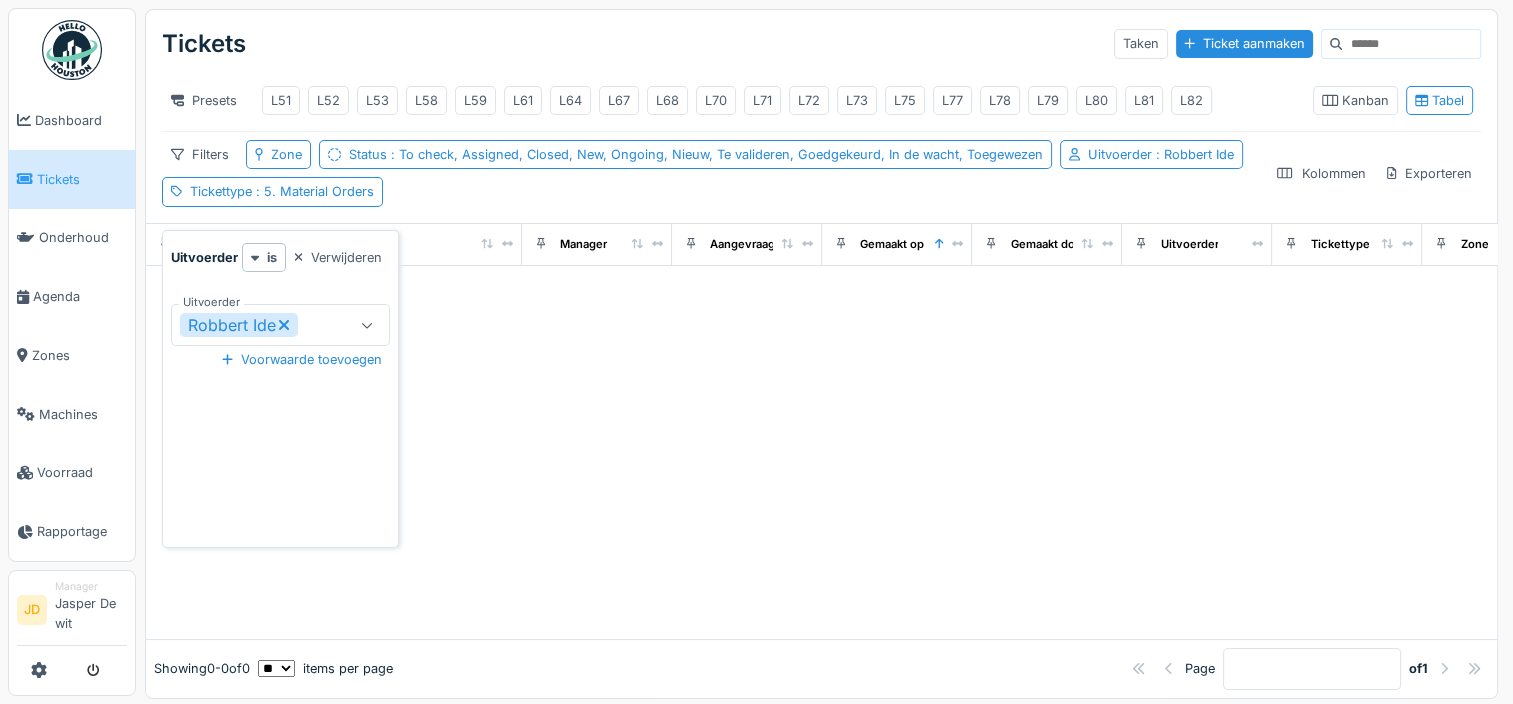 click 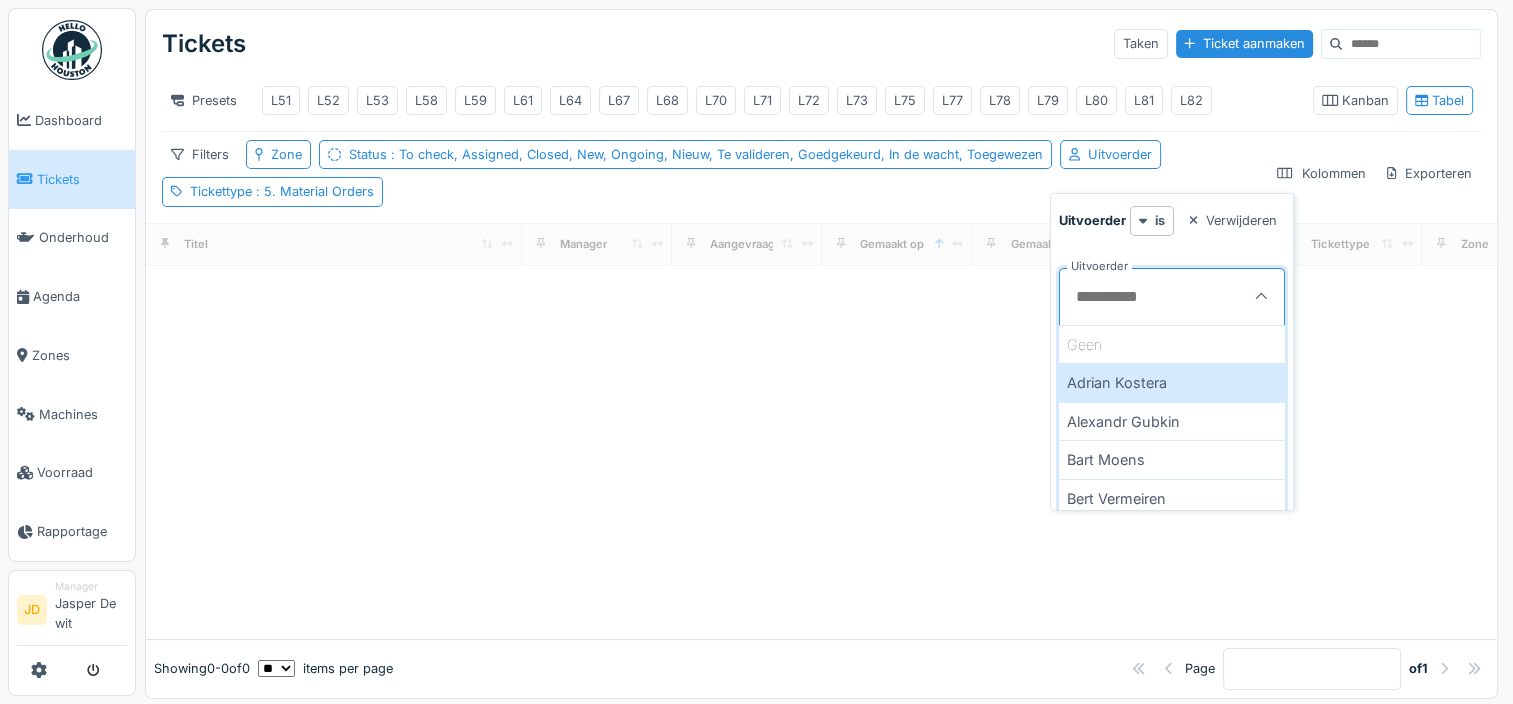 click on "Tickets Taken Ticket aanmaken" at bounding box center (821, 44) 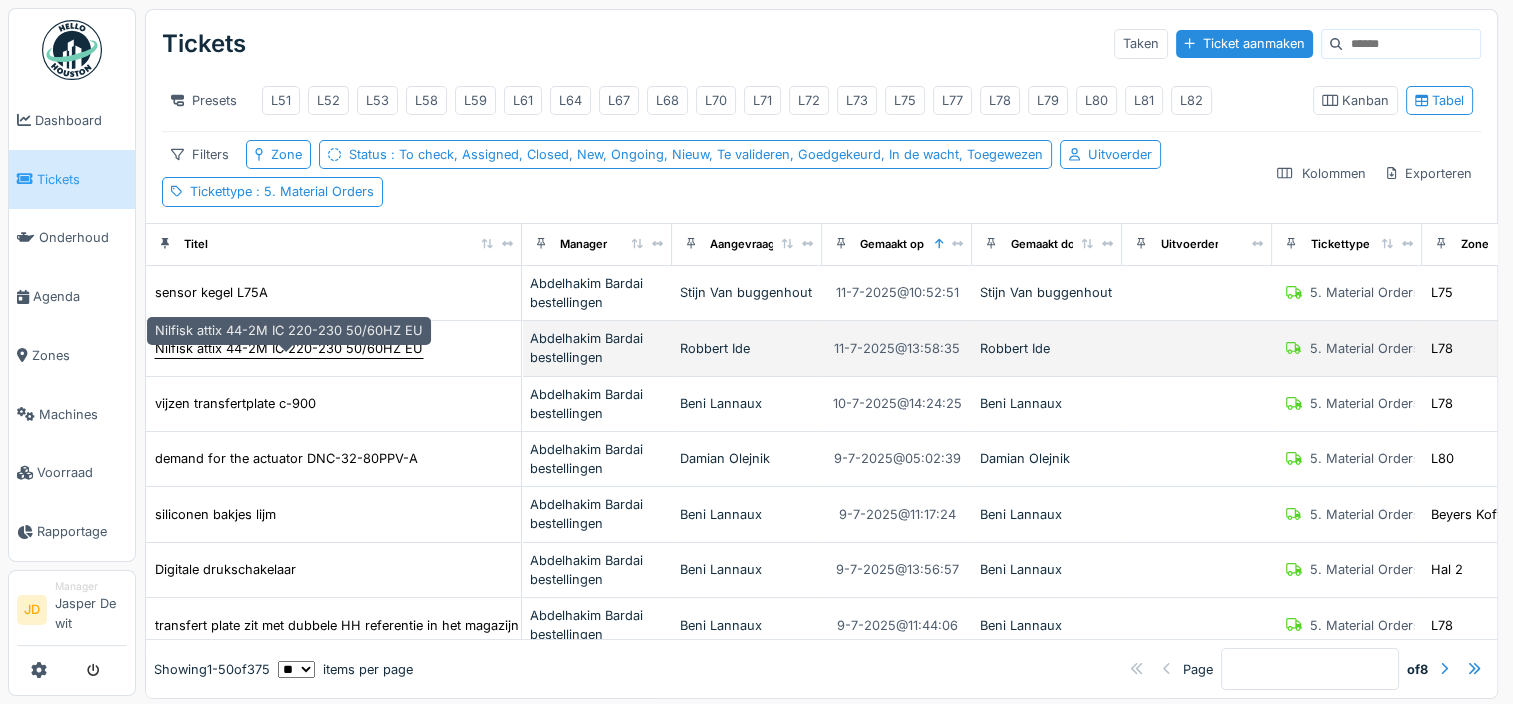 click on "Nilfisk attix 44-2M IC 220-230 50/60HZ EU" at bounding box center (289, 348) 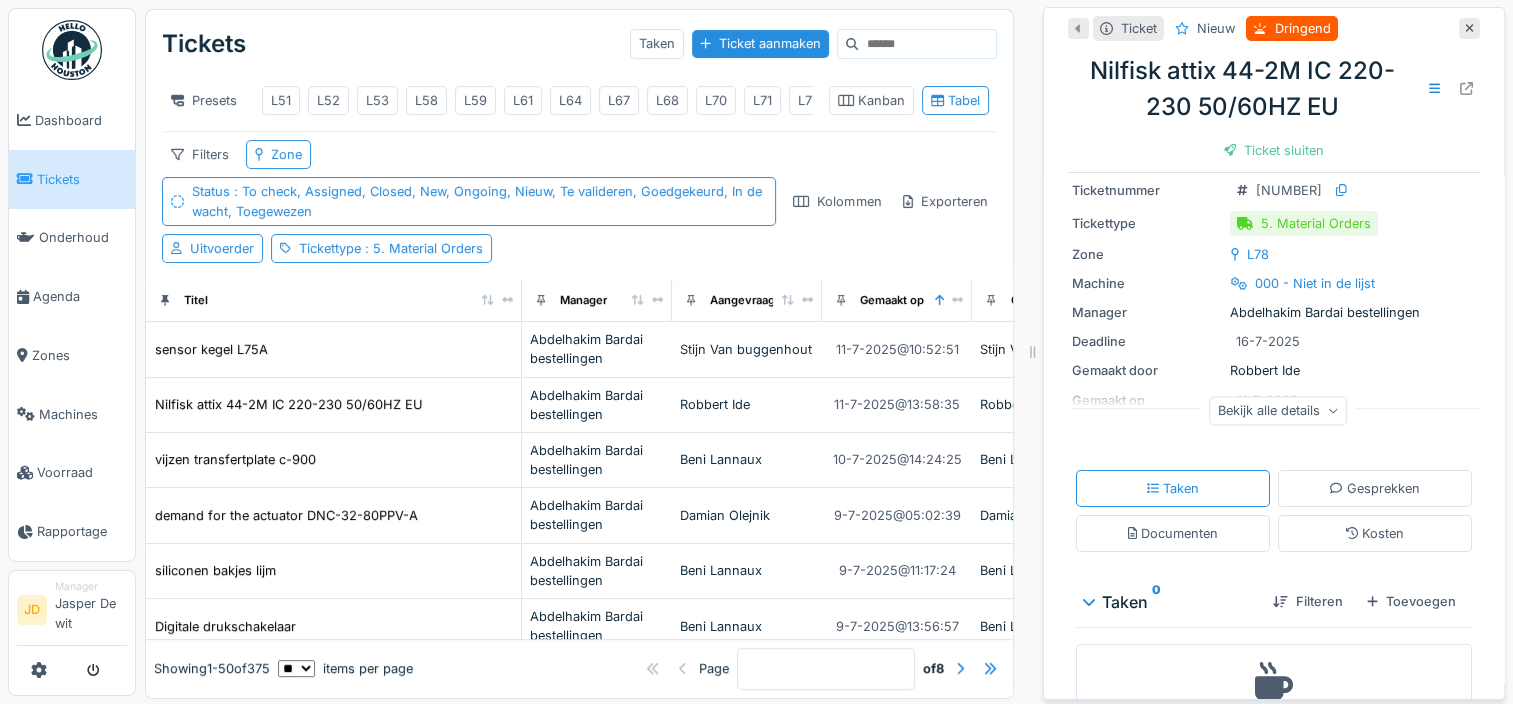 scroll, scrollTop: 186, scrollLeft: 0, axis: vertical 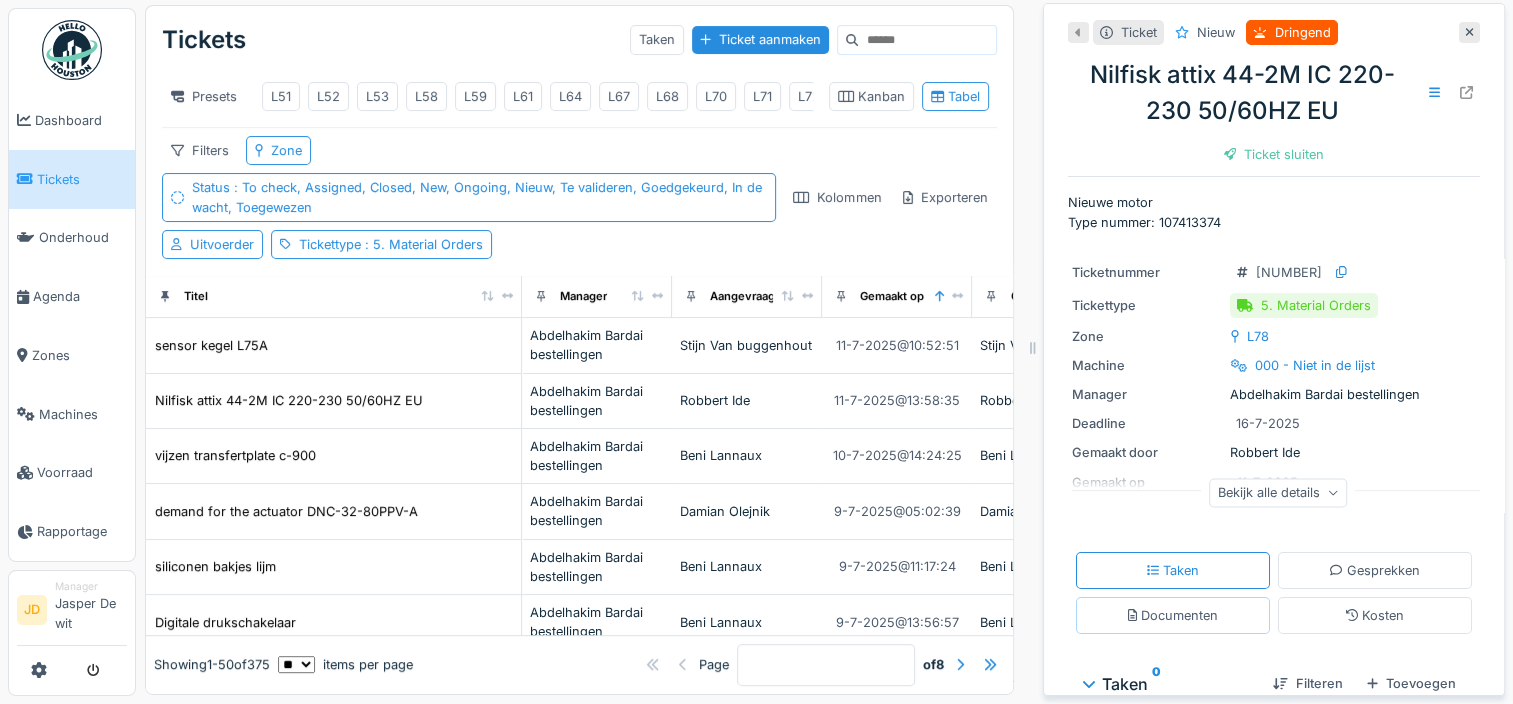 click on "Documenten" at bounding box center (1173, 615) 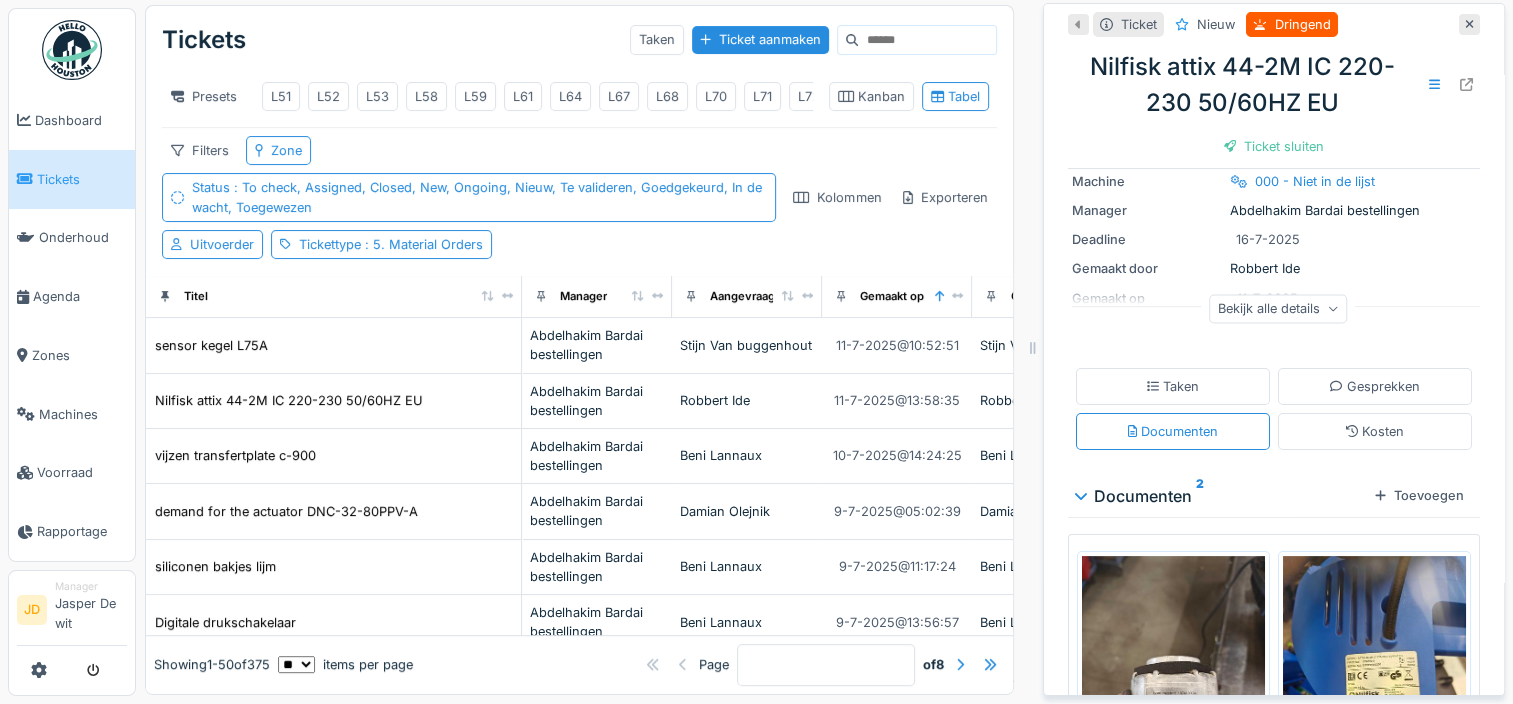scroll, scrollTop: 186, scrollLeft: 0, axis: vertical 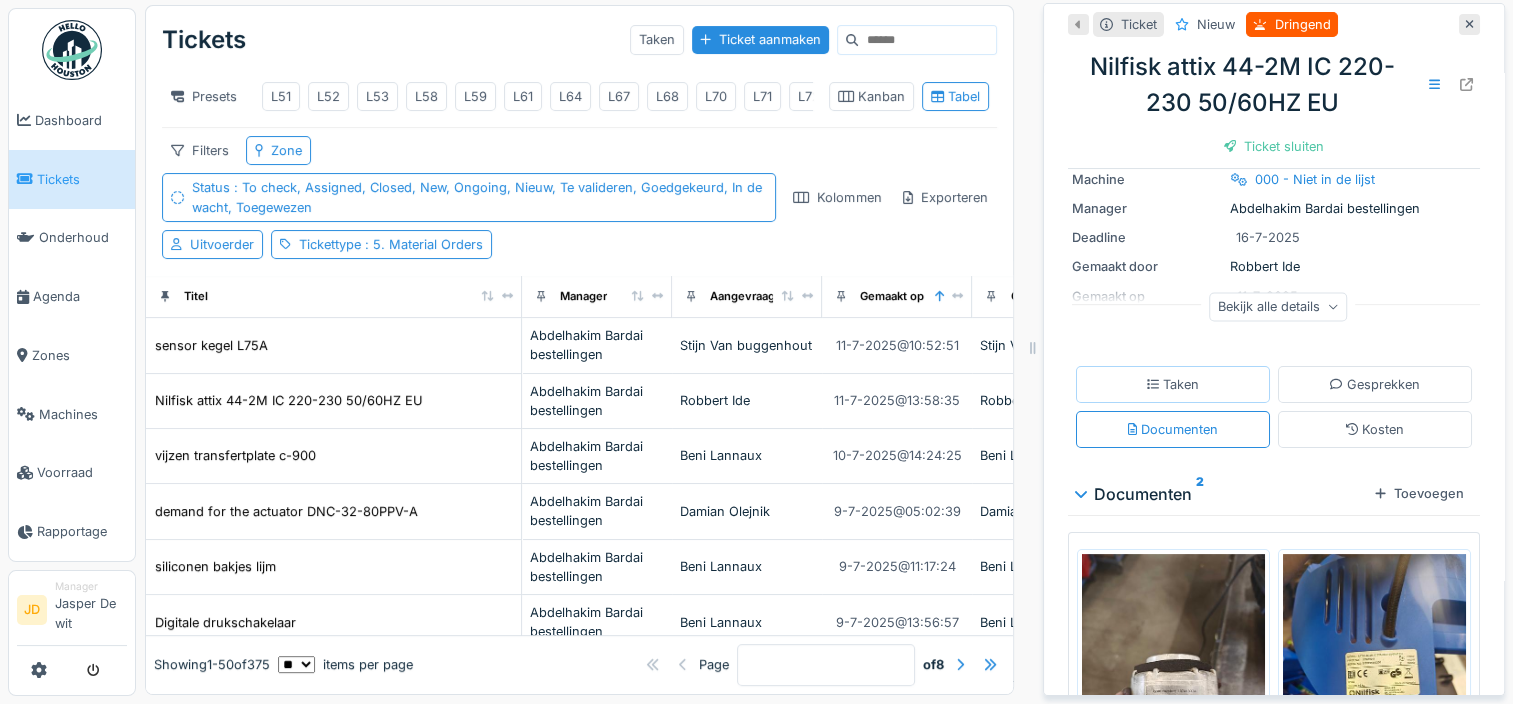 click on "Taken" at bounding box center [1173, 384] 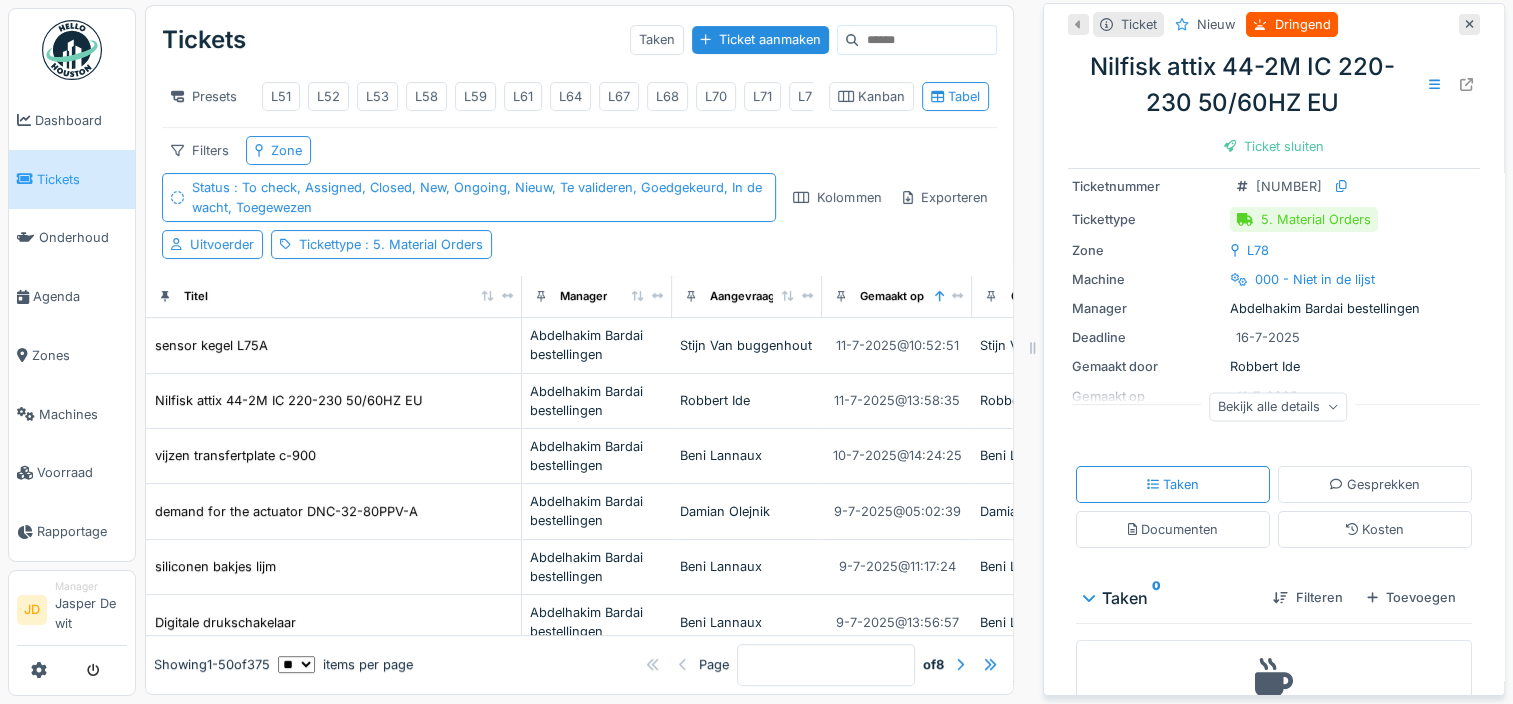 scroll, scrollTop: 0, scrollLeft: 0, axis: both 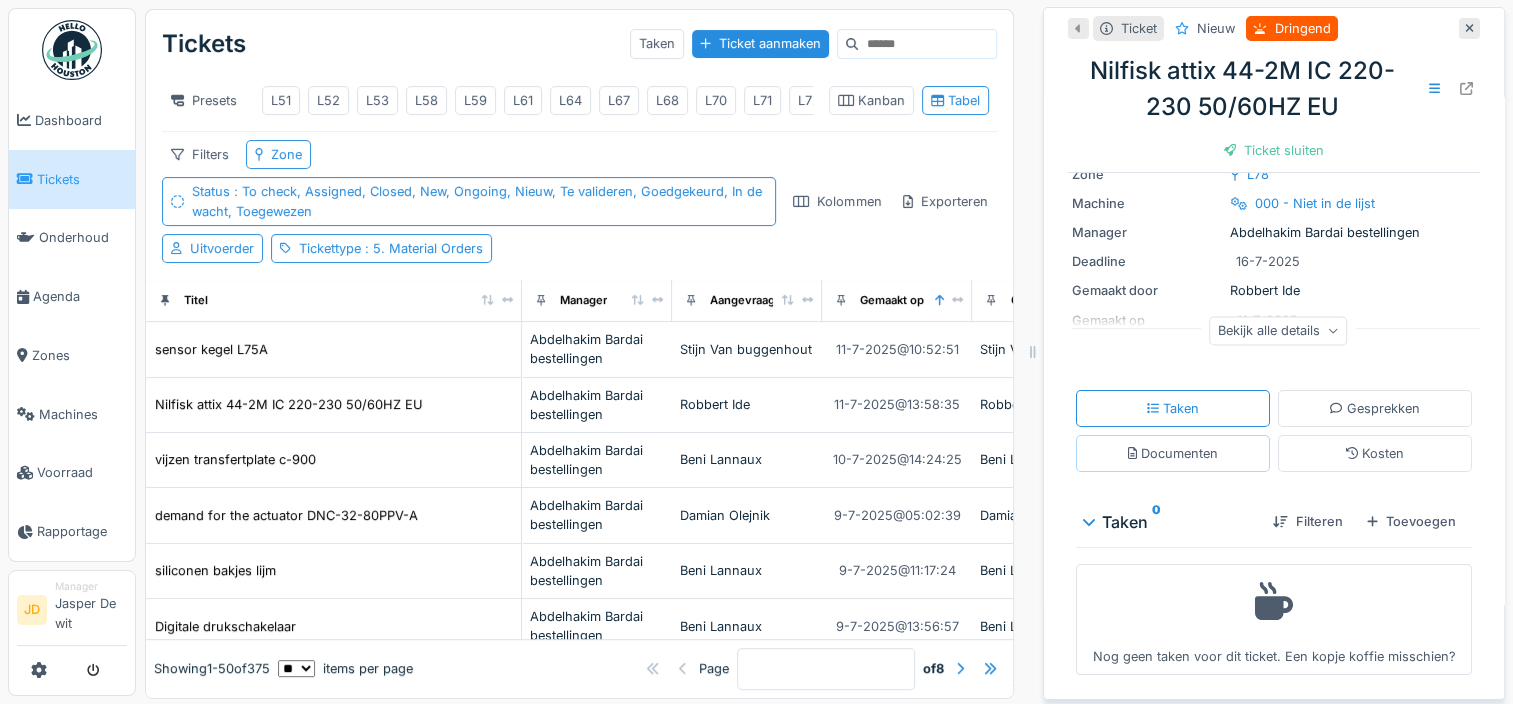 click on "Documenten" at bounding box center (1173, 453) 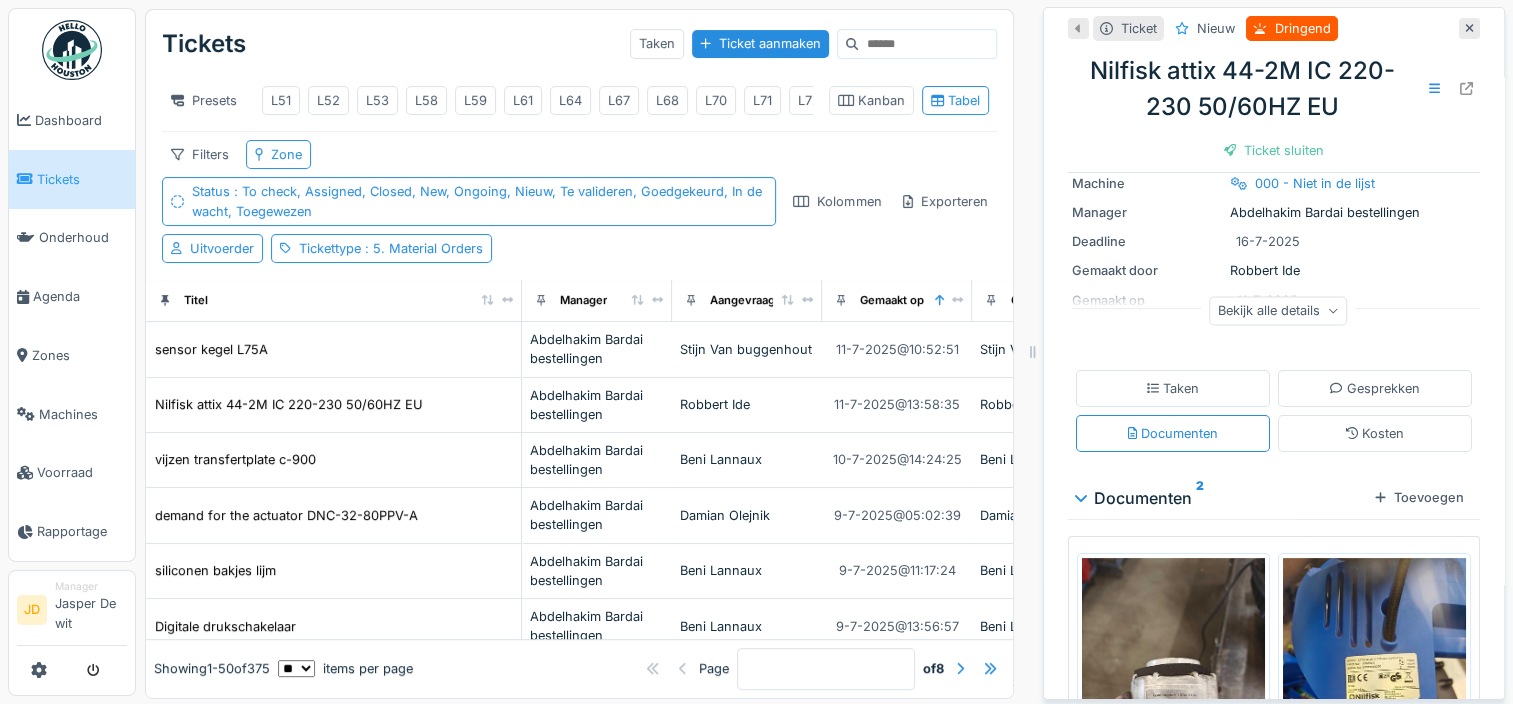 scroll, scrollTop: 19, scrollLeft: 0, axis: vertical 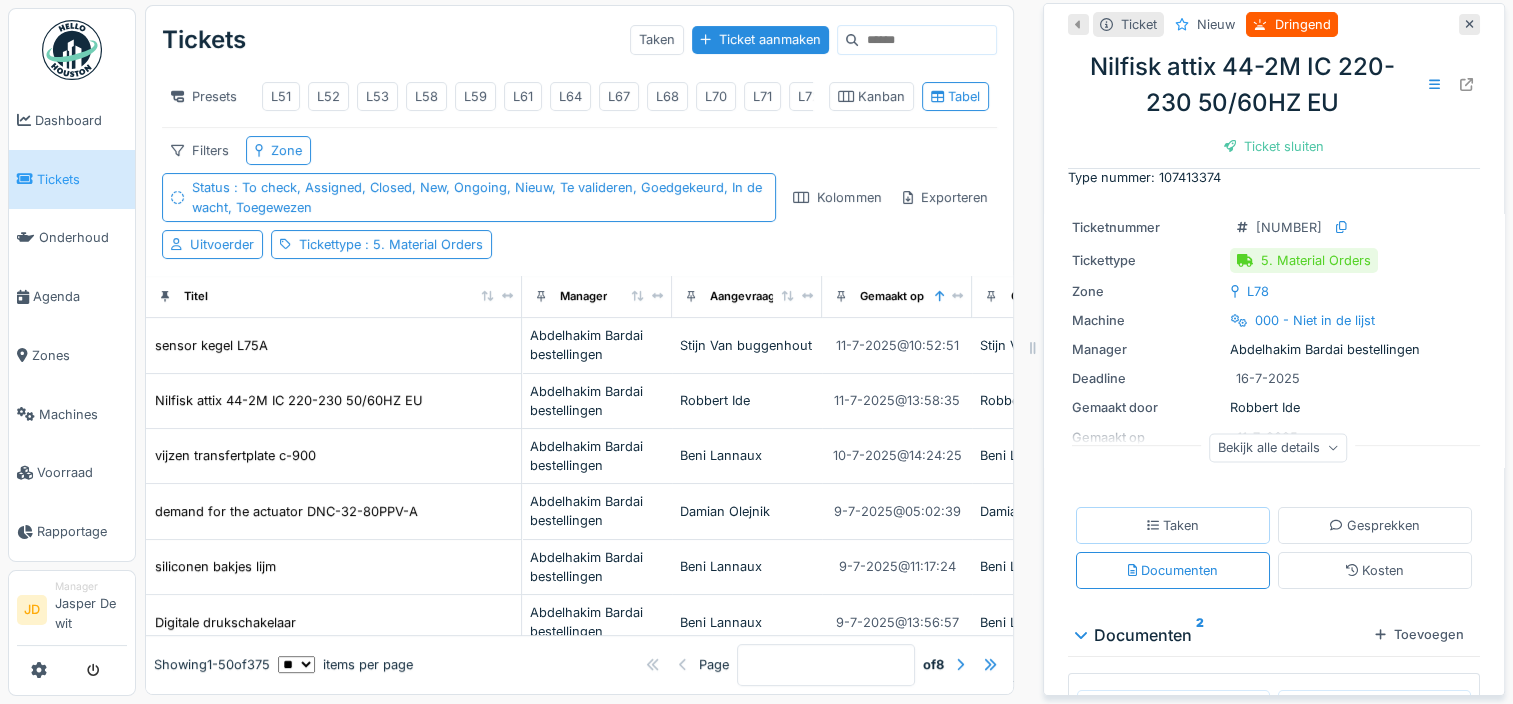 click on "Taken" at bounding box center [1173, 525] 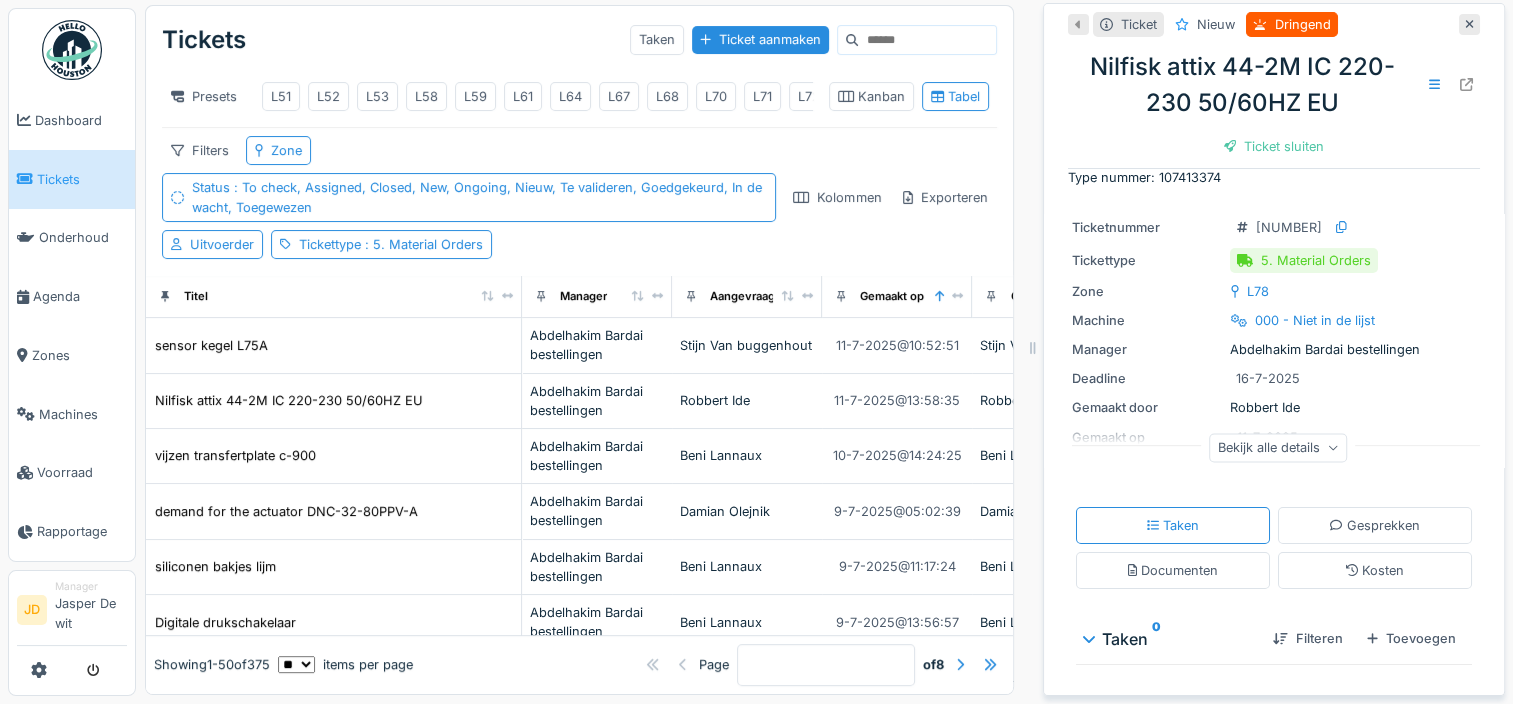 scroll, scrollTop: 115, scrollLeft: 0, axis: vertical 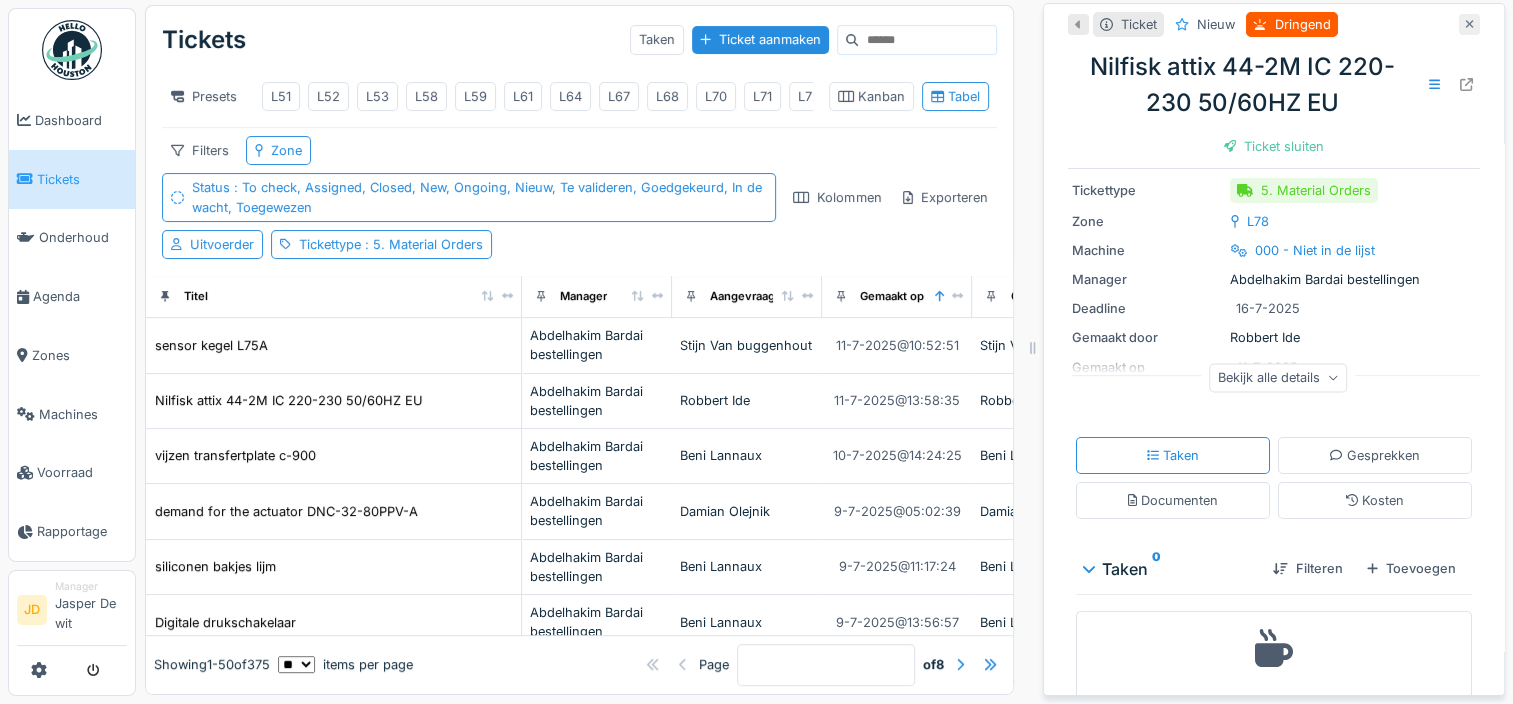 click 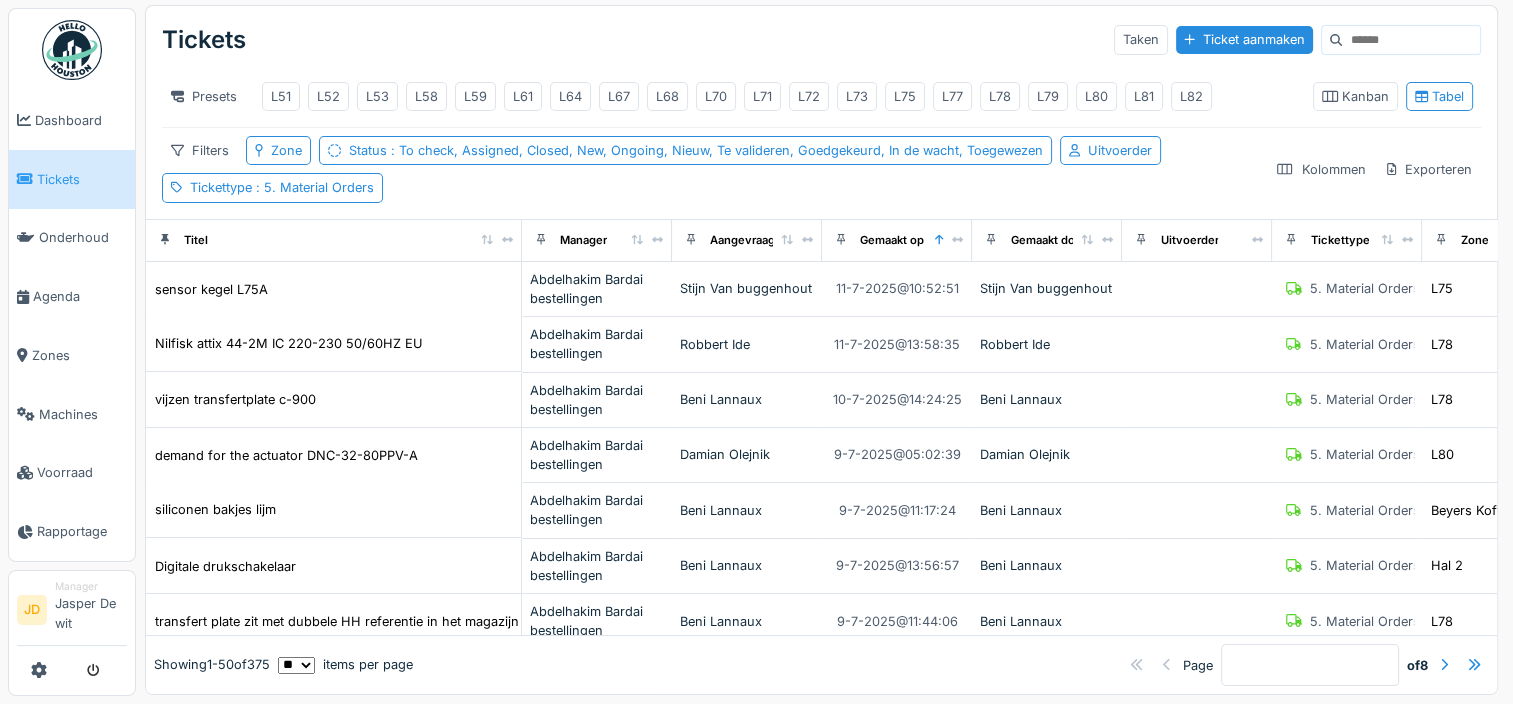 scroll, scrollTop: 0, scrollLeft: 0, axis: both 